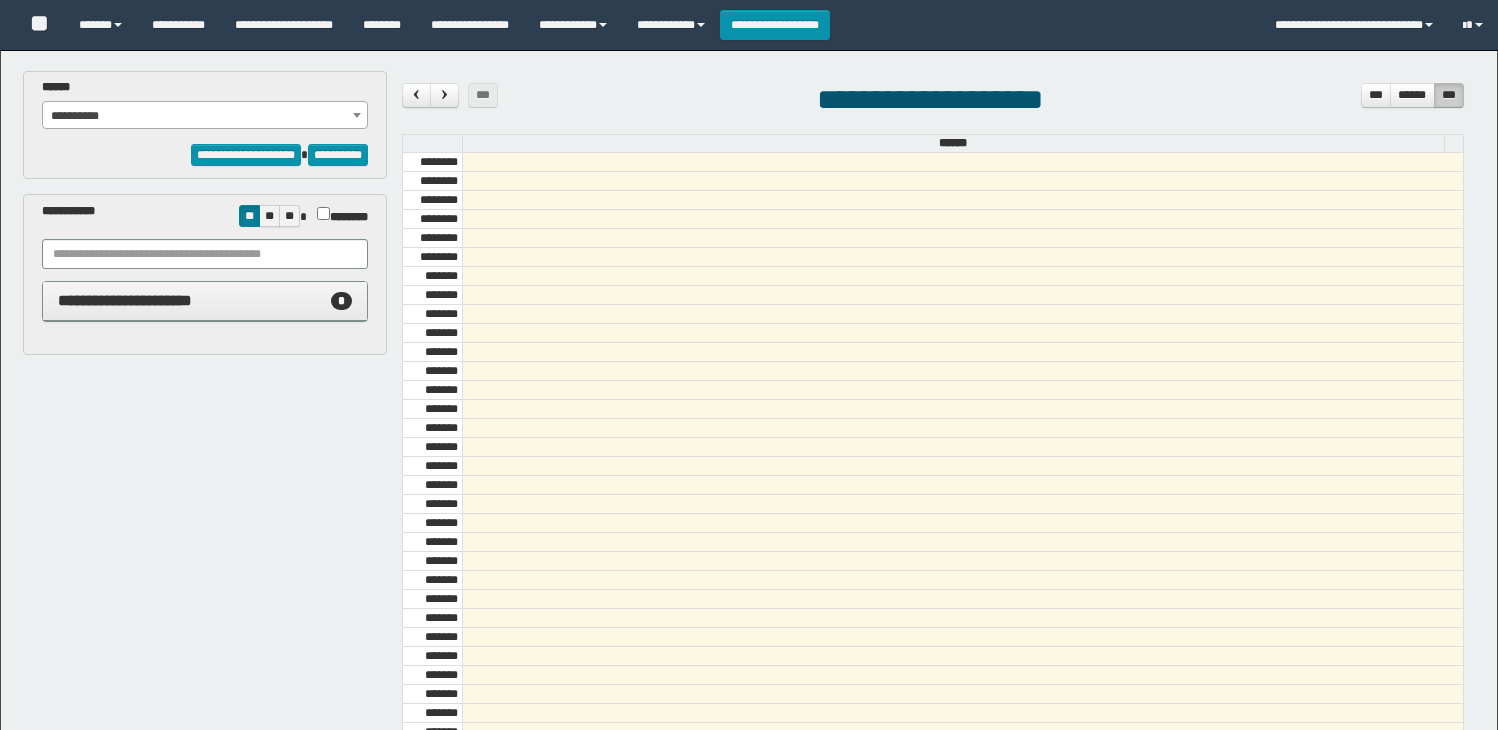 select on "******" 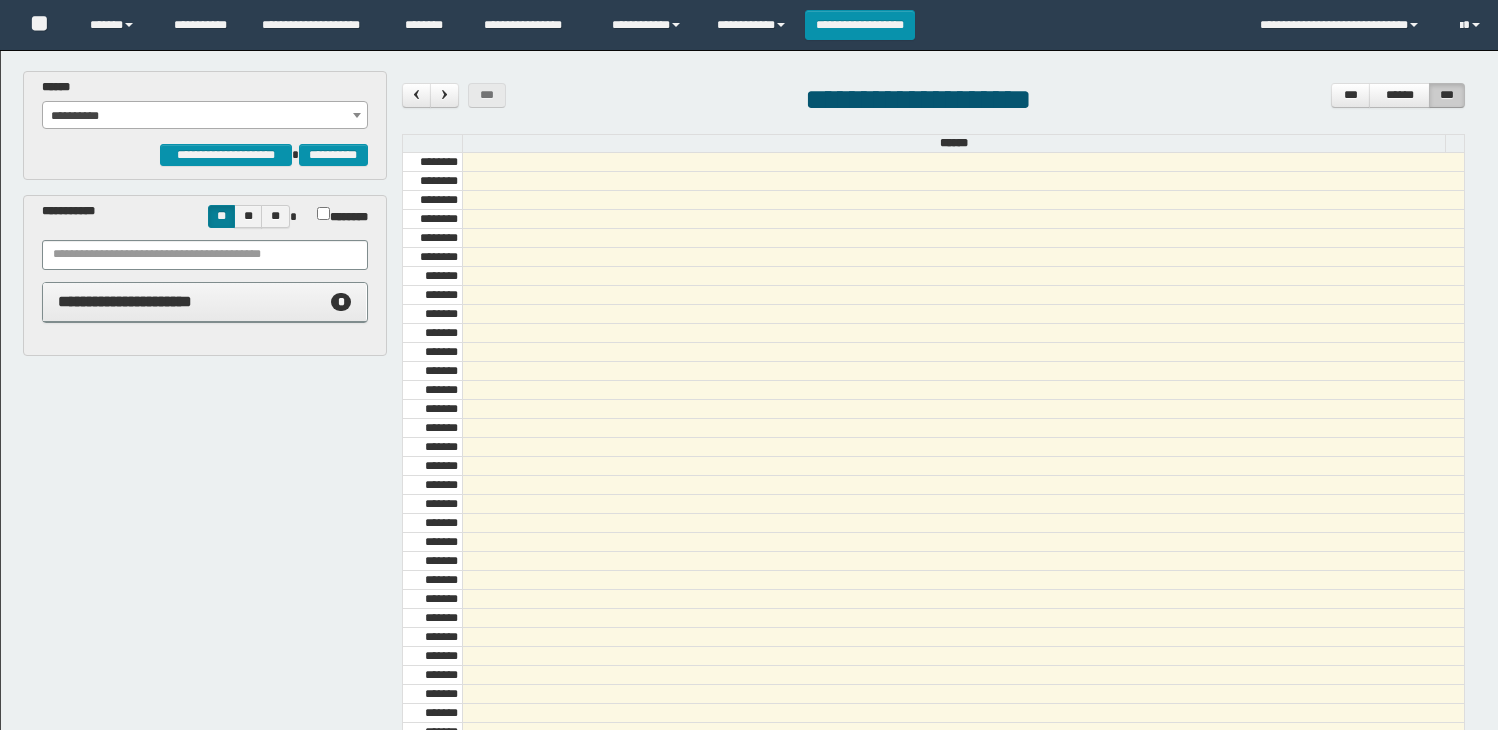 scroll, scrollTop: 0, scrollLeft: 0, axis: both 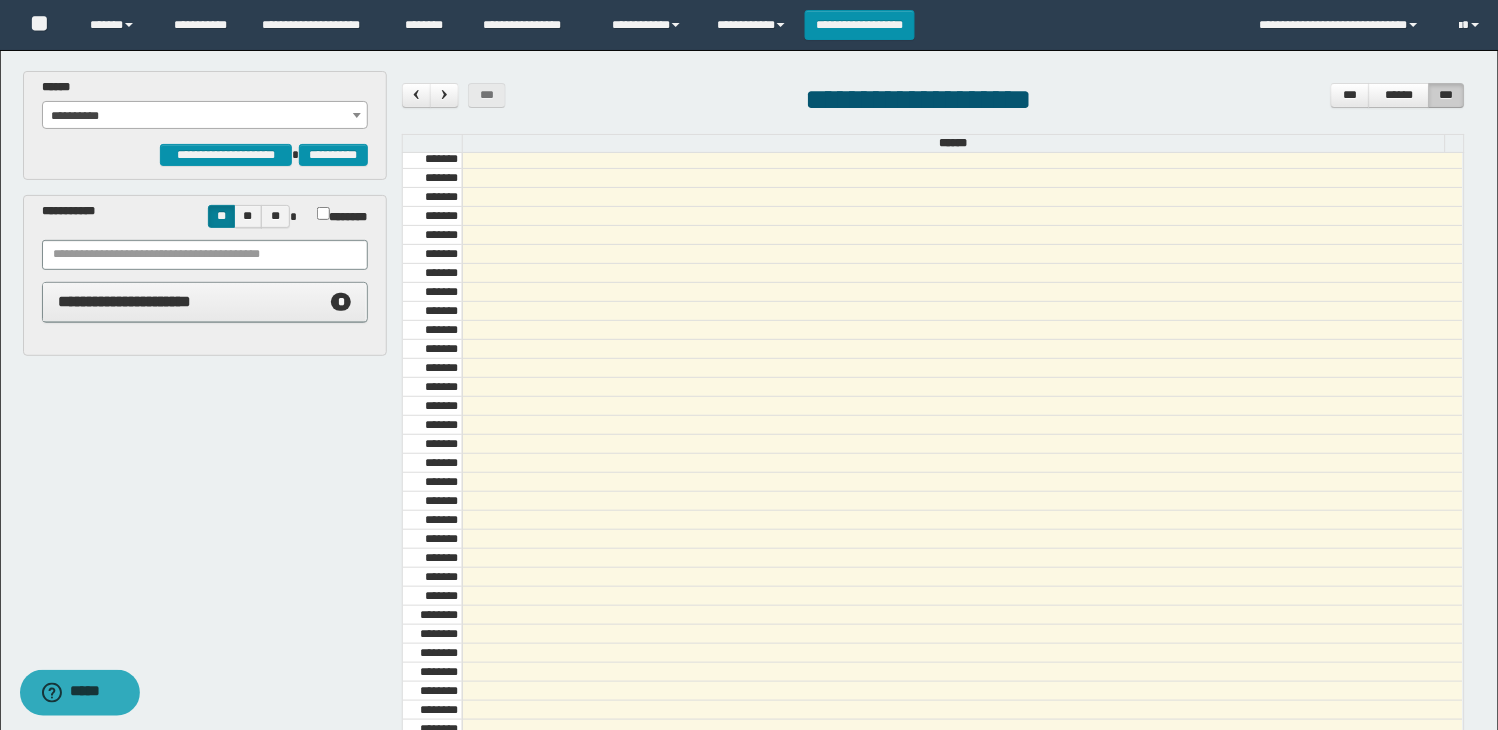 click at bounding box center (962, 425) 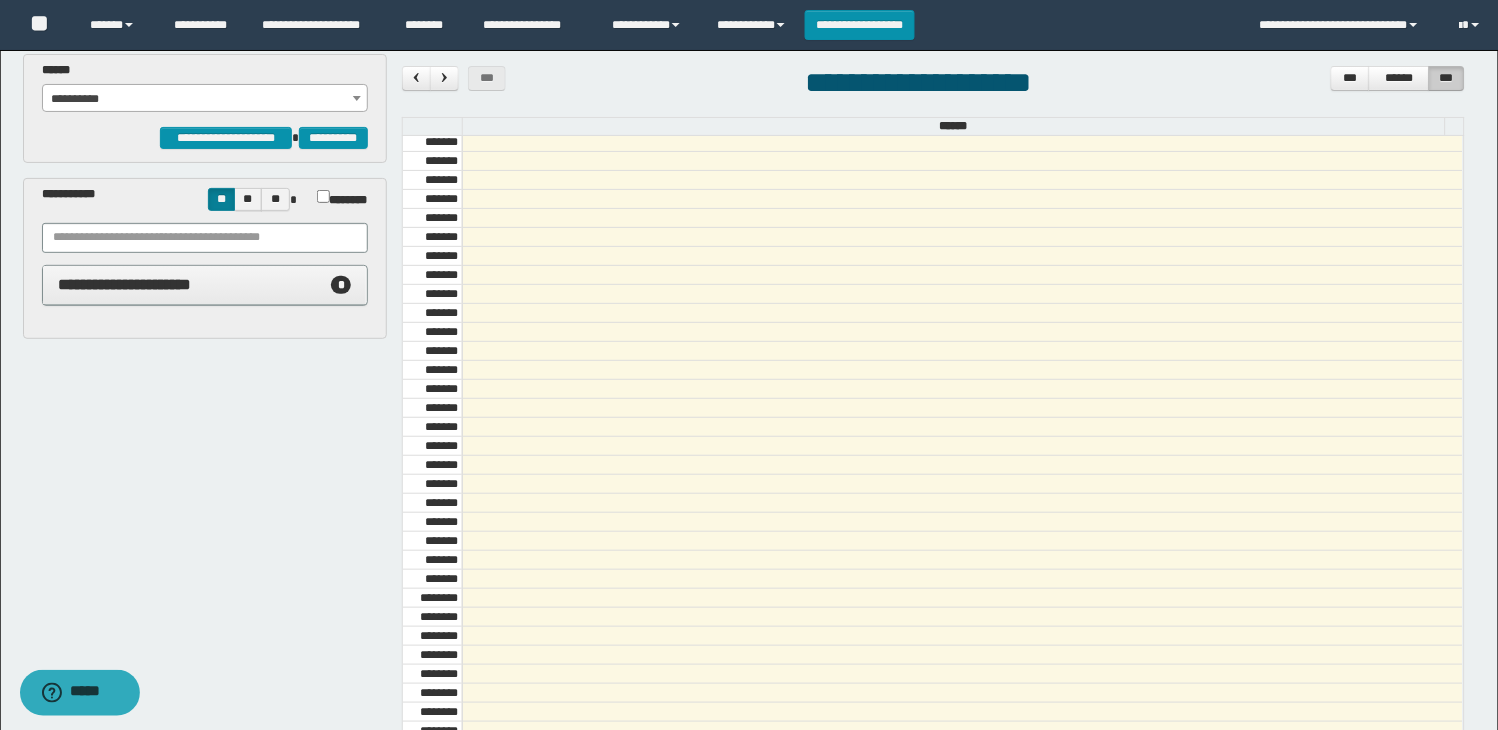 scroll, scrollTop: 352, scrollLeft: 0, axis: vertical 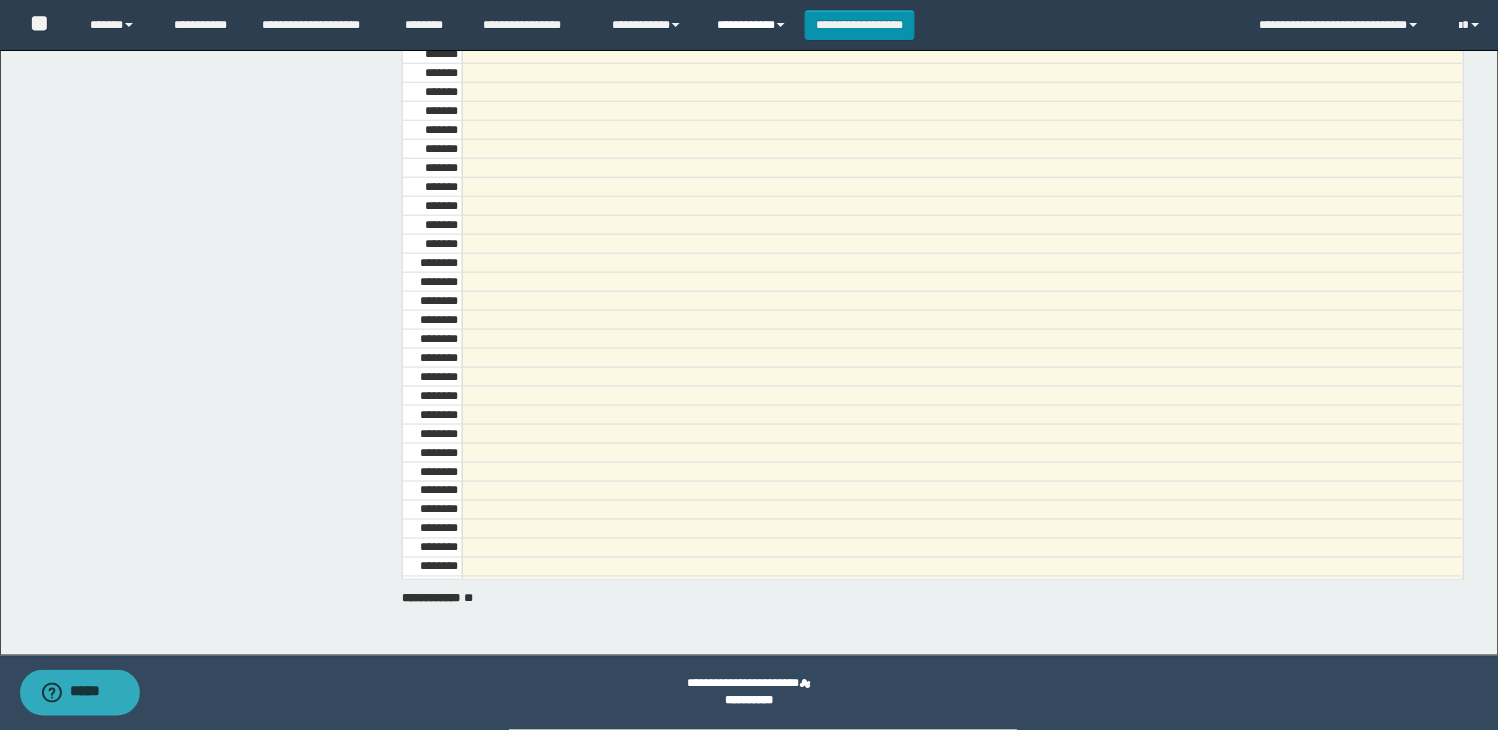 click on "**********" at bounding box center [753, 25] 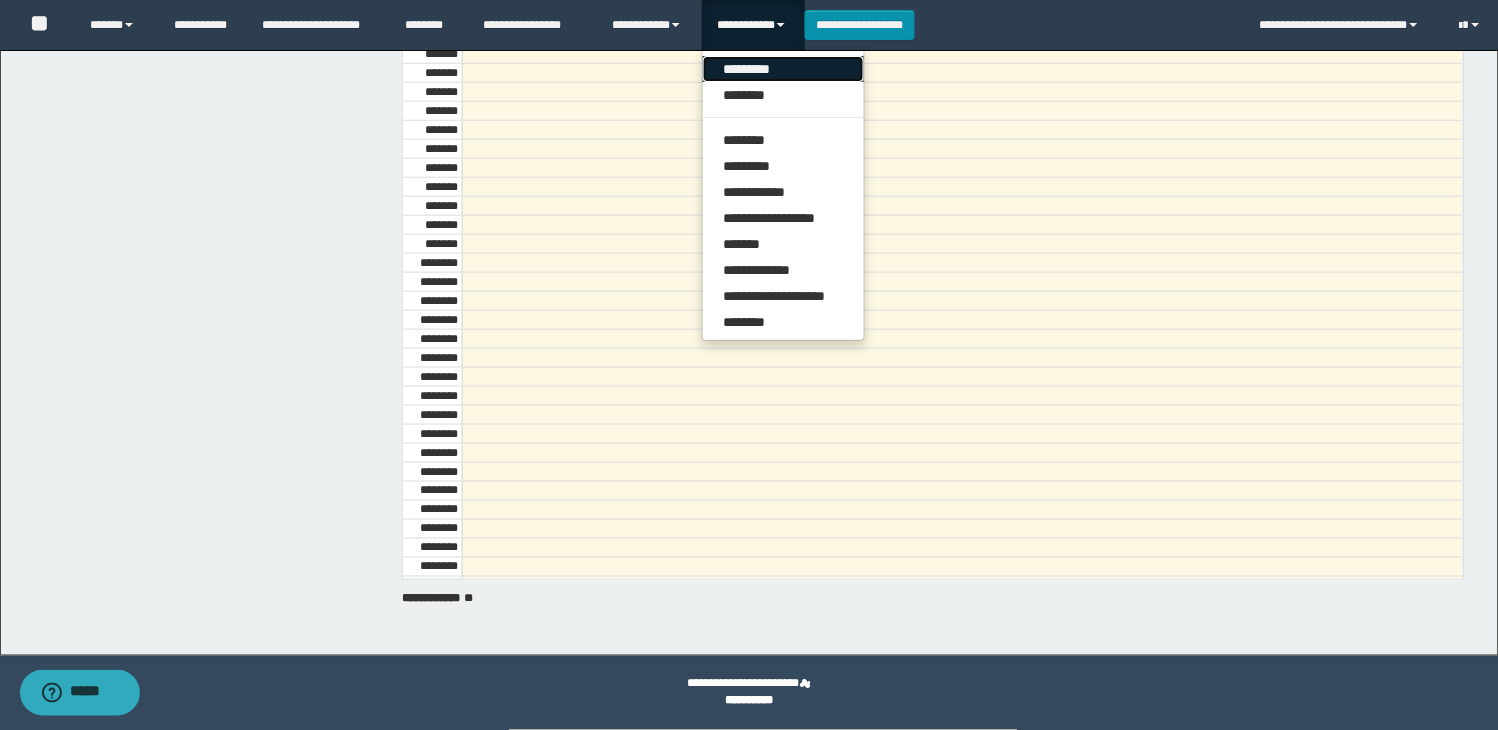 click on "*********" at bounding box center (783, 69) 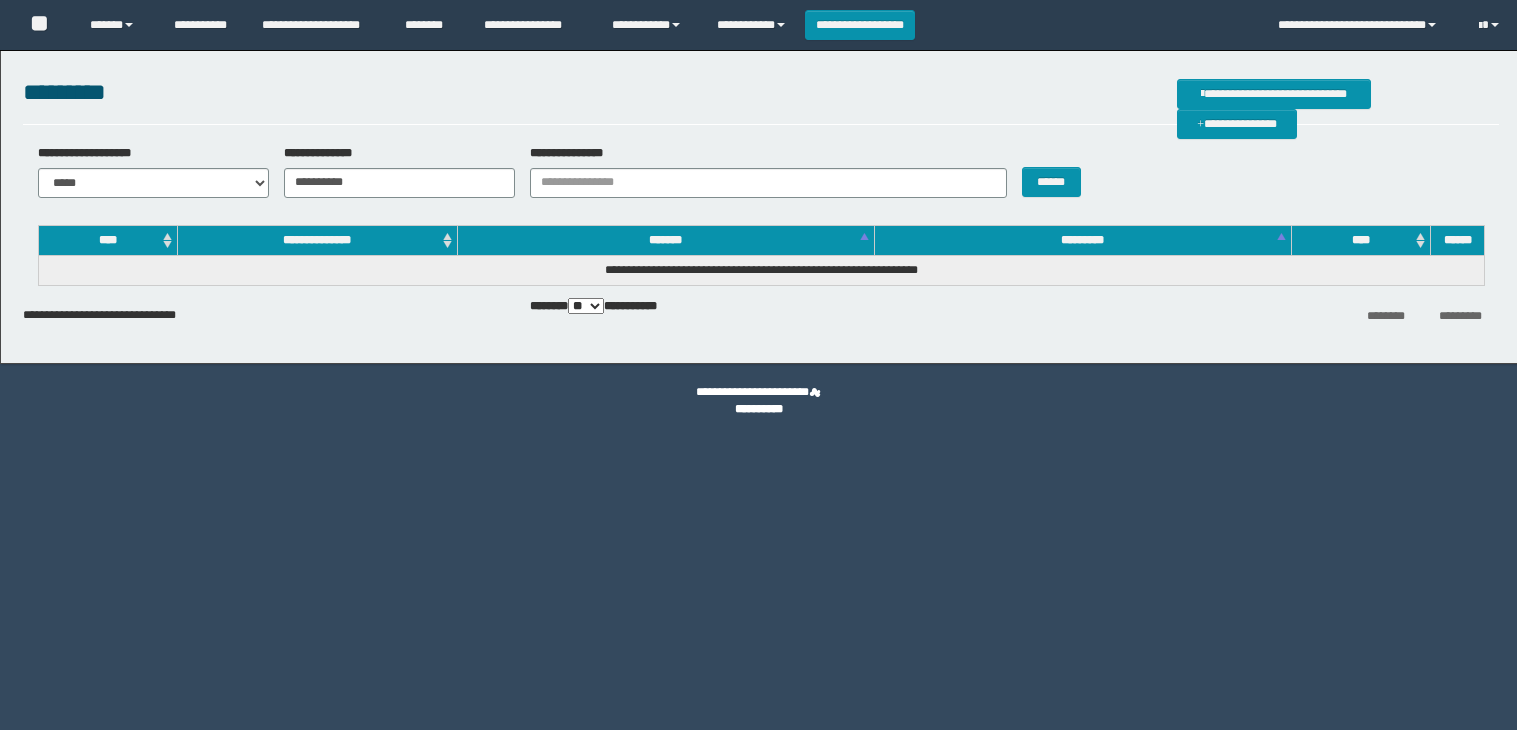 scroll, scrollTop: 0, scrollLeft: 0, axis: both 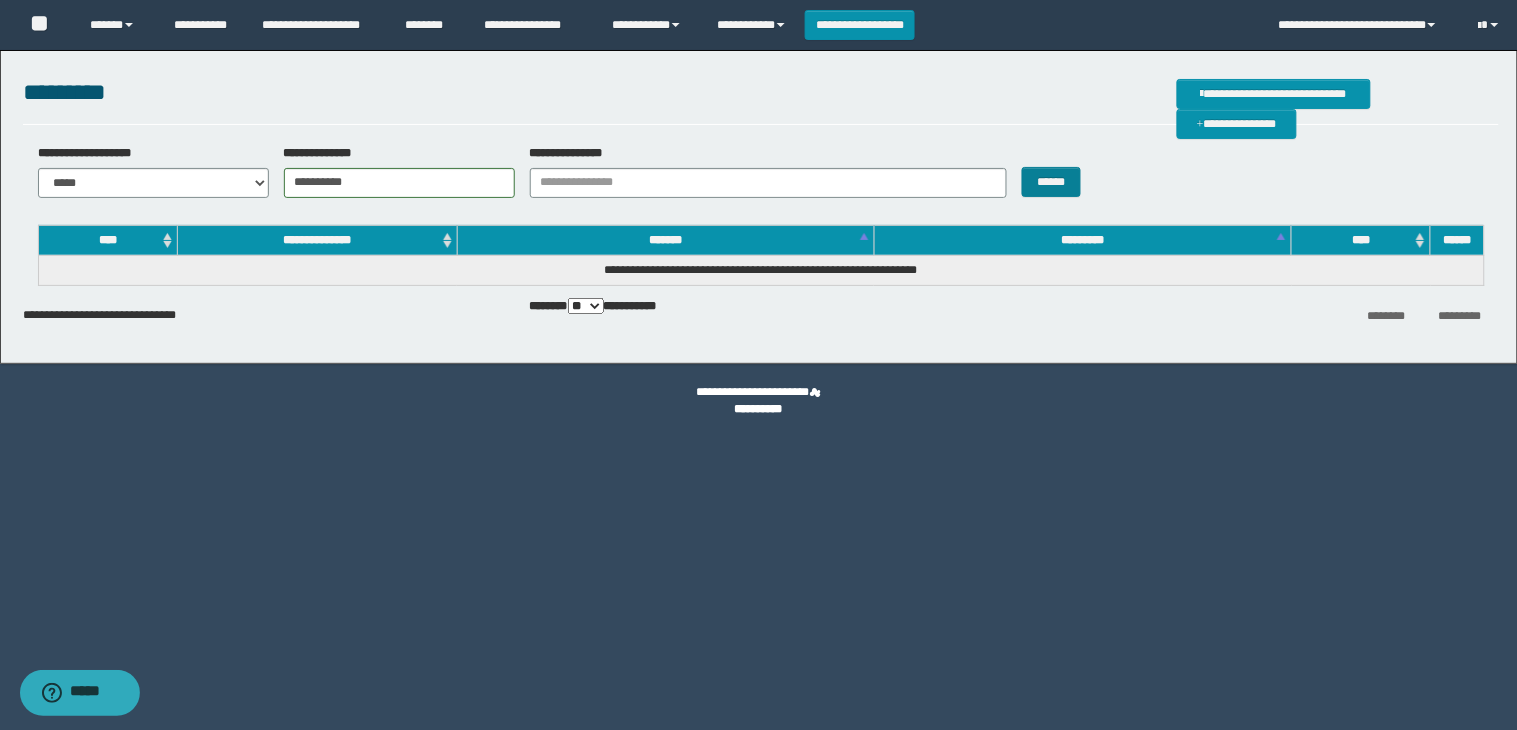 type on "**********" 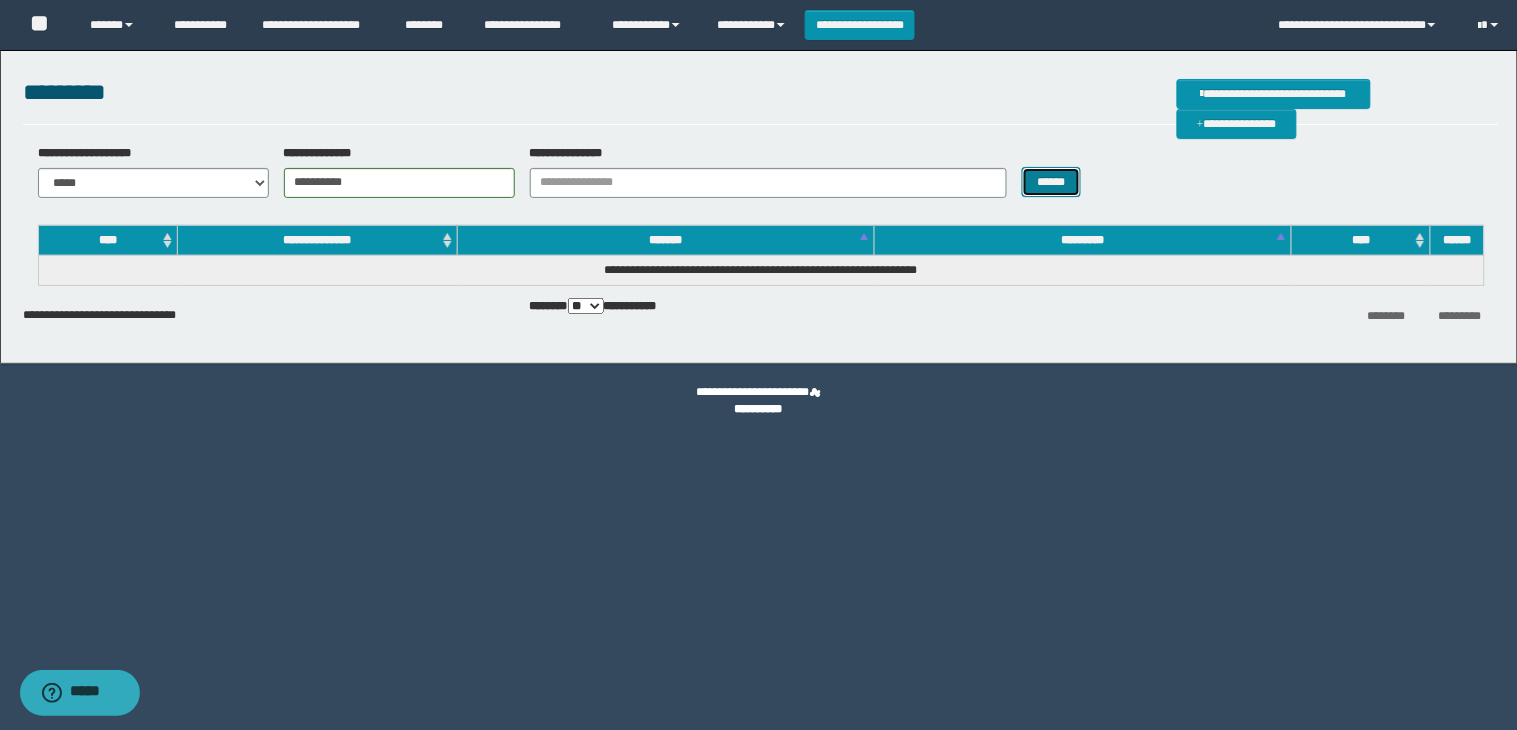 click on "******" at bounding box center (1052, 182) 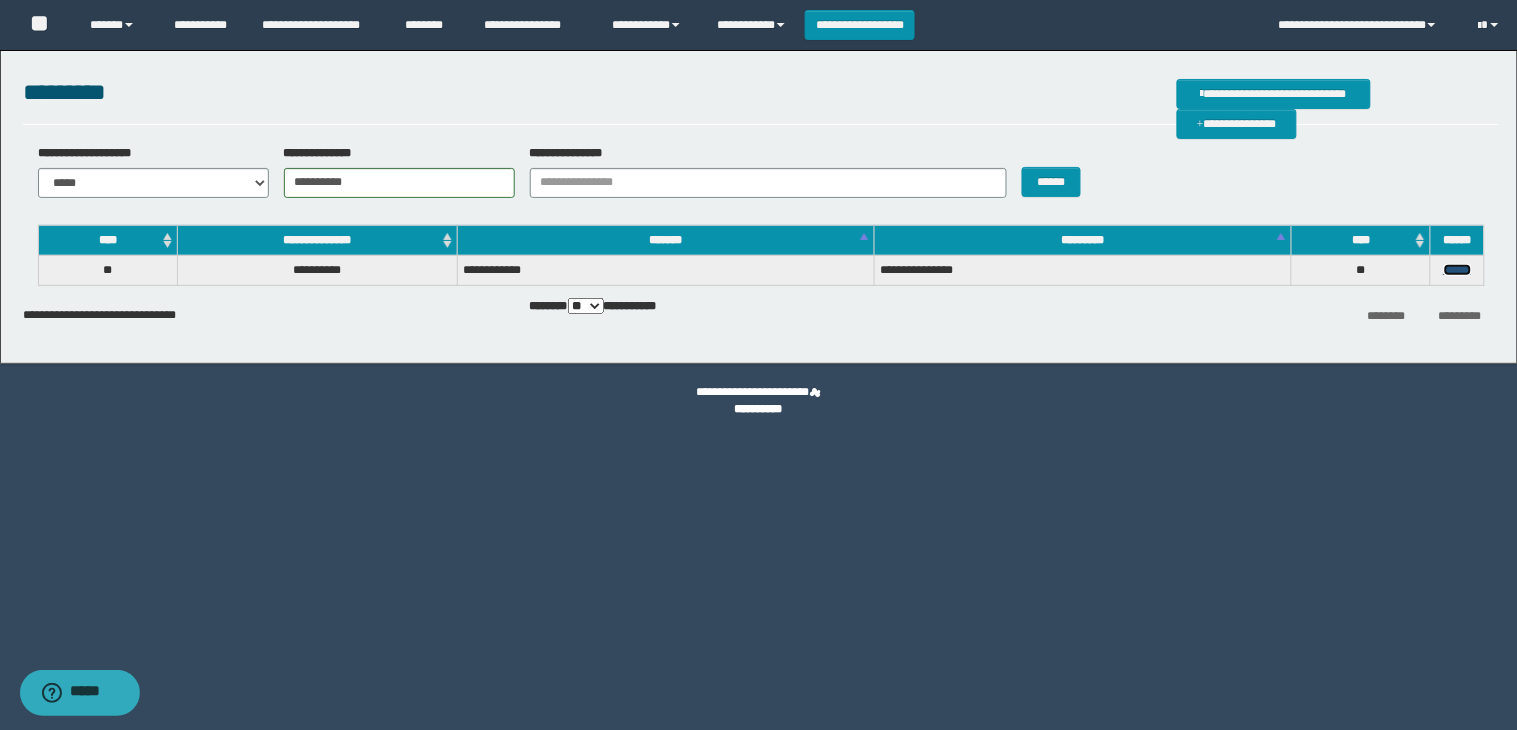 click on "******" at bounding box center [1458, 270] 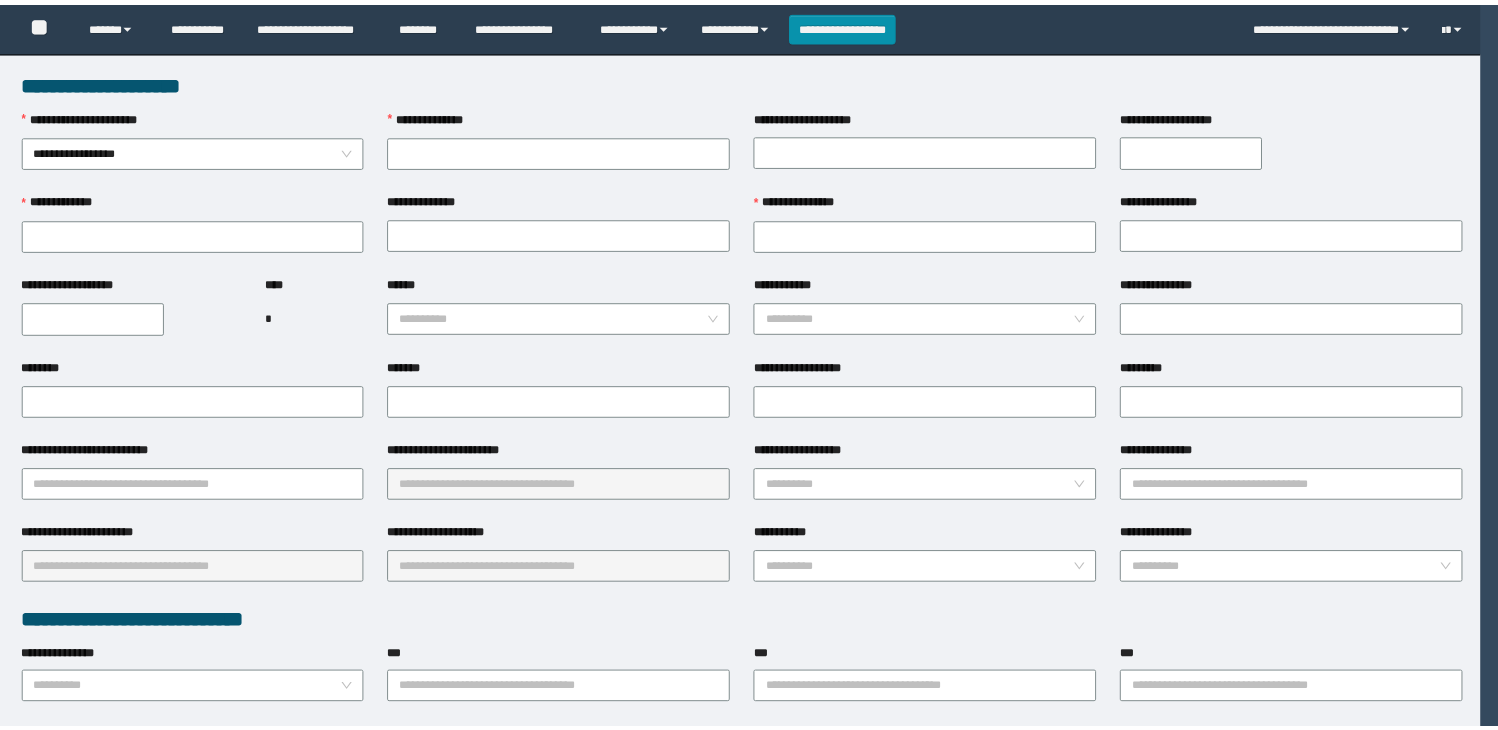 scroll, scrollTop: 0, scrollLeft: 0, axis: both 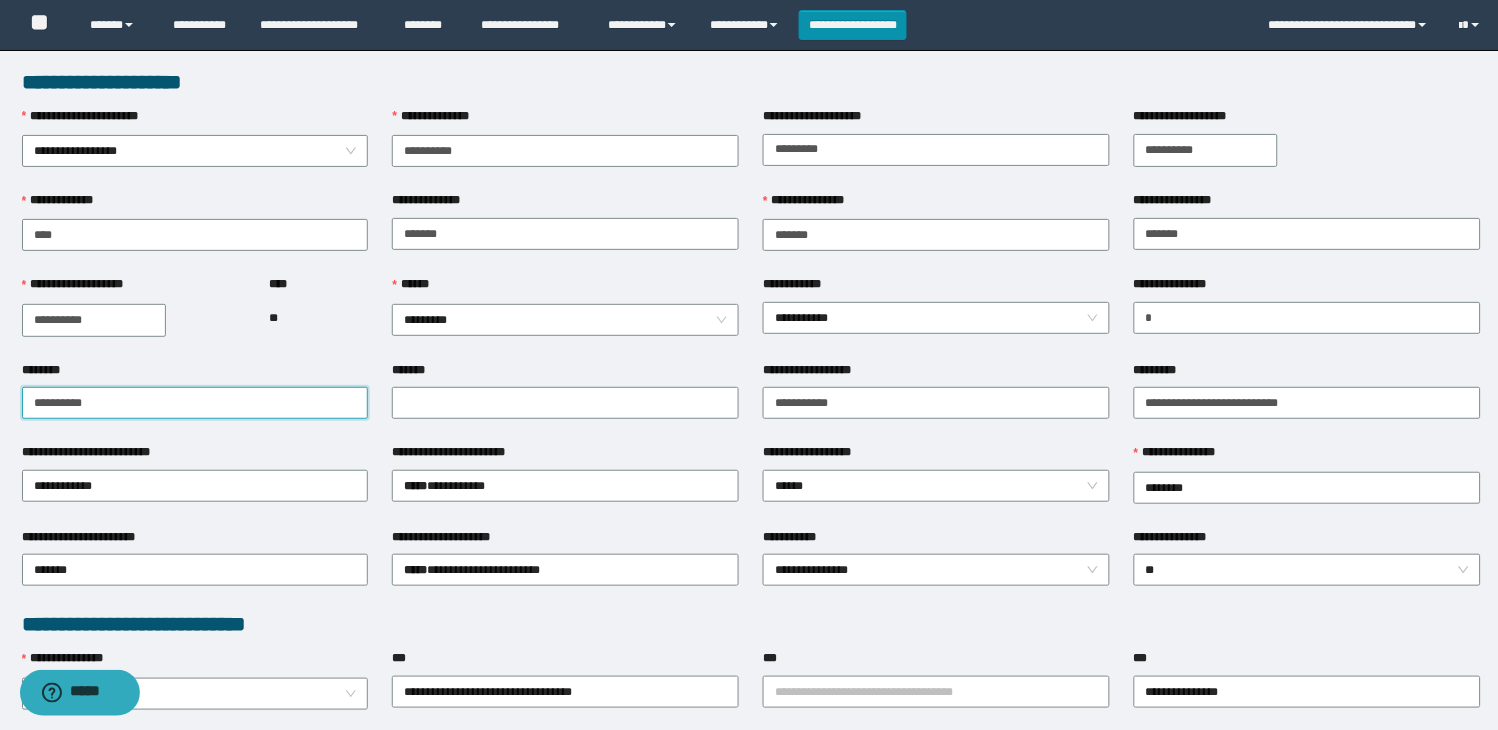 drag, startPoint x: 135, startPoint y: 407, endPoint x: 1, endPoint y: 420, distance: 134.62912 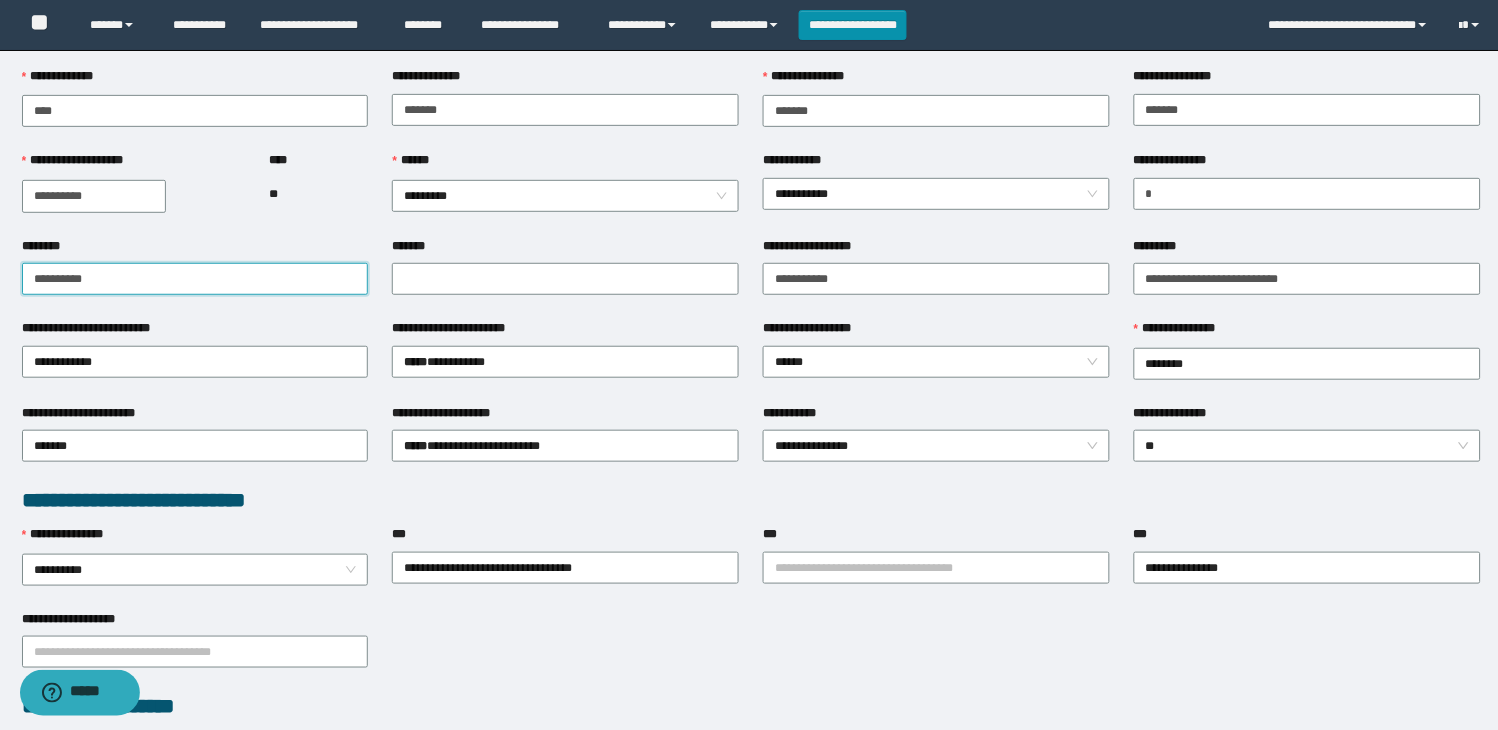 scroll, scrollTop: 333, scrollLeft: 0, axis: vertical 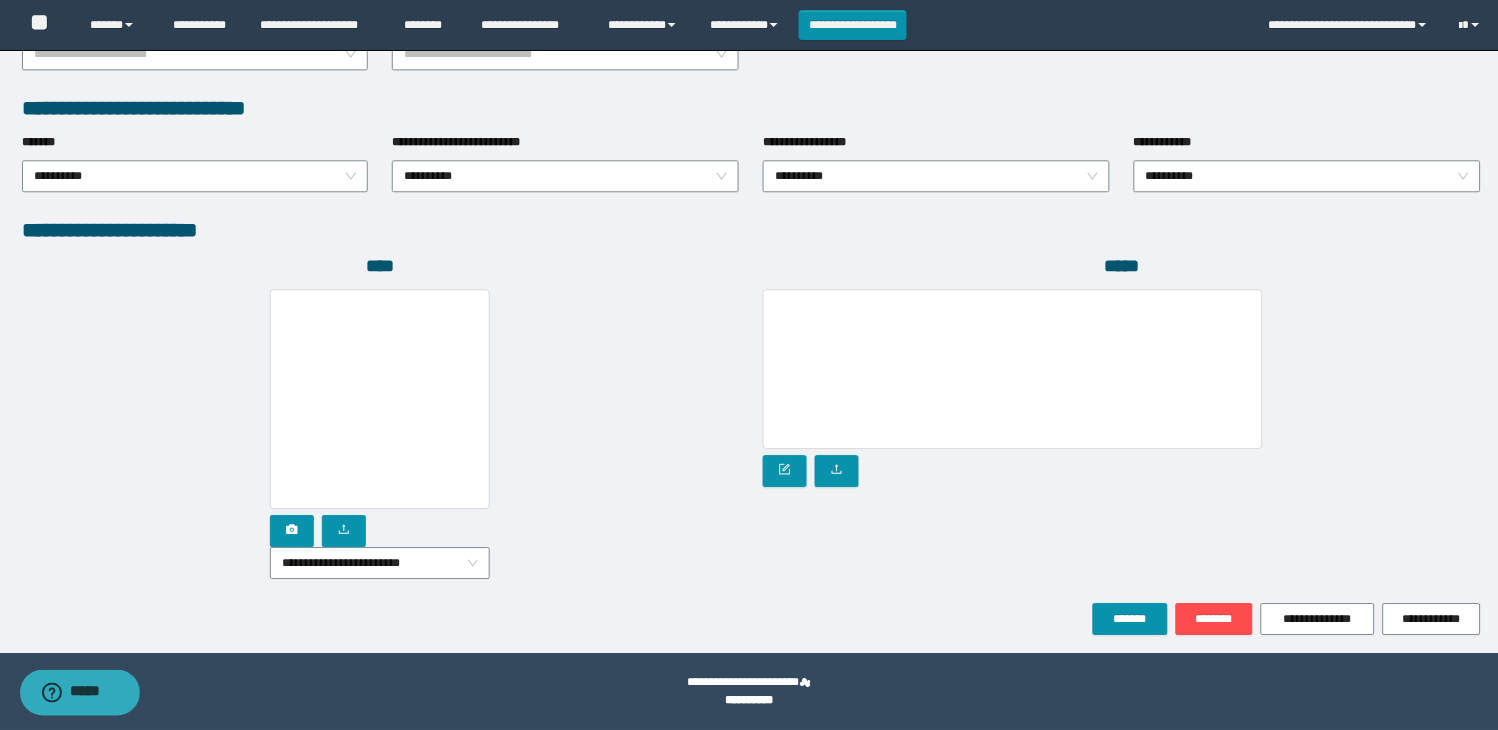 click on "**********" at bounding box center (381, 428) 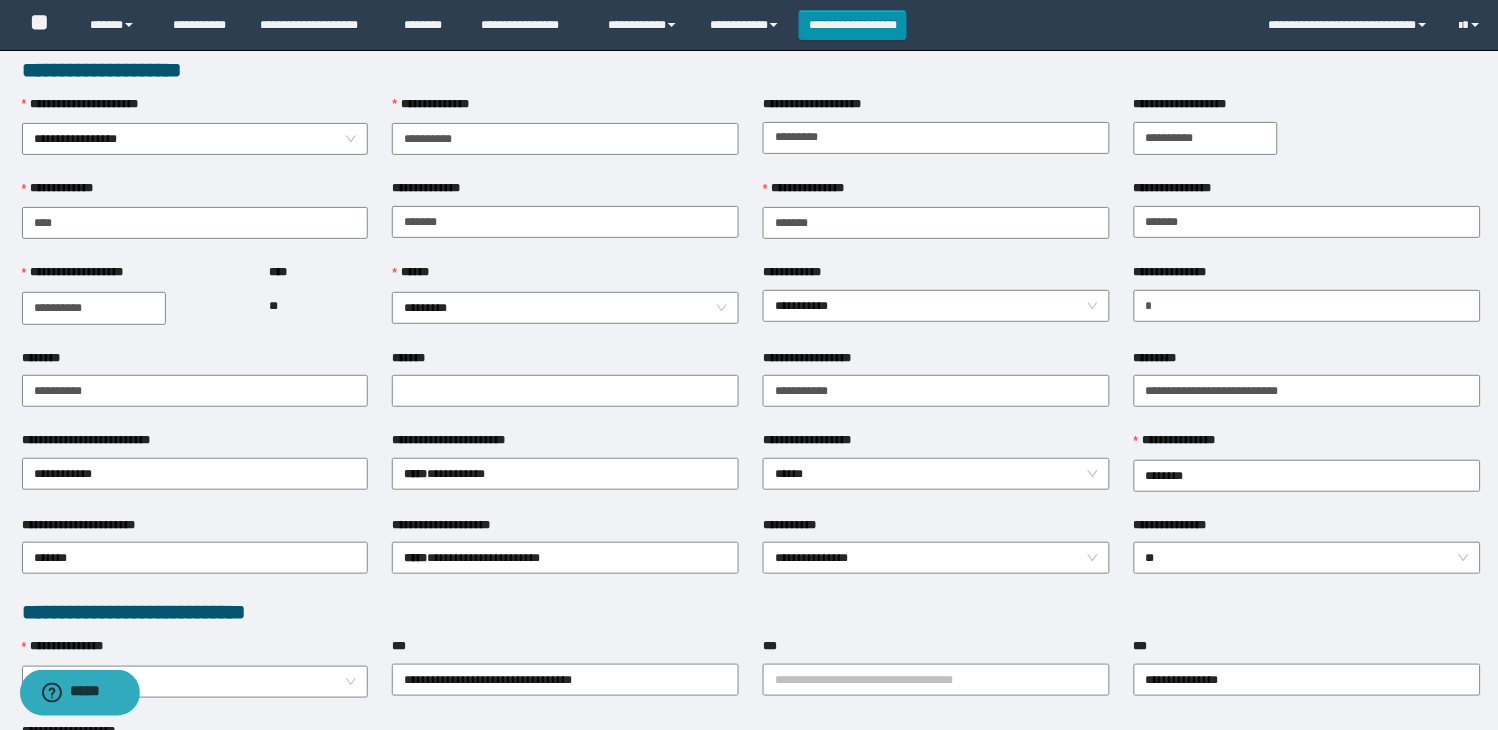 scroll, scrollTop: 0, scrollLeft: 0, axis: both 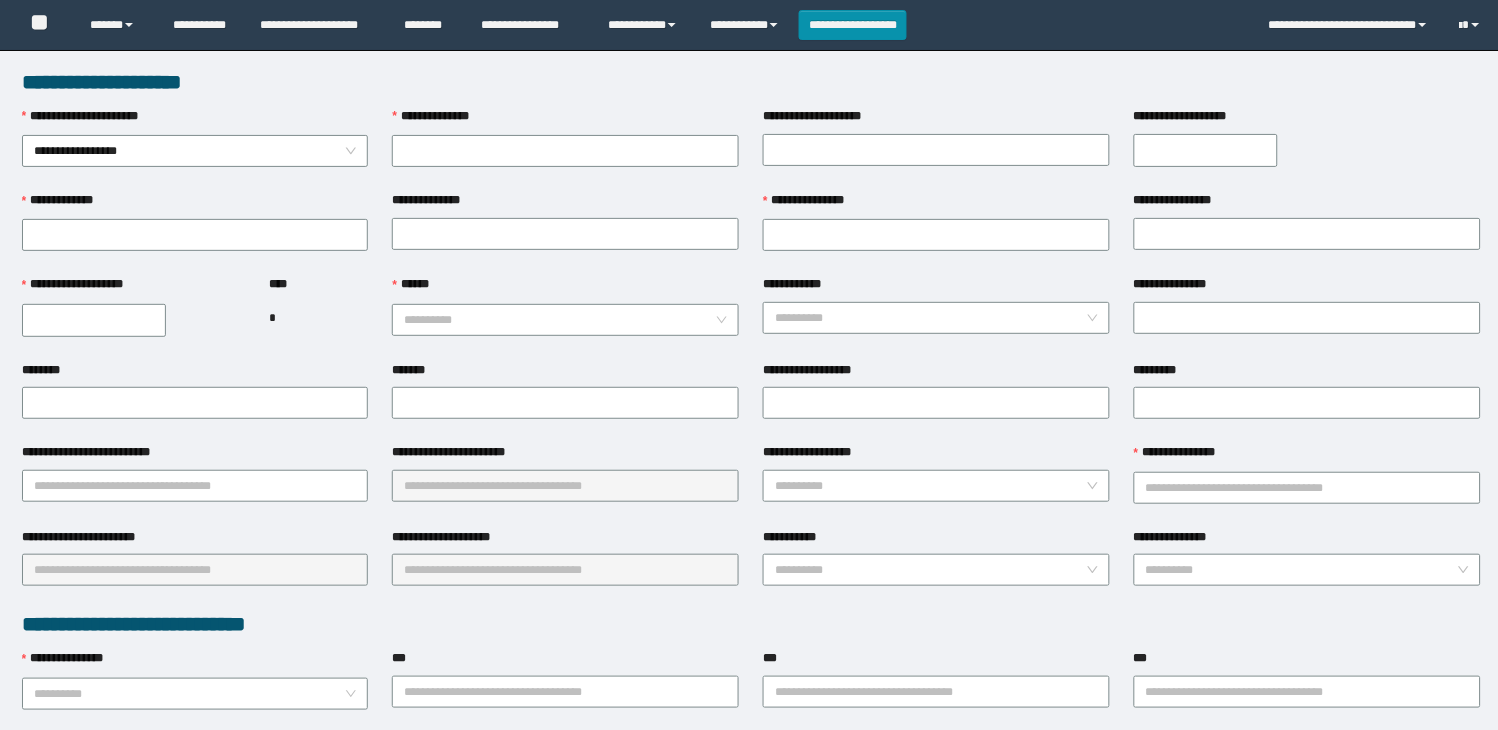 click on "**********" at bounding box center (565, 121) 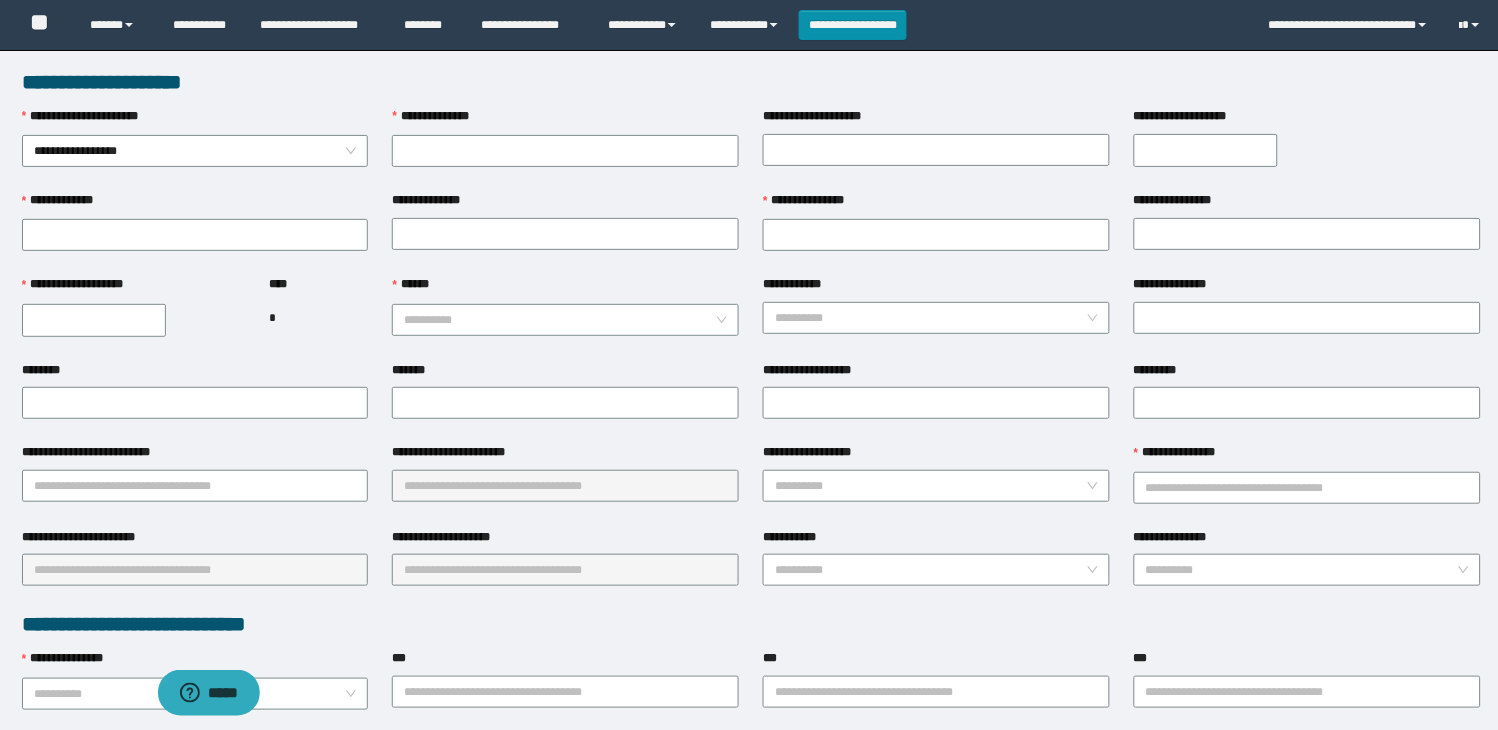 scroll, scrollTop: 0, scrollLeft: 0, axis: both 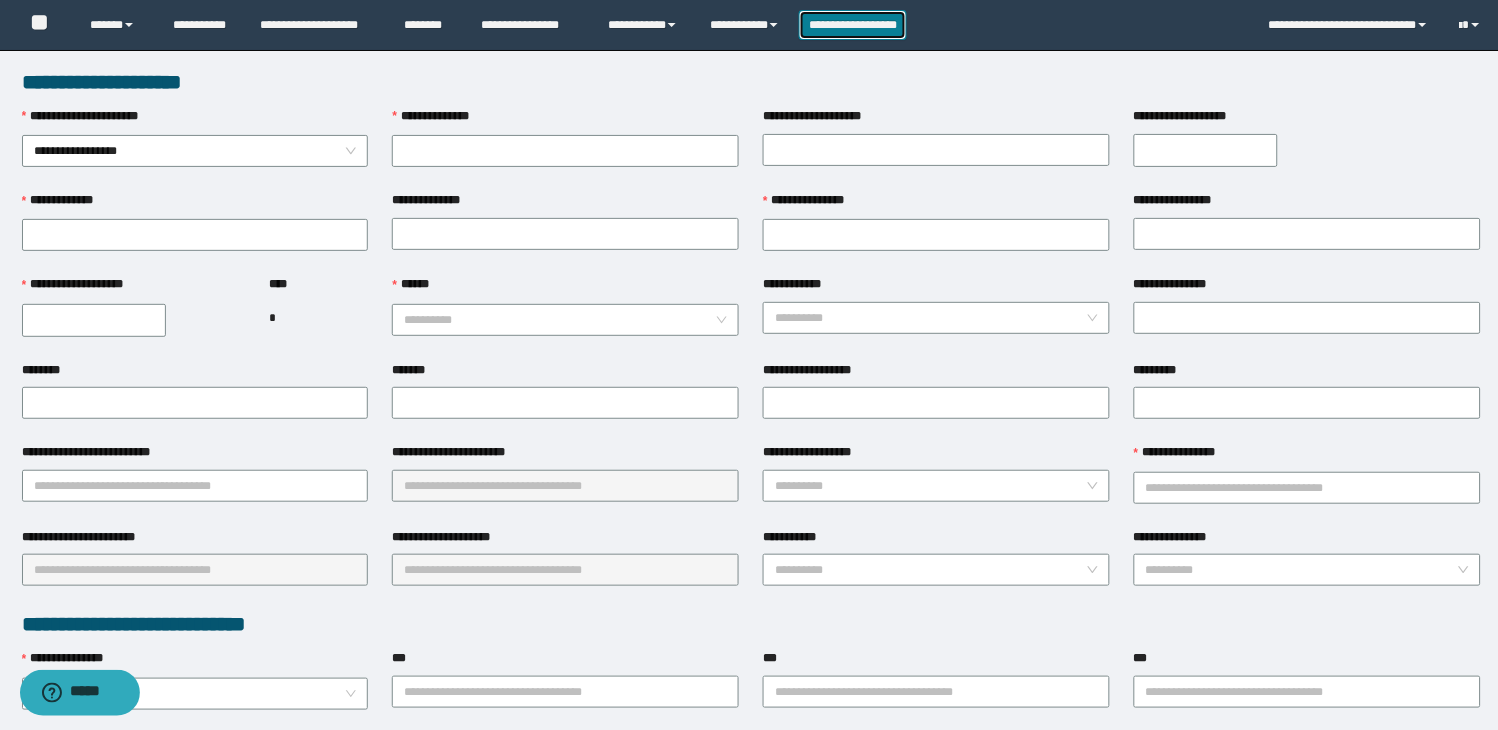 click on "**********" at bounding box center [853, 25] 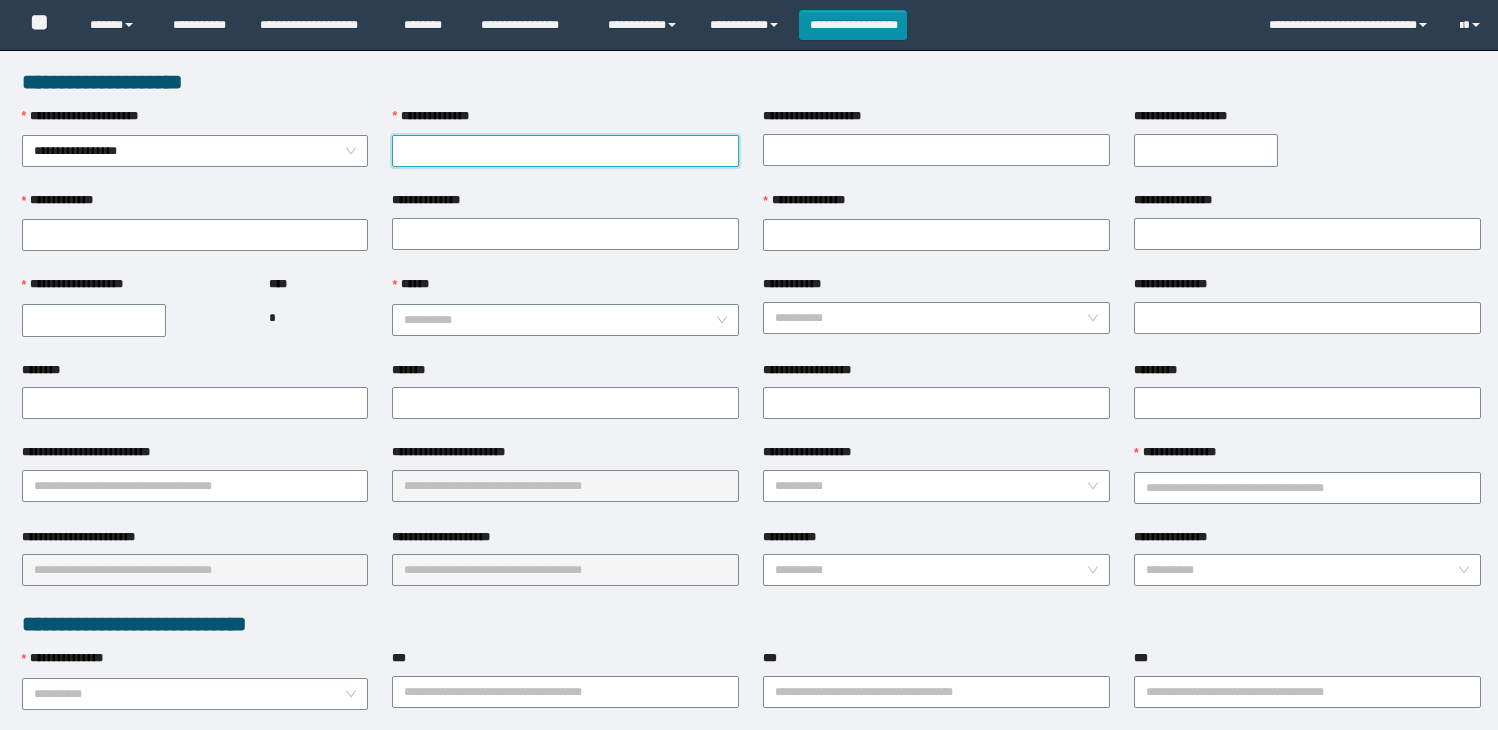 scroll, scrollTop: 555, scrollLeft: 0, axis: vertical 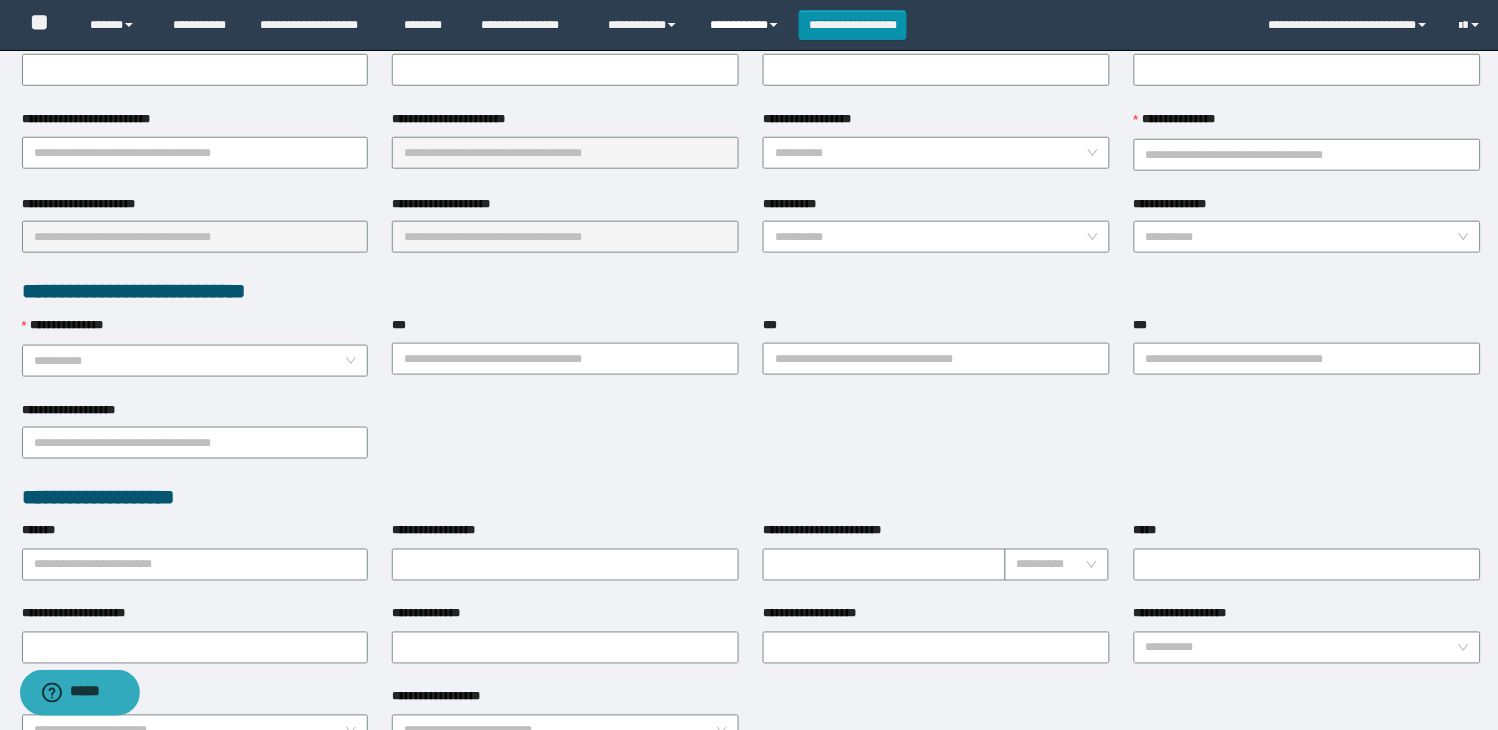 click on "**********" at bounding box center [746, 25] 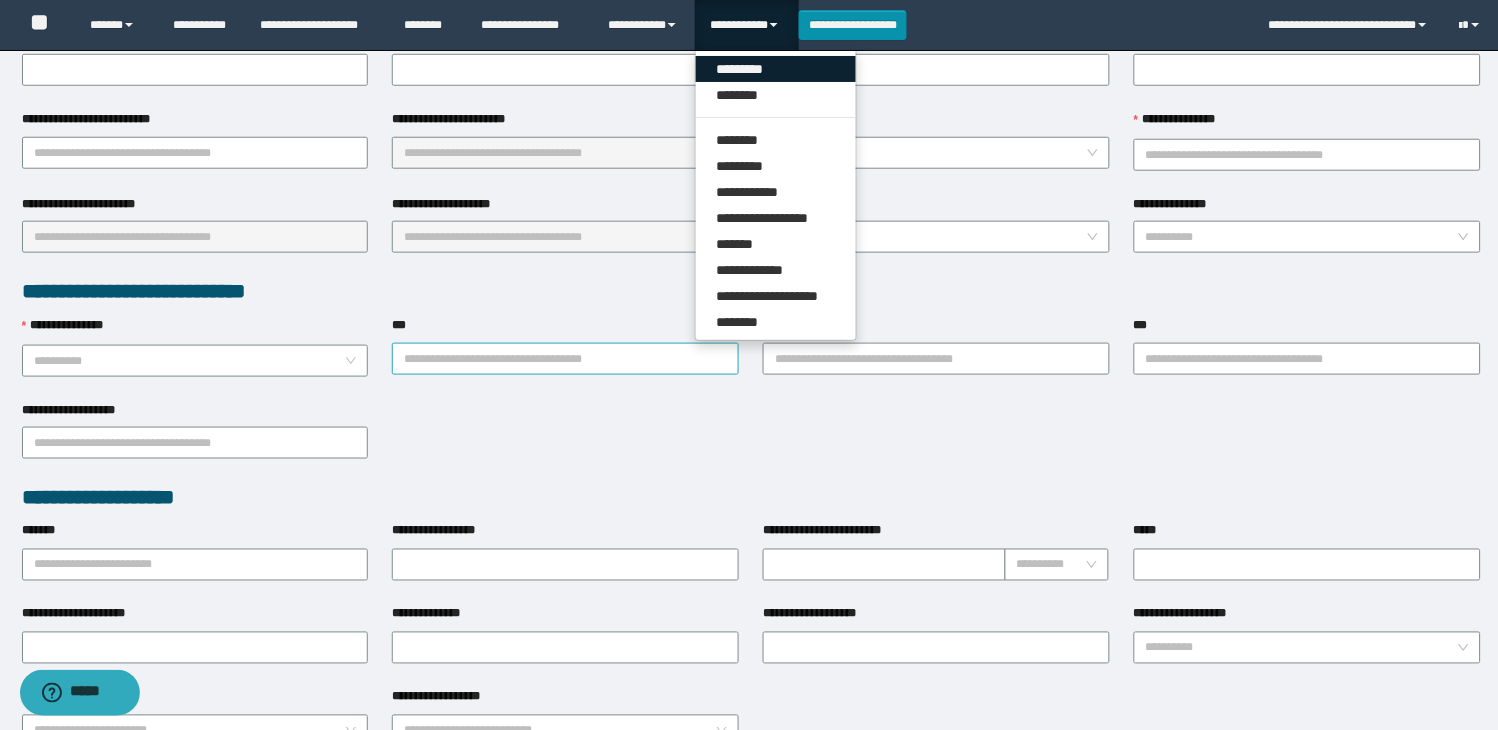 scroll, scrollTop: 74, scrollLeft: 0, axis: vertical 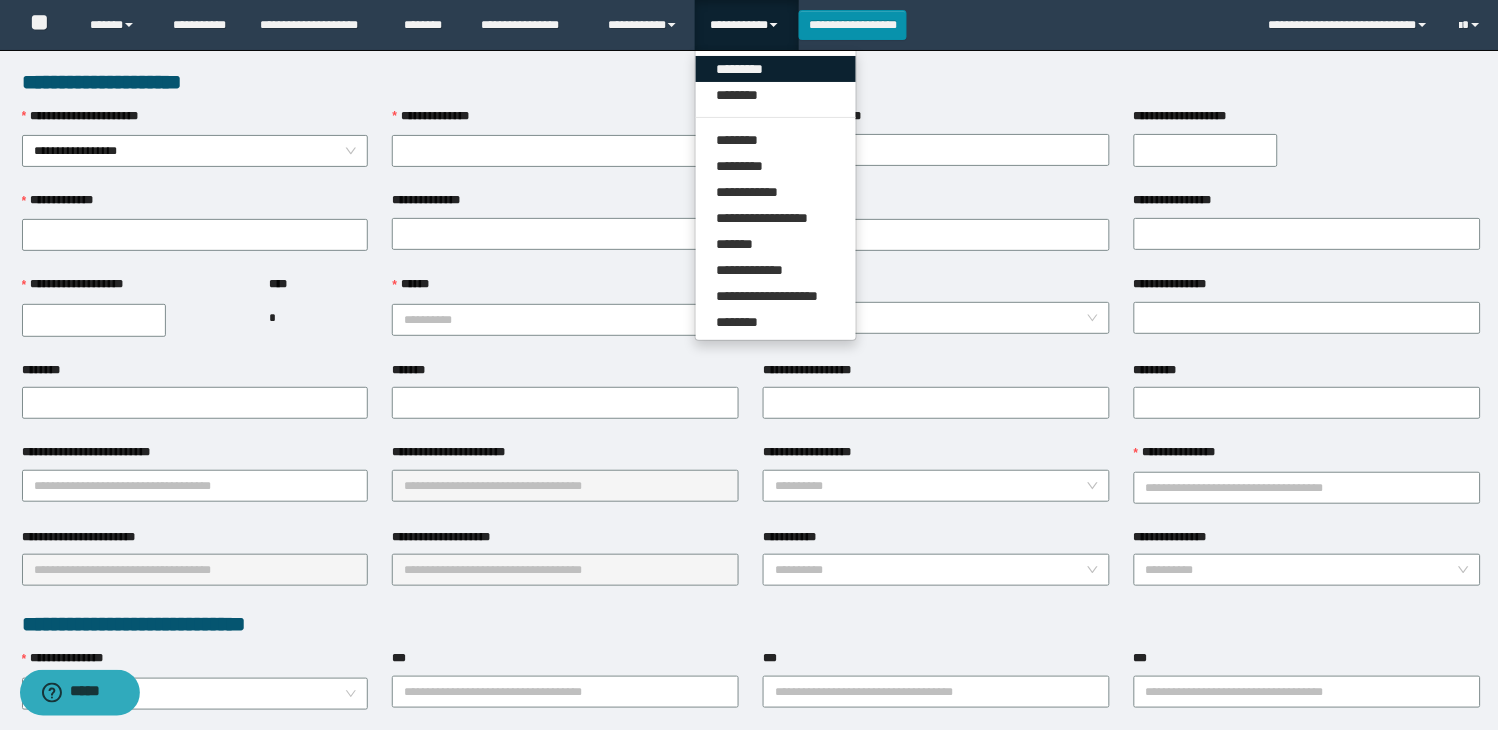 click on "*********" at bounding box center [776, 69] 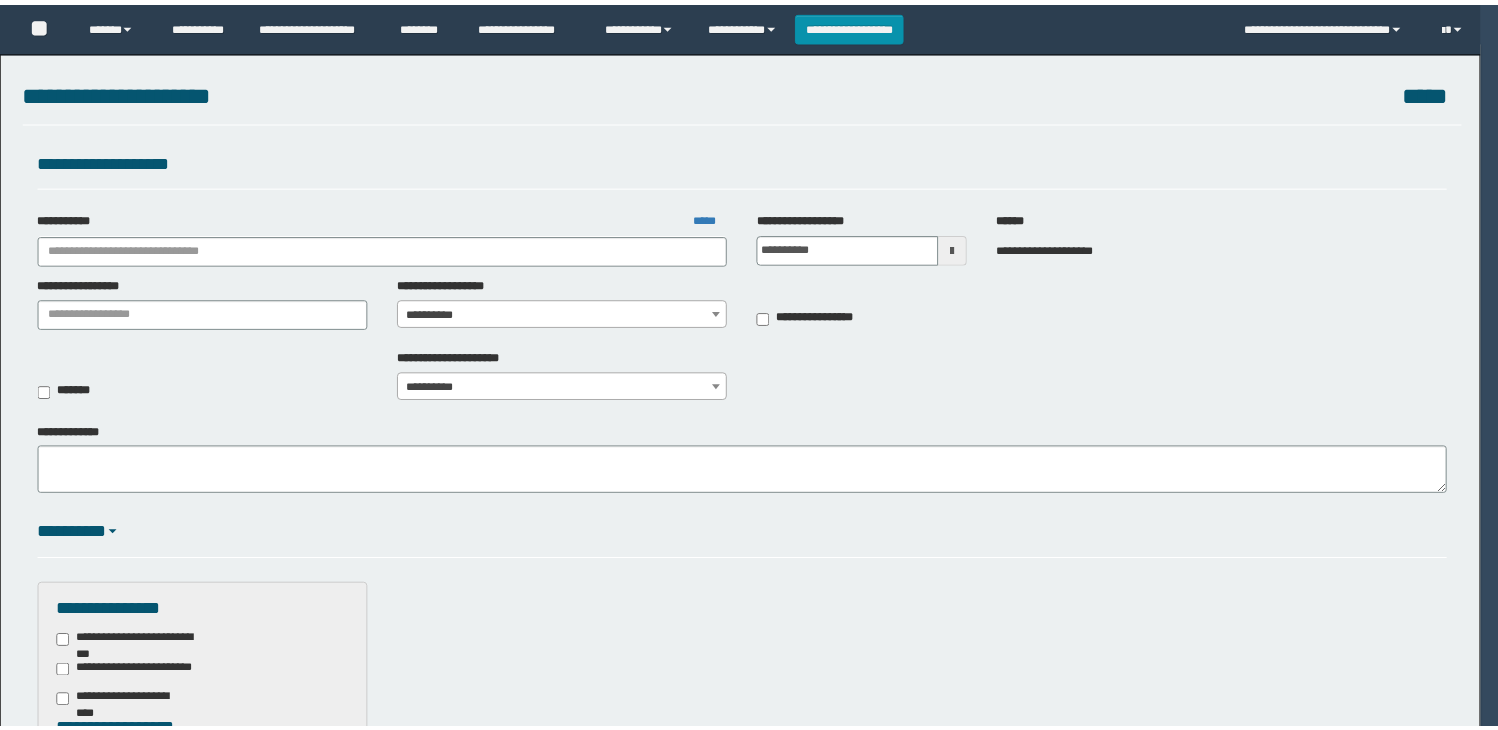 scroll, scrollTop: 0, scrollLeft: 0, axis: both 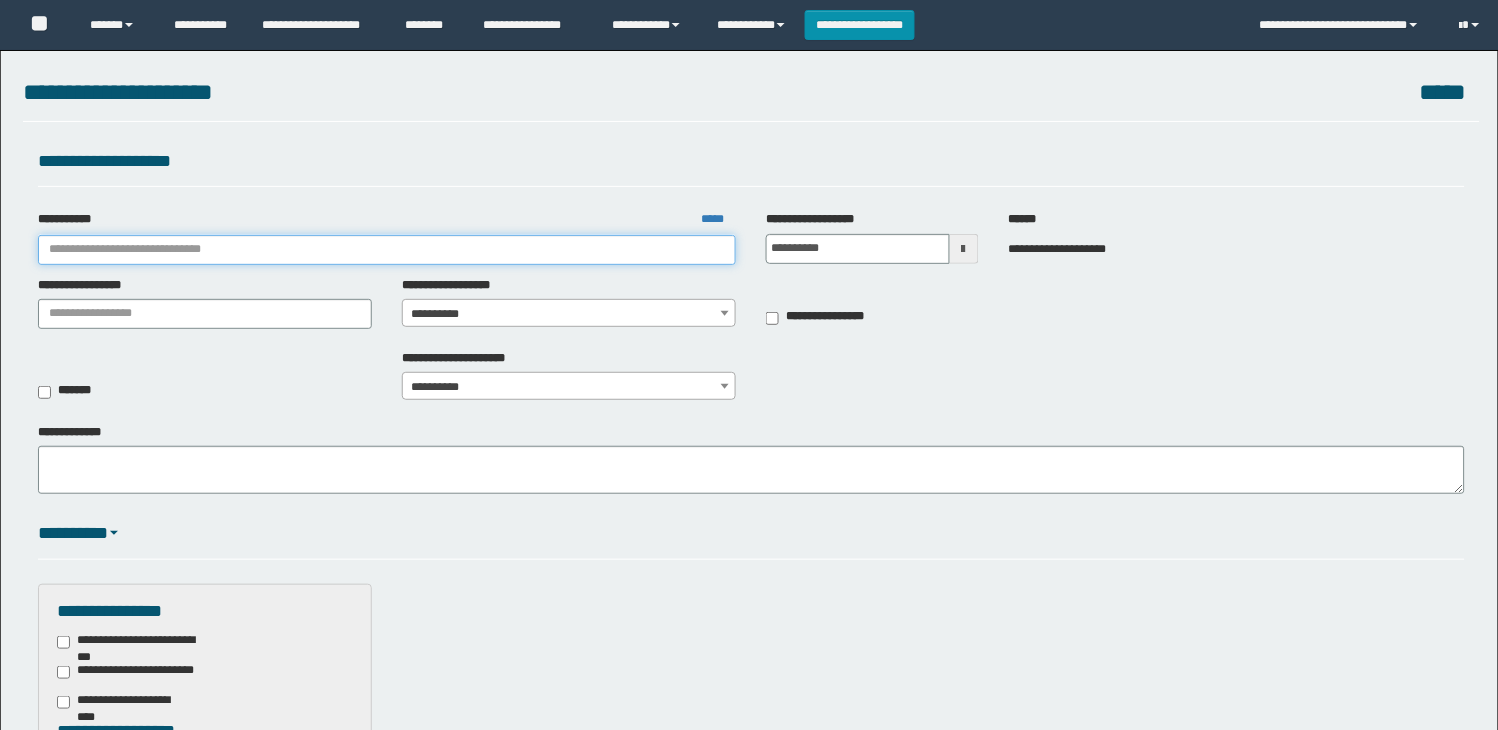 click on "**********" at bounding box center (387, 250) 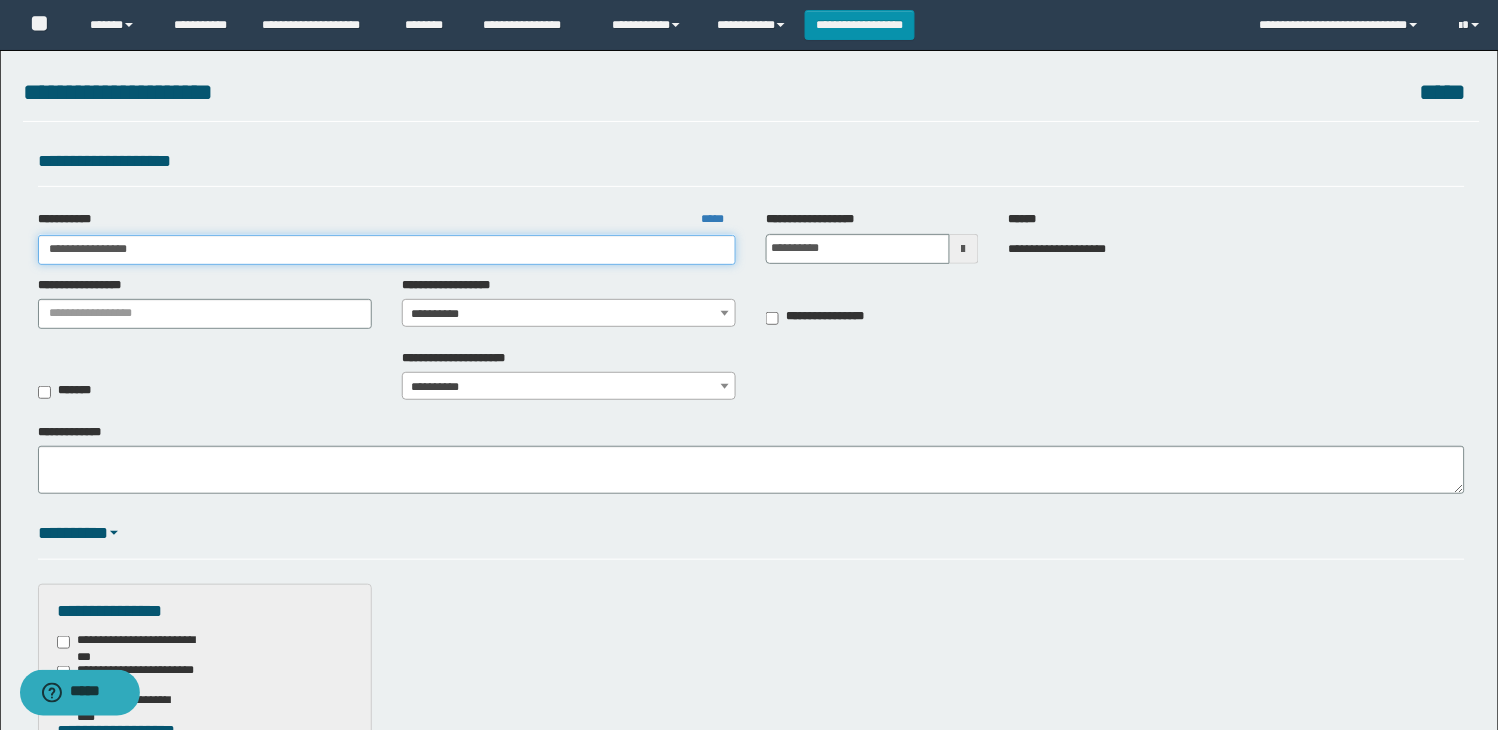 type on "**********" 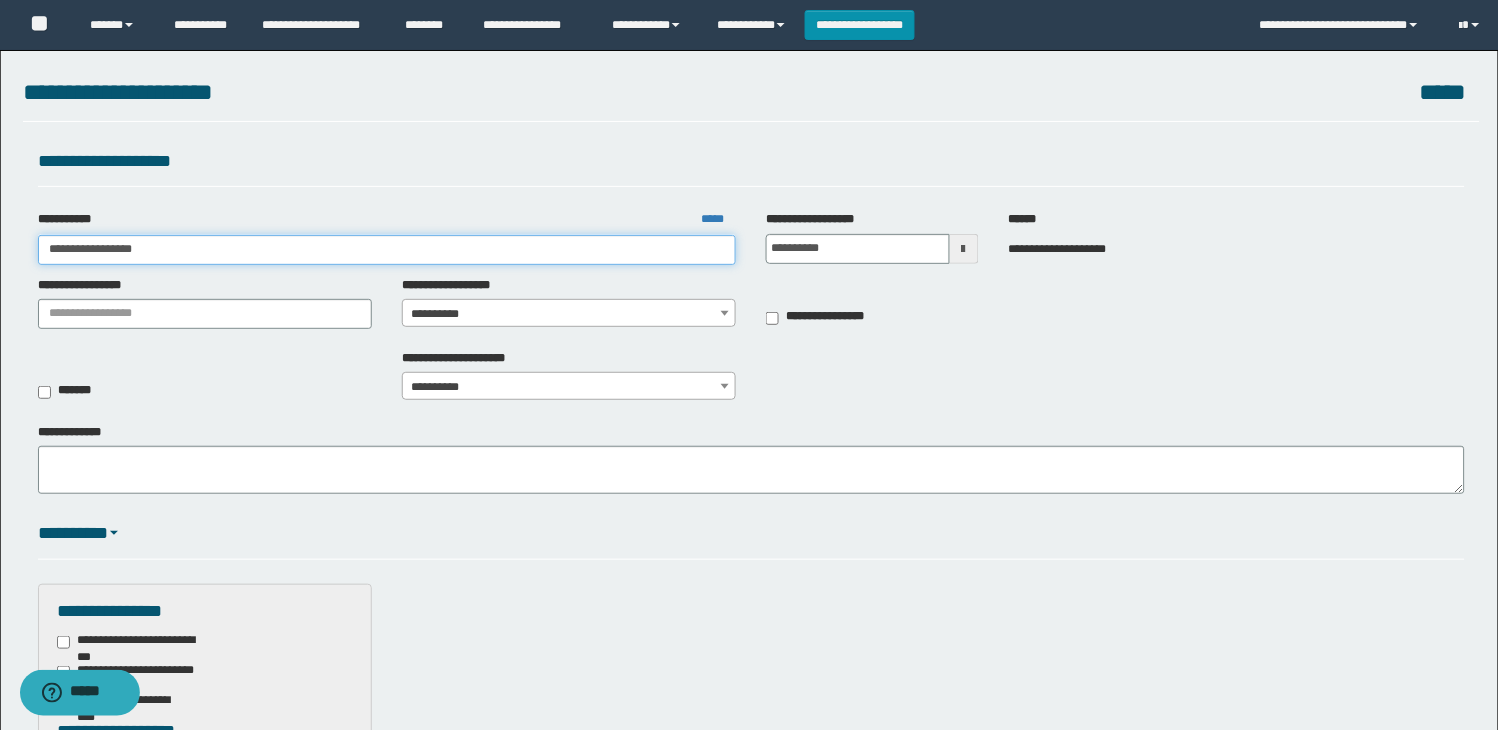 type on "**********" 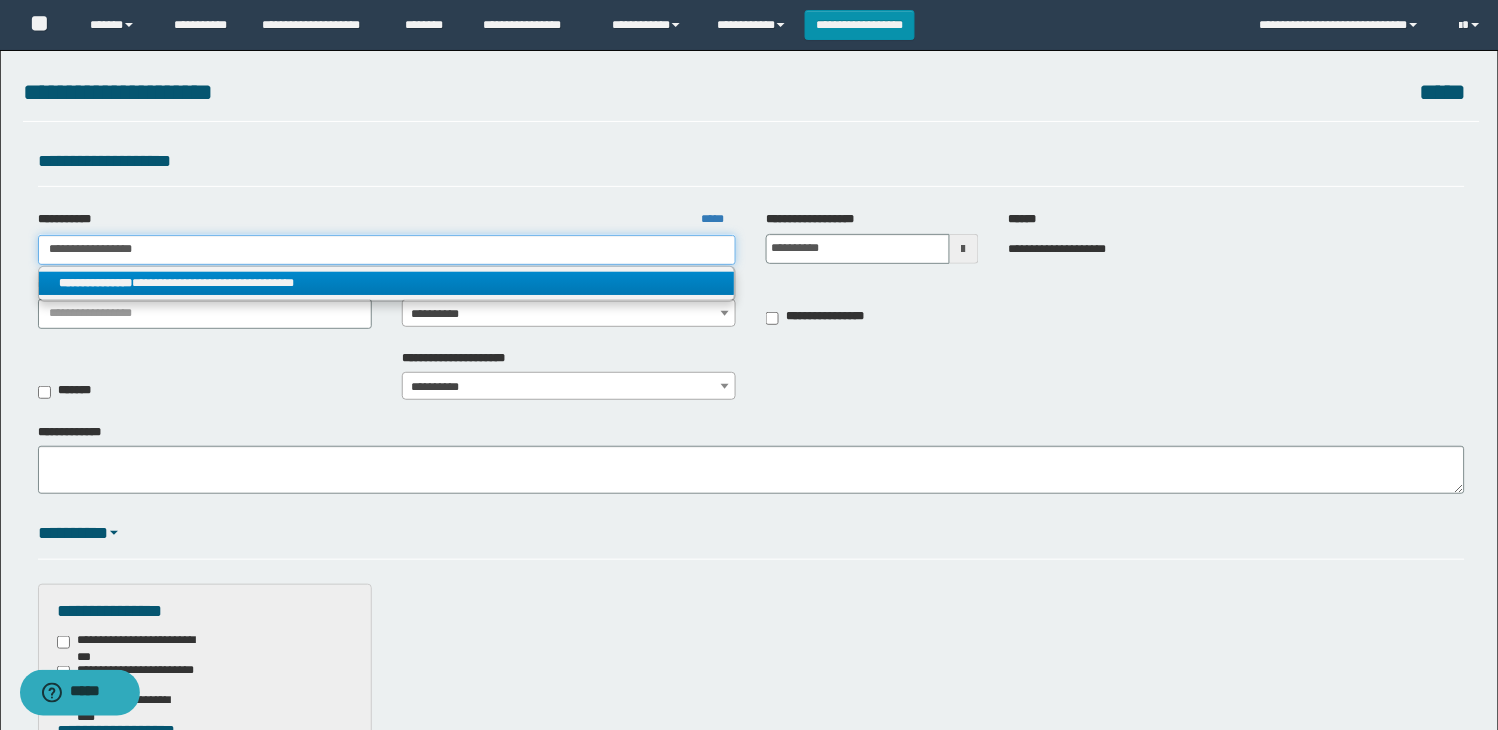 type on "**********" 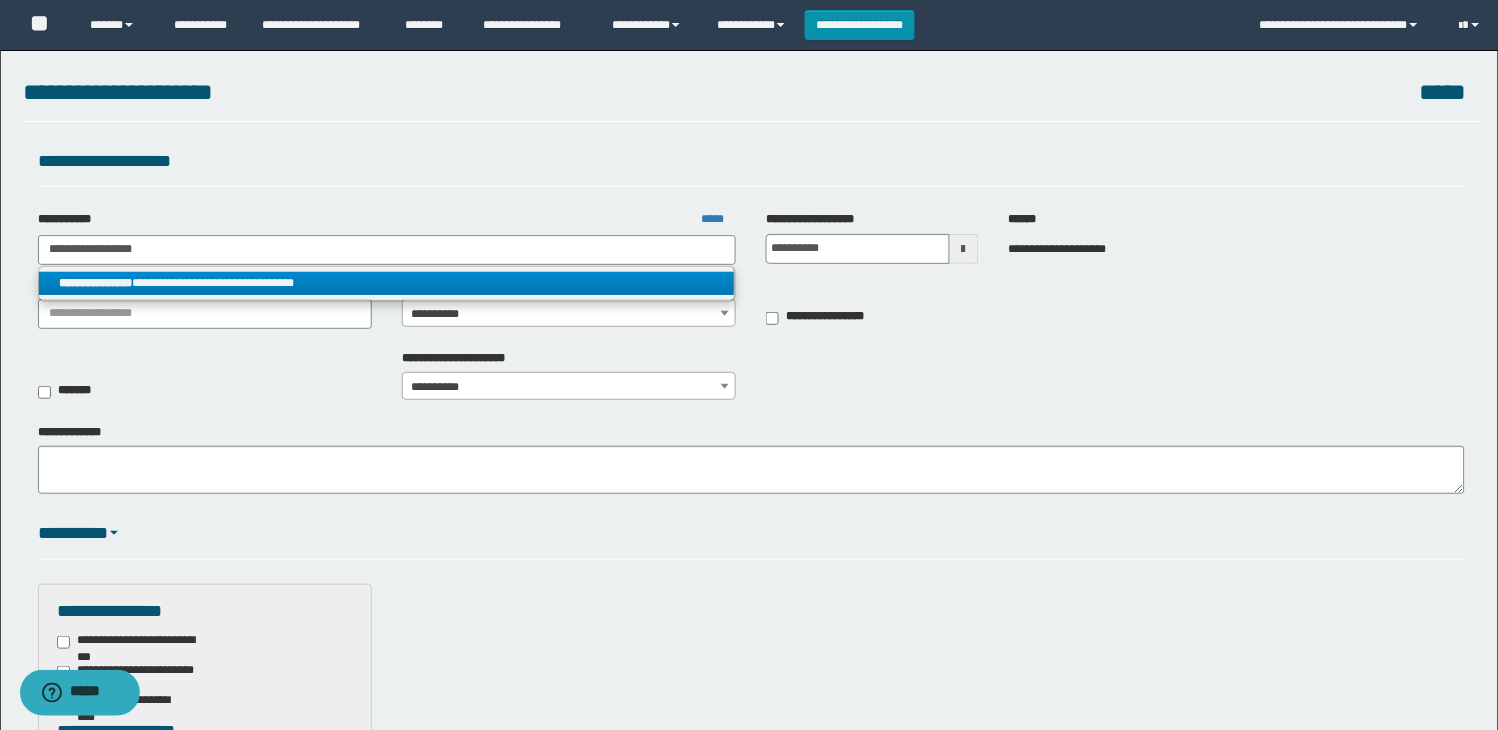 drag, startPoint x: 336, startPoint y: 278, endPoint x: 450, endPoint y: 288, distance: 114.43776 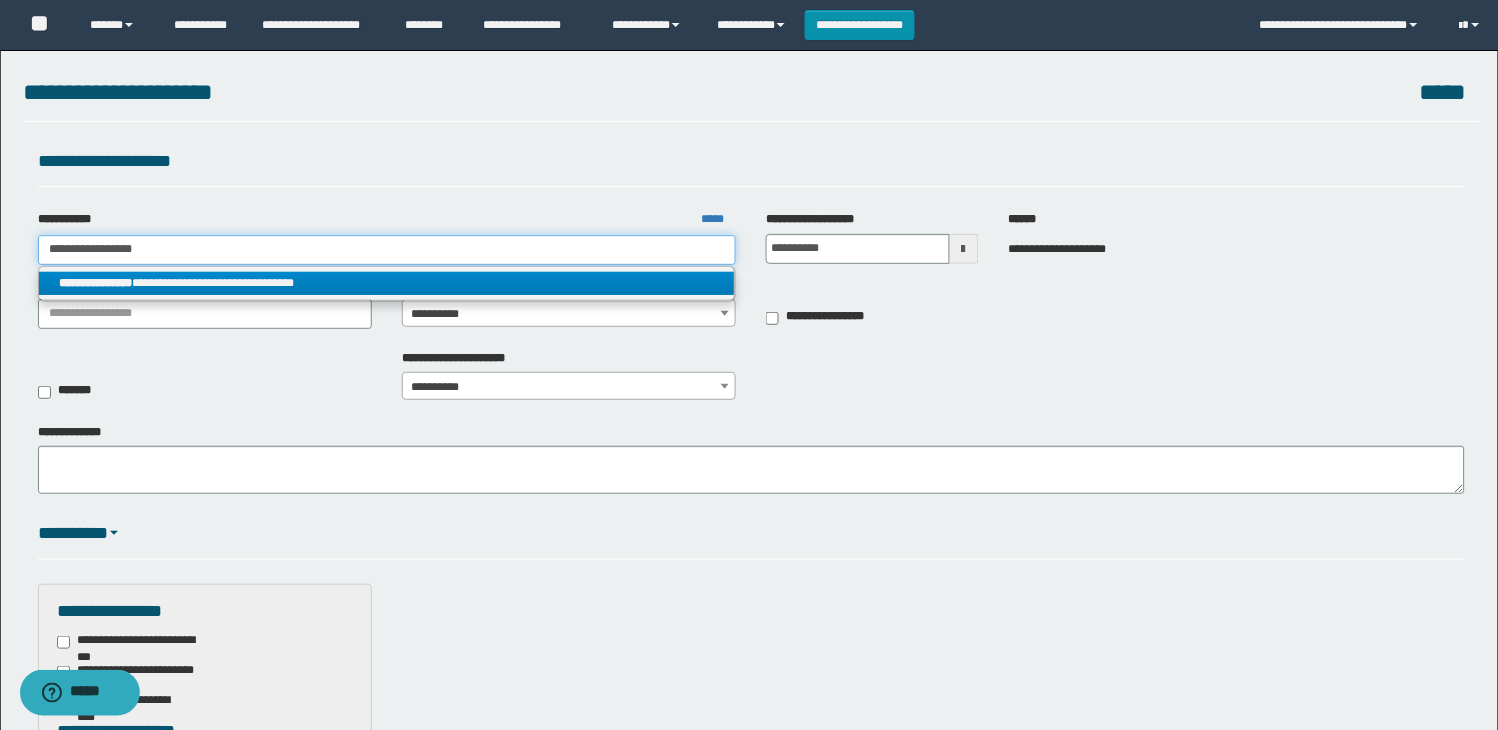 type 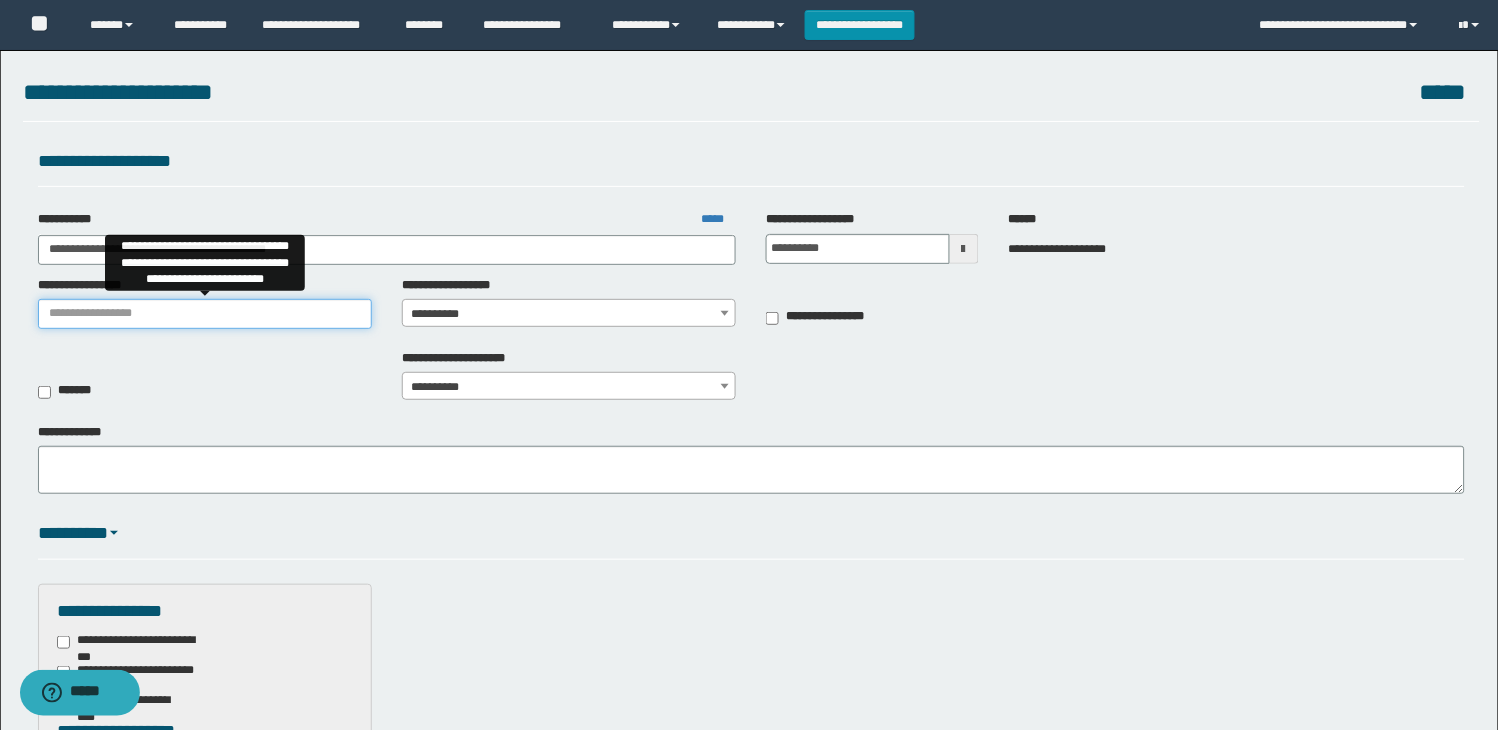 click on "**********" at bounding box center (205, 314) 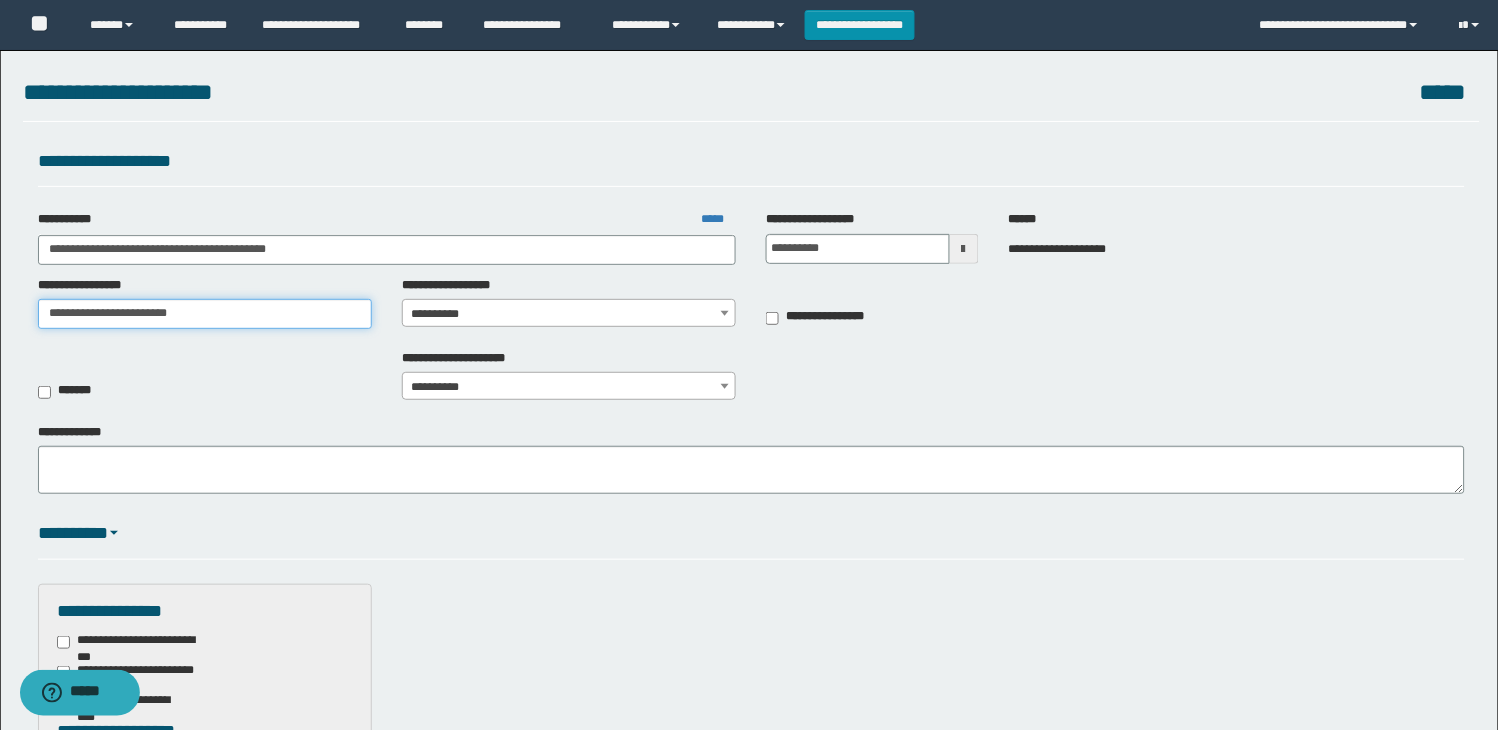 type on "**********" 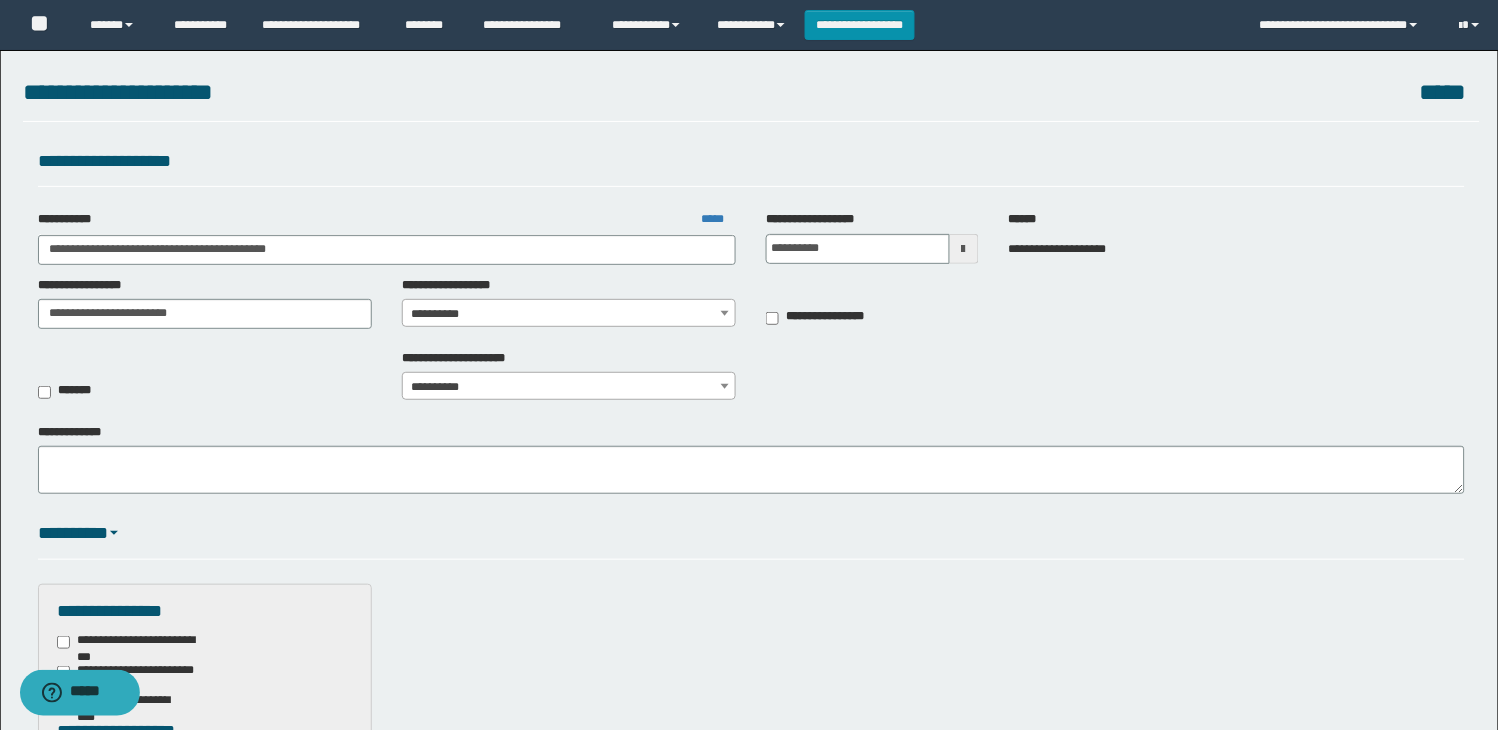 click on "**********" at bounding box center (569, 314) 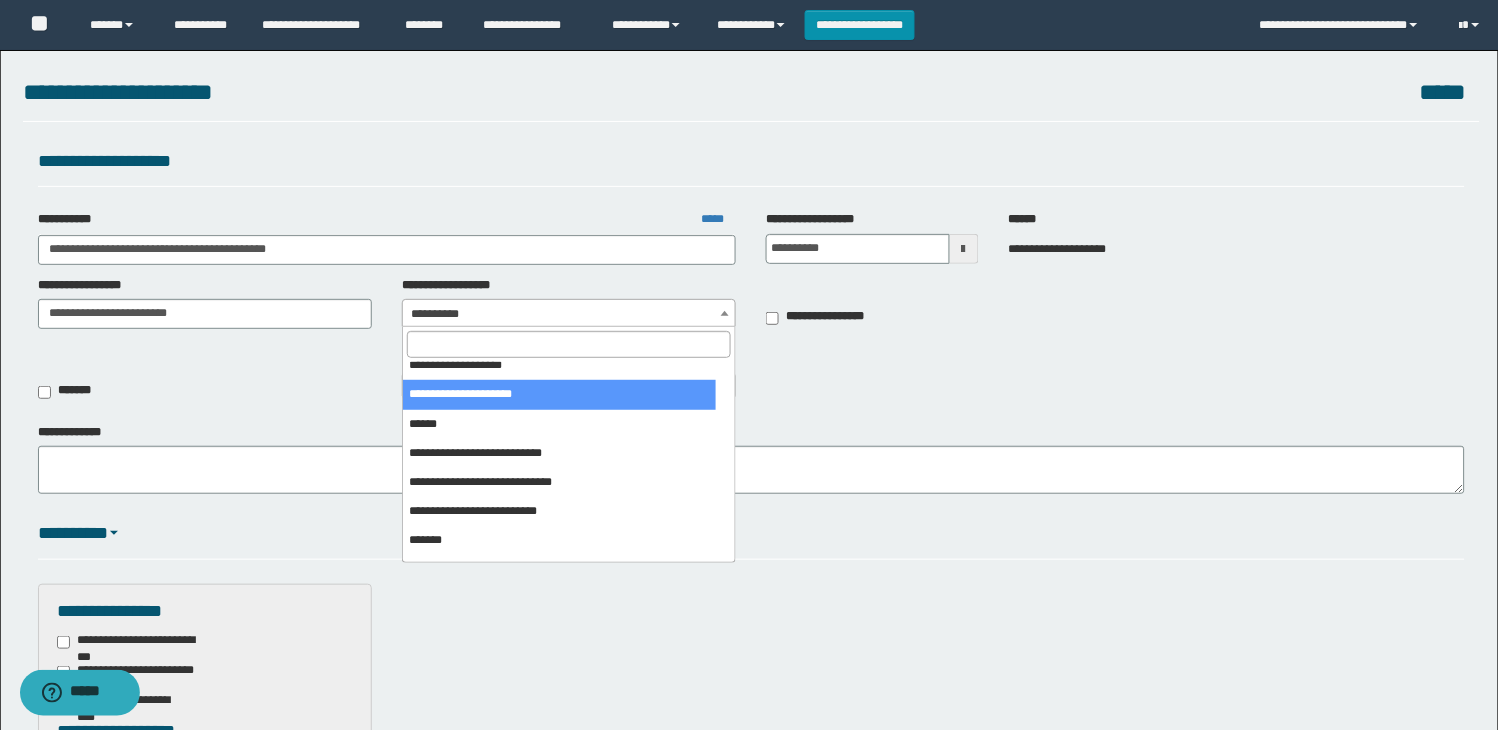 scroll, scrollTop: 222, scrollLeft: 0, axis: vertical 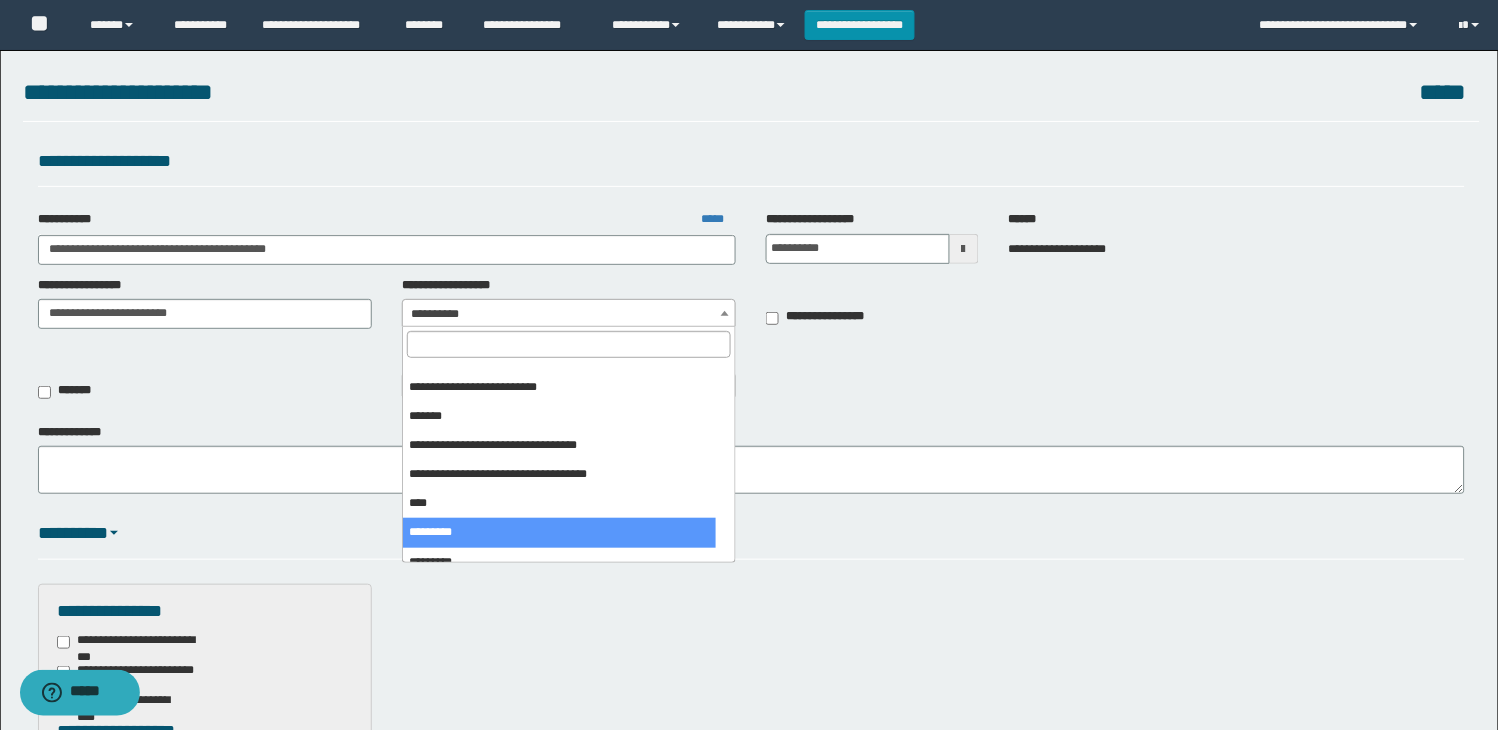 select on "***" 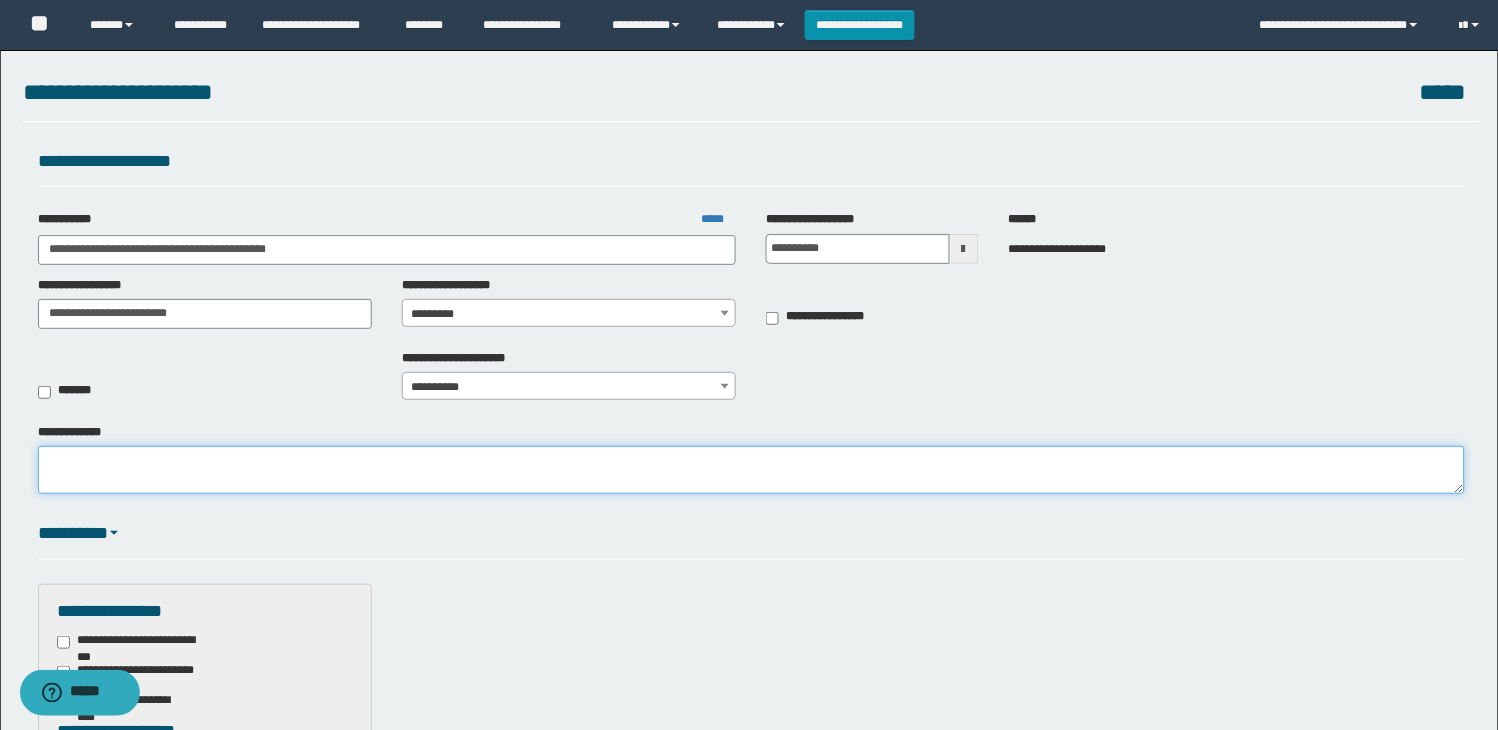 drag, startPoint x: 1010, startPoint y: 484, endPoint x: 667, endPoint y: 488, distance: 343.02332 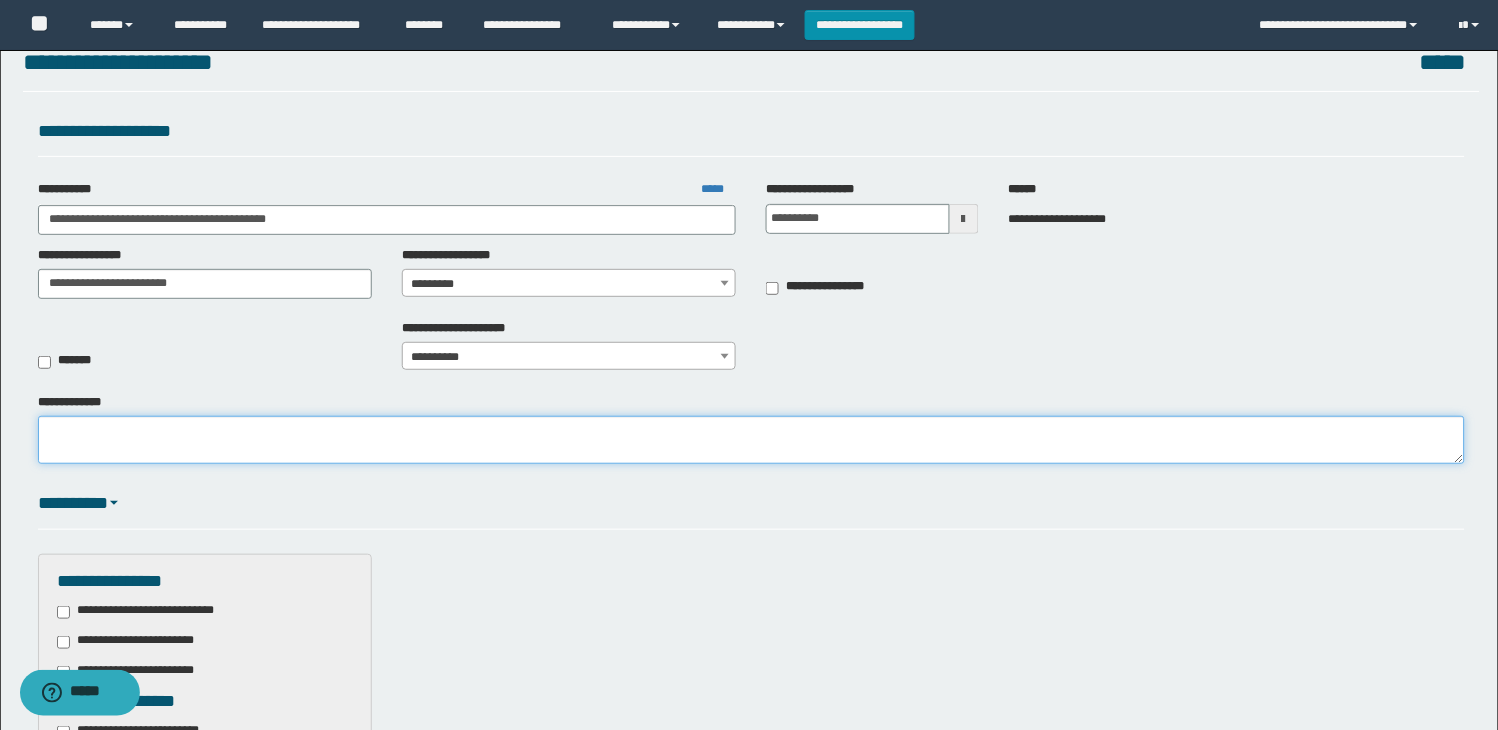 scroll, scrollTop: 444, scrollLeft: 0, axis: vertical 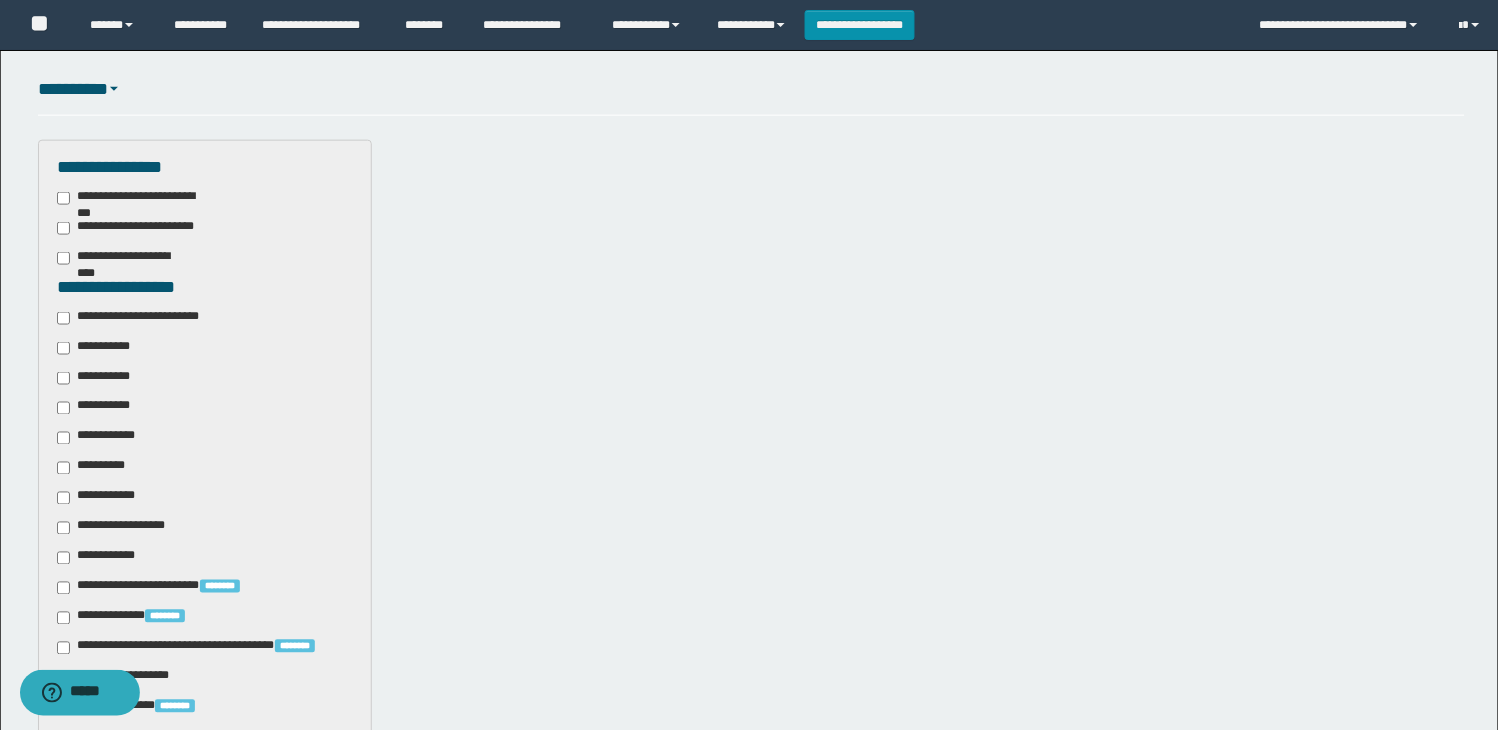 click on "**********" at bounding box center (143, 318) 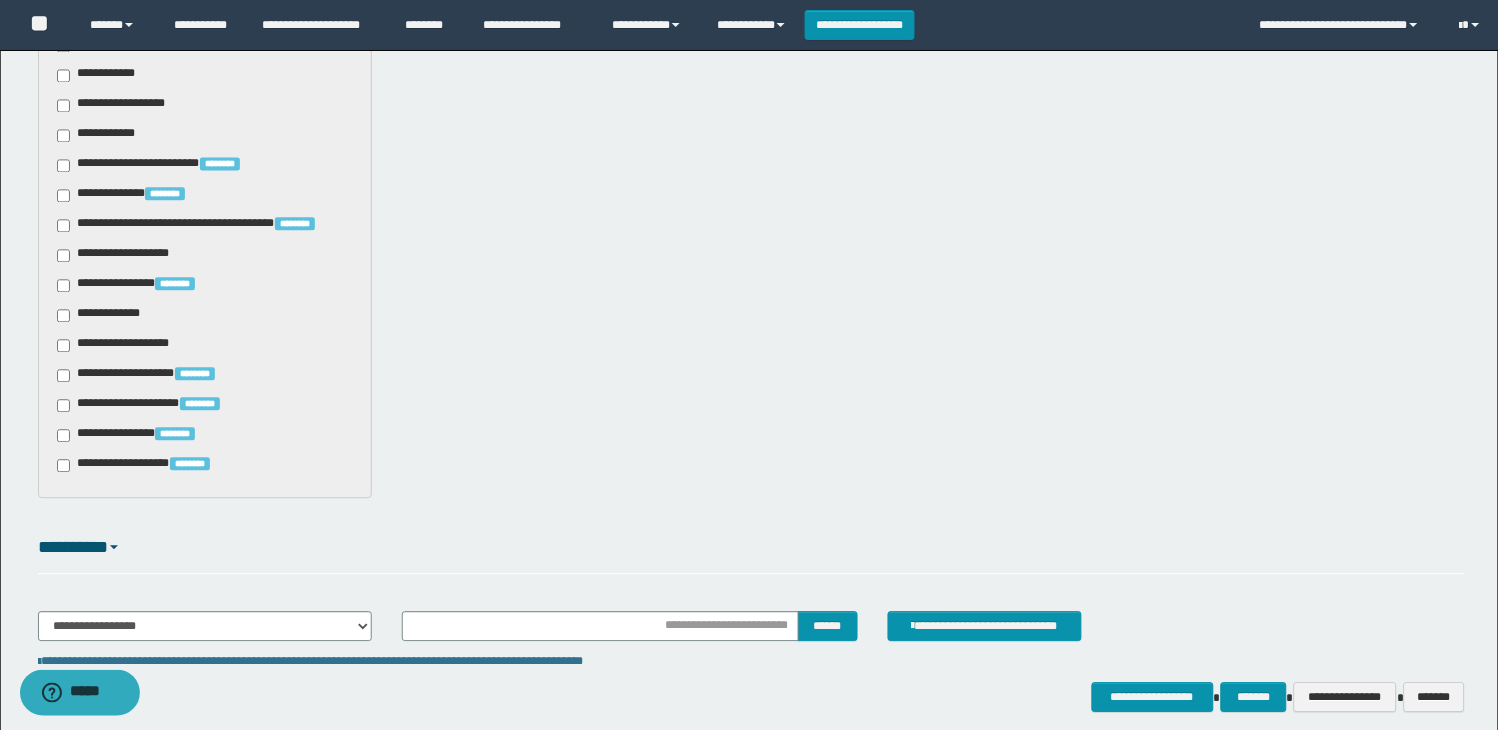 scroll, scrollTop: 888, scrollLeft: 0, axis: vertical 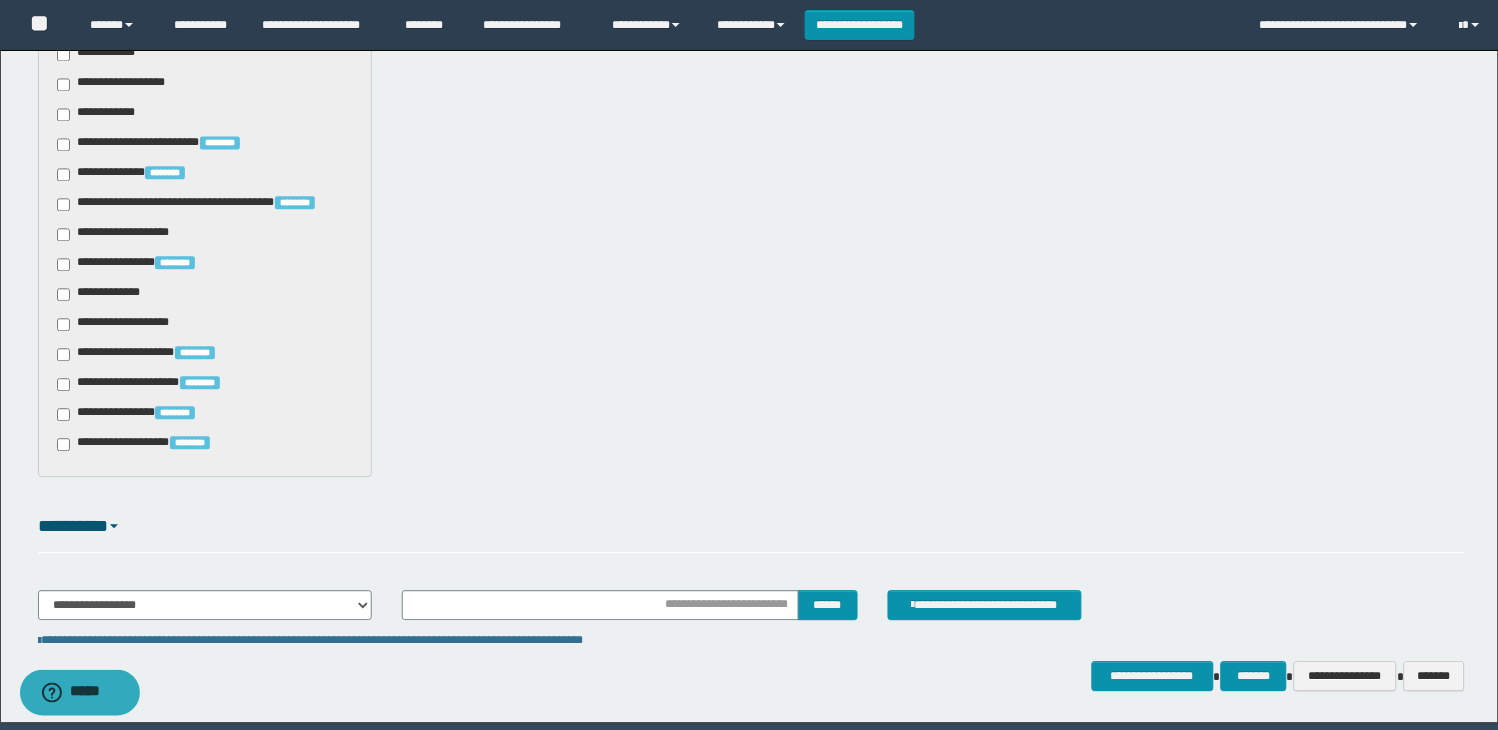 click on "**********" at bounding box center (126, 324) 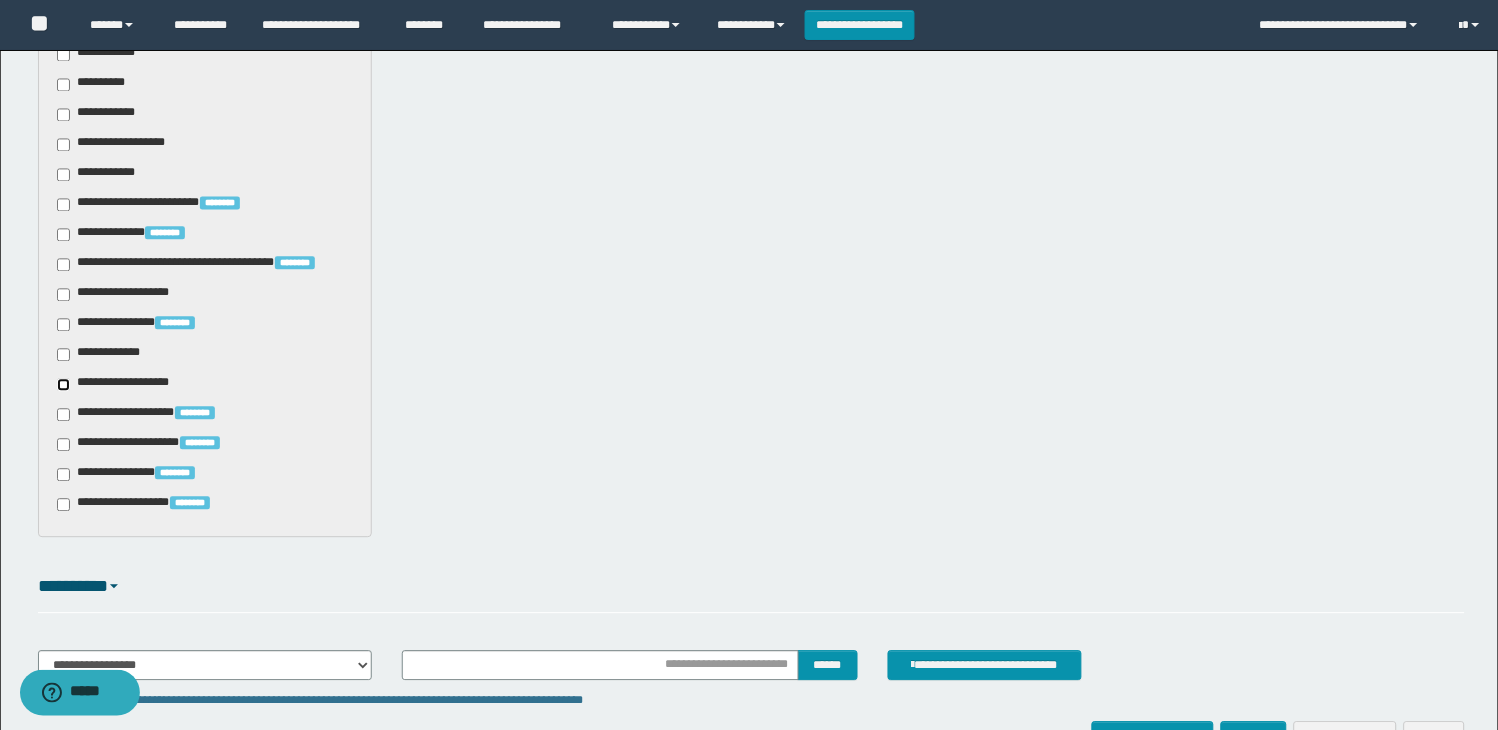 scroll, scrollTop: 666, scrollLeft: 0, axis: vertical 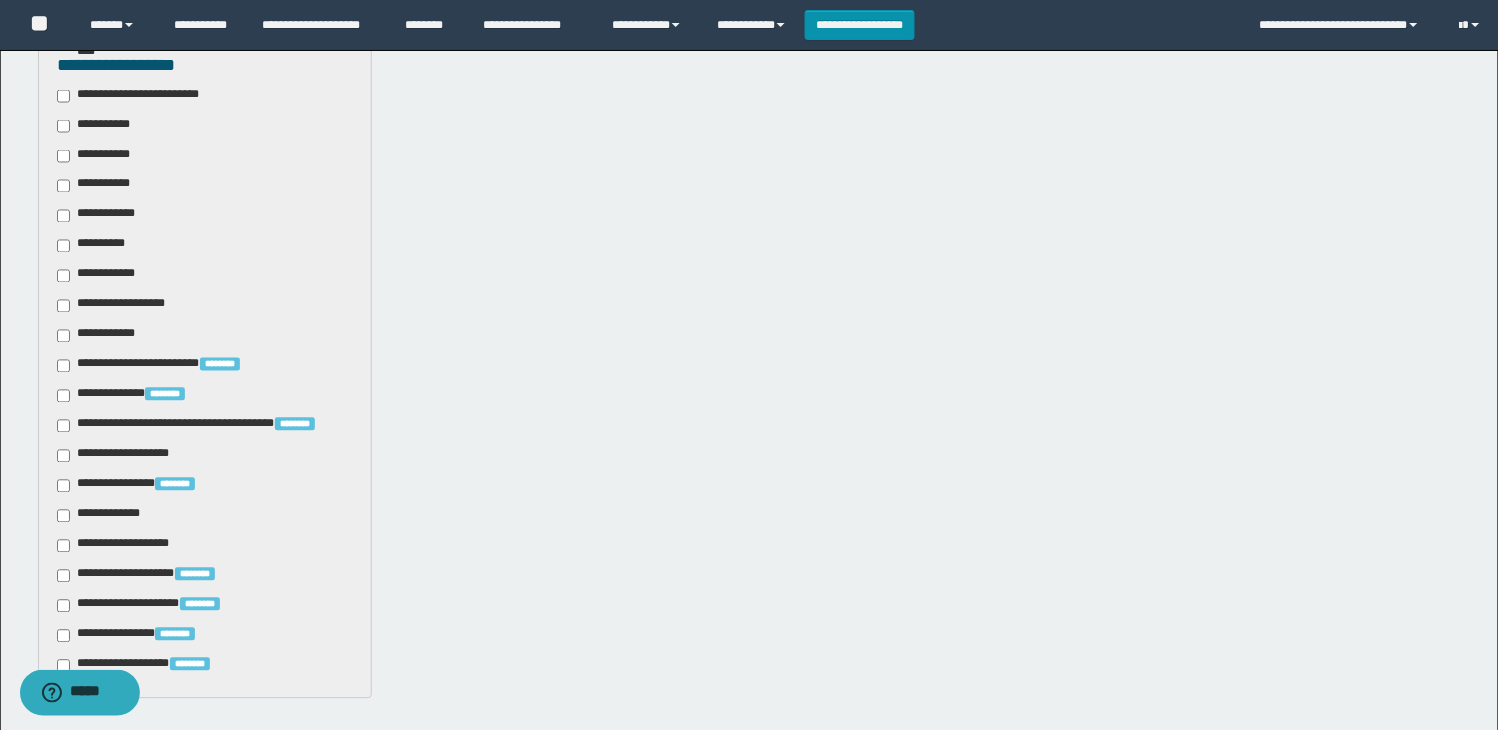 click on "**********" at bounding box center [99, 126] 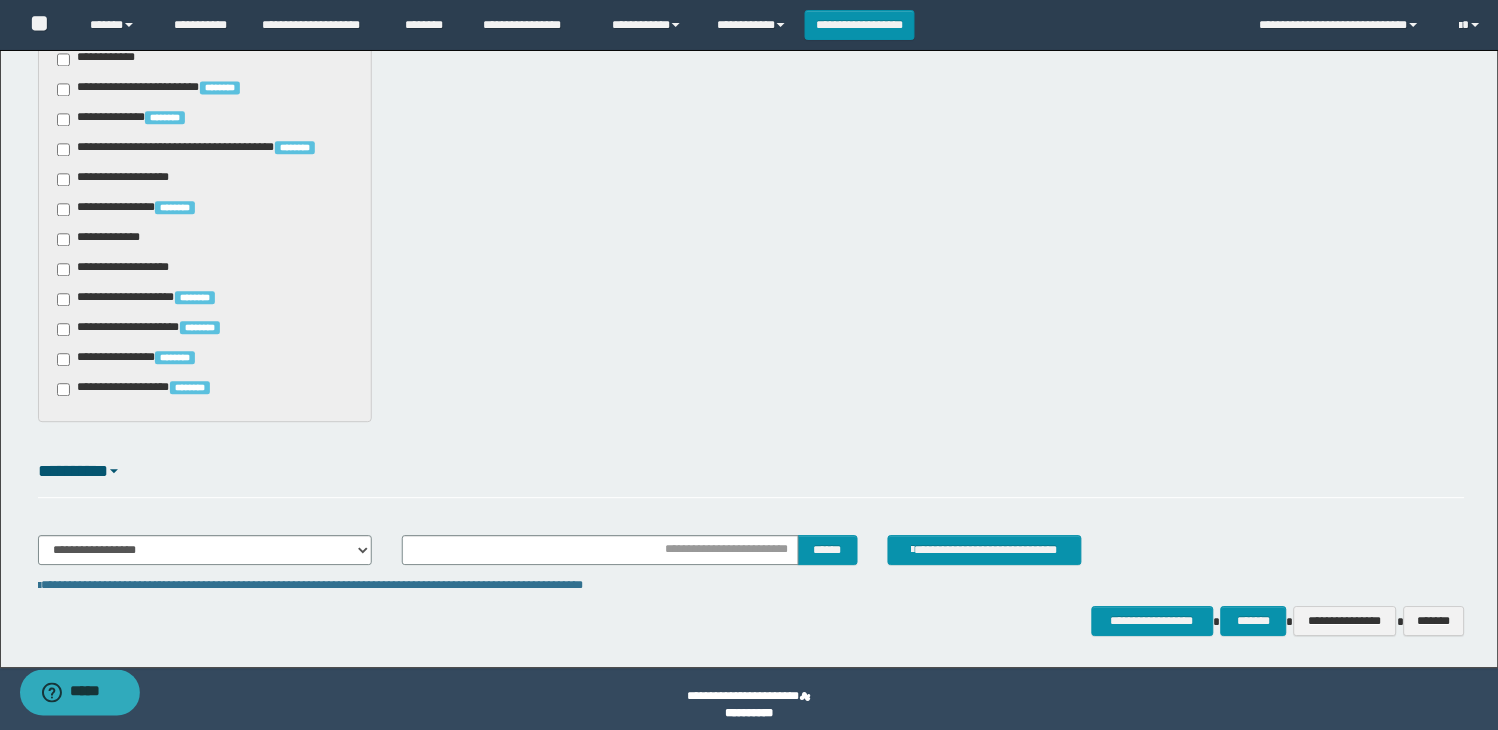 scroll, scrollTop: 954, scrollLeft: 0, axis: vertical 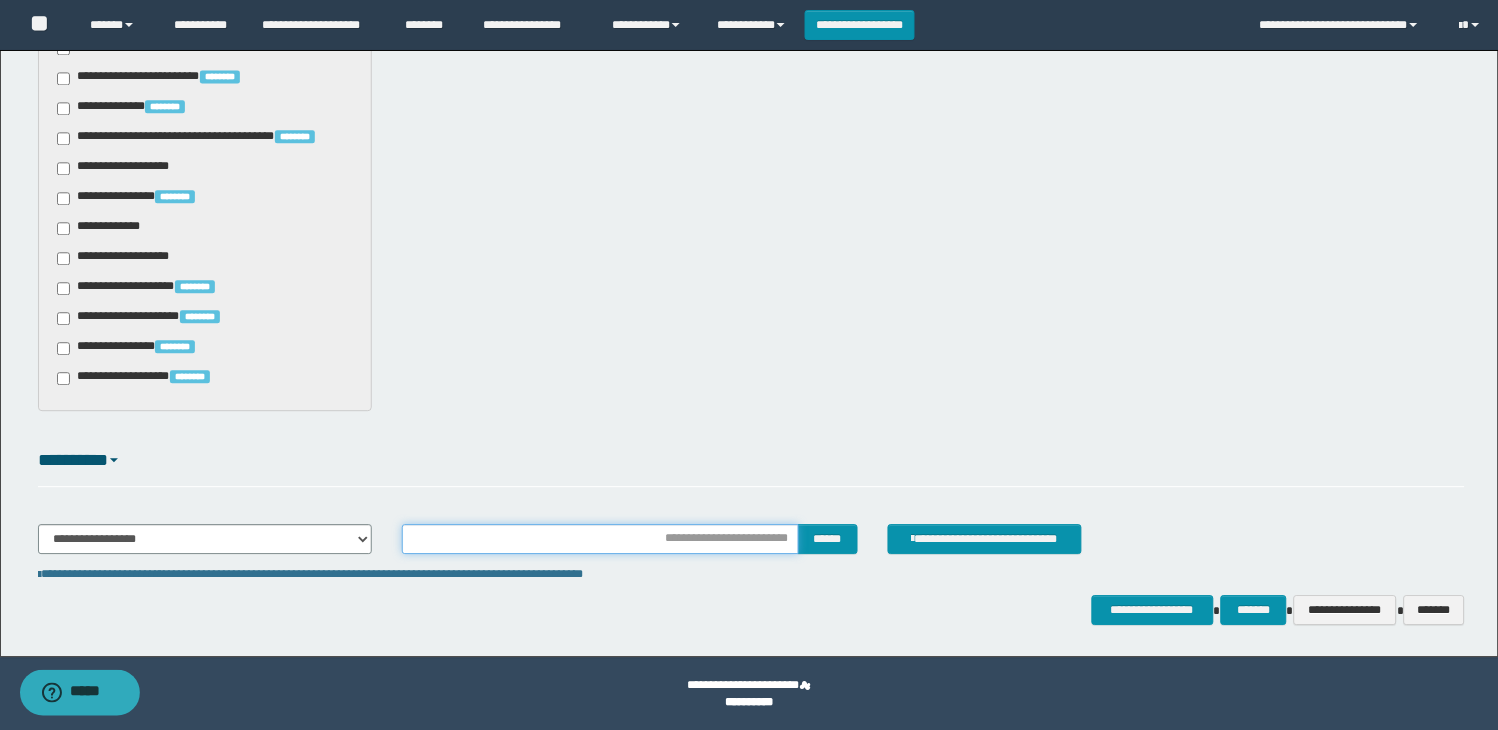 click at bounding box center [600, 539] 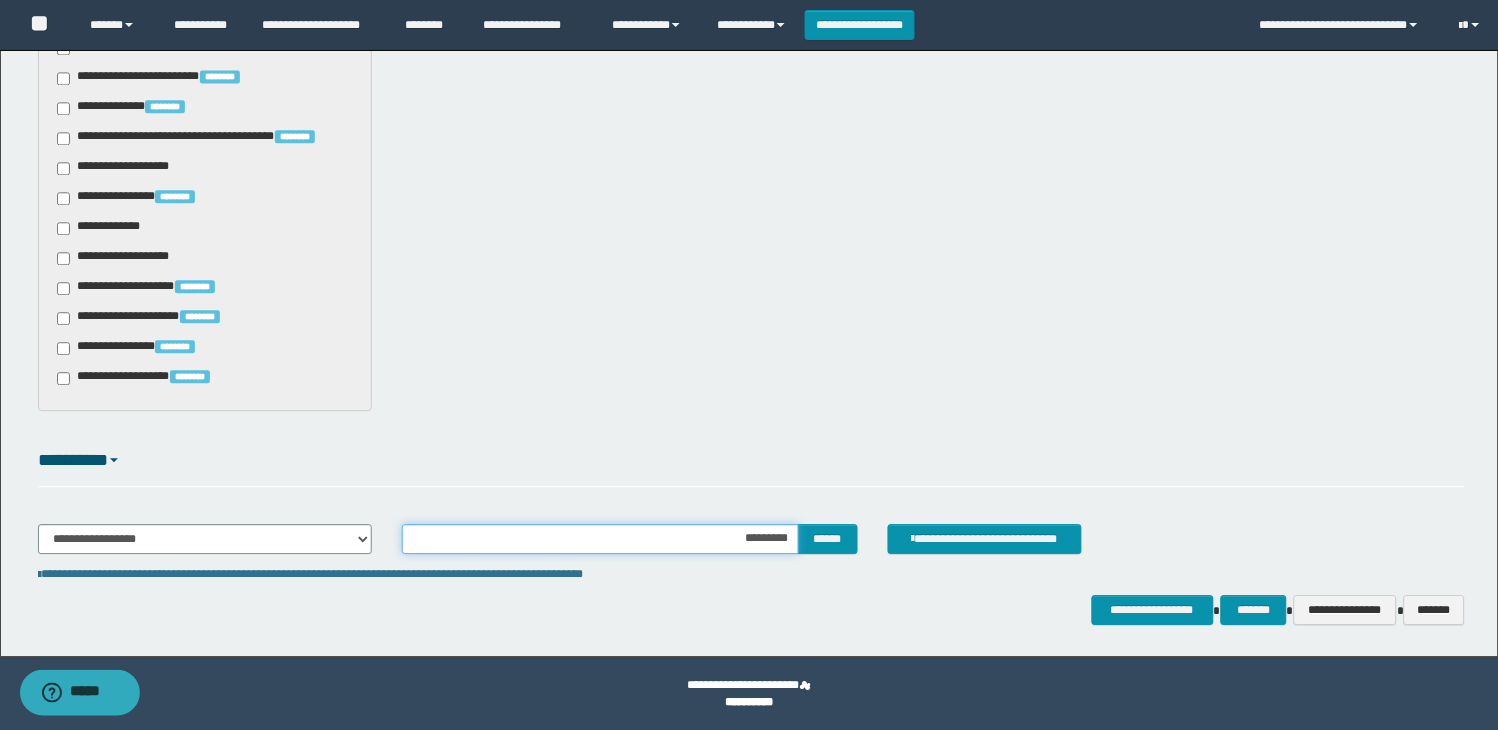 type on "**********" 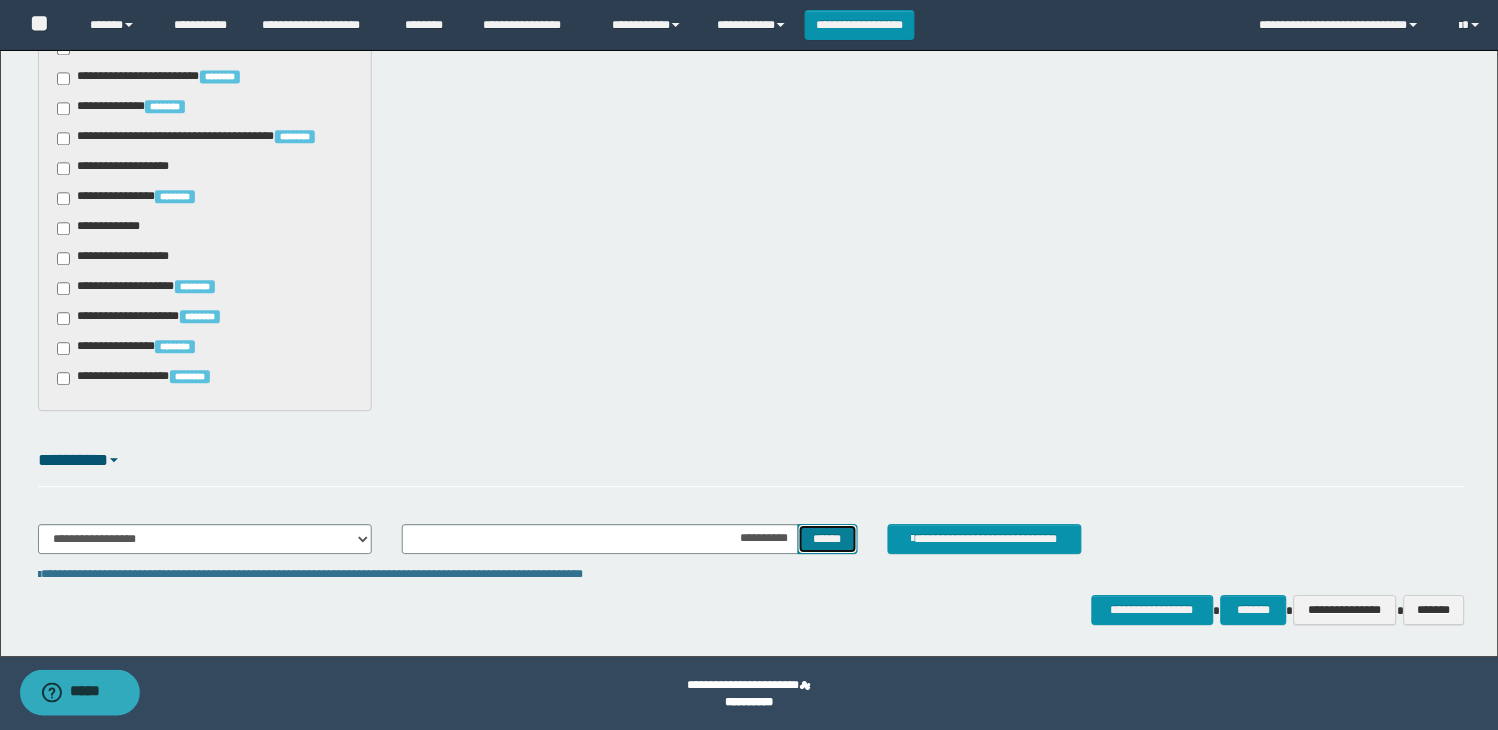 click on "******" at bounding box center (828, 539) 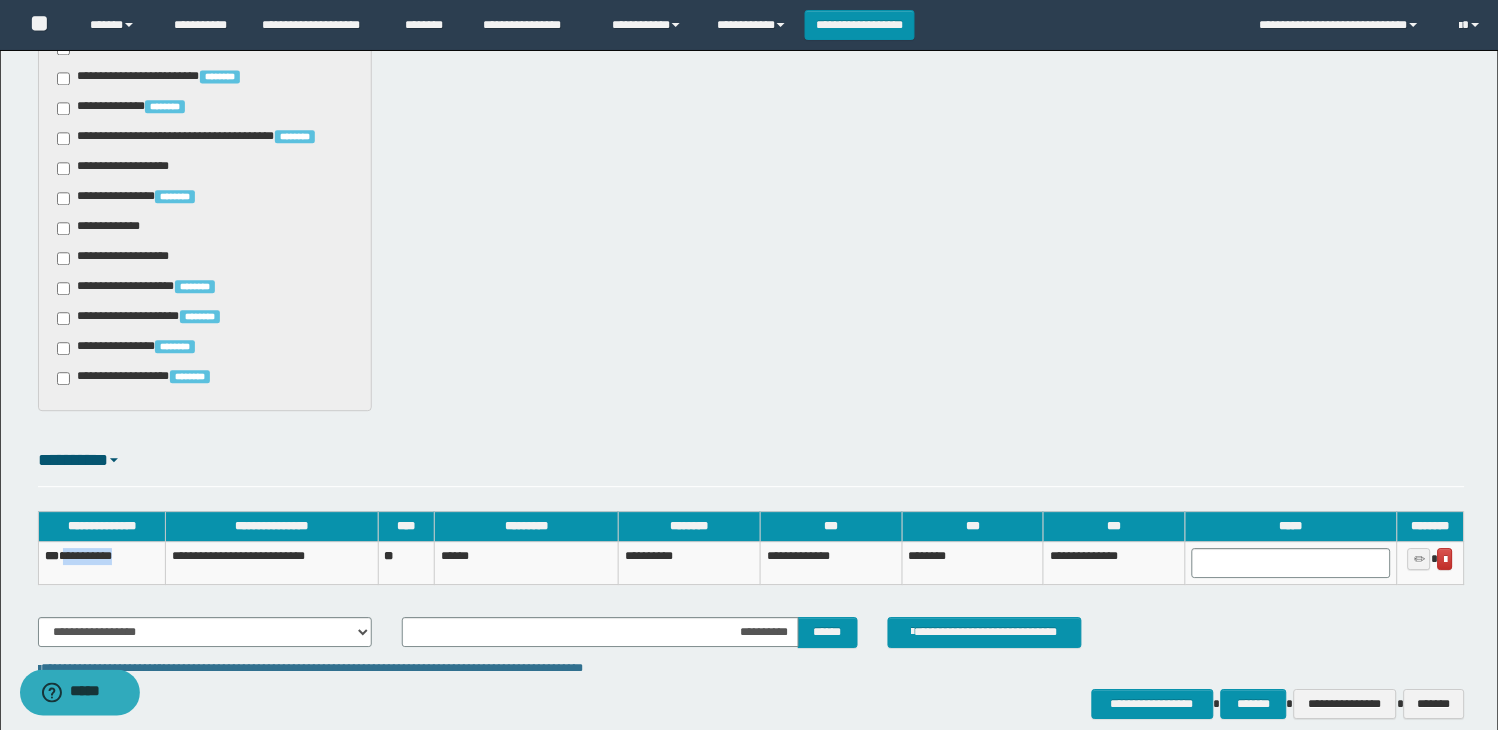 drag, startPoint x: 134, startPoint y: 551, endPoint x: 71, endPoint y: 554, distance: 63.07139 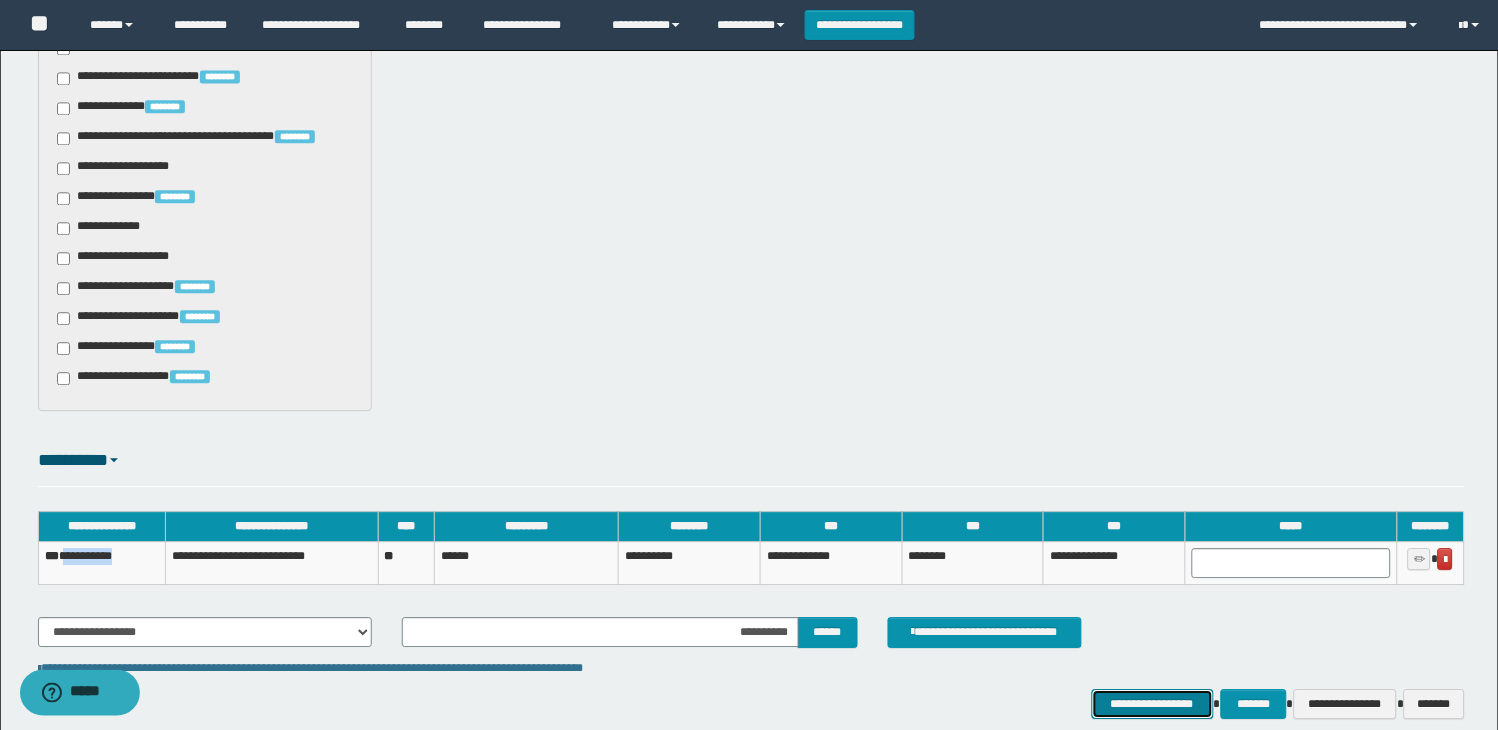 click on "**********" at bounding box center [1153, 704] 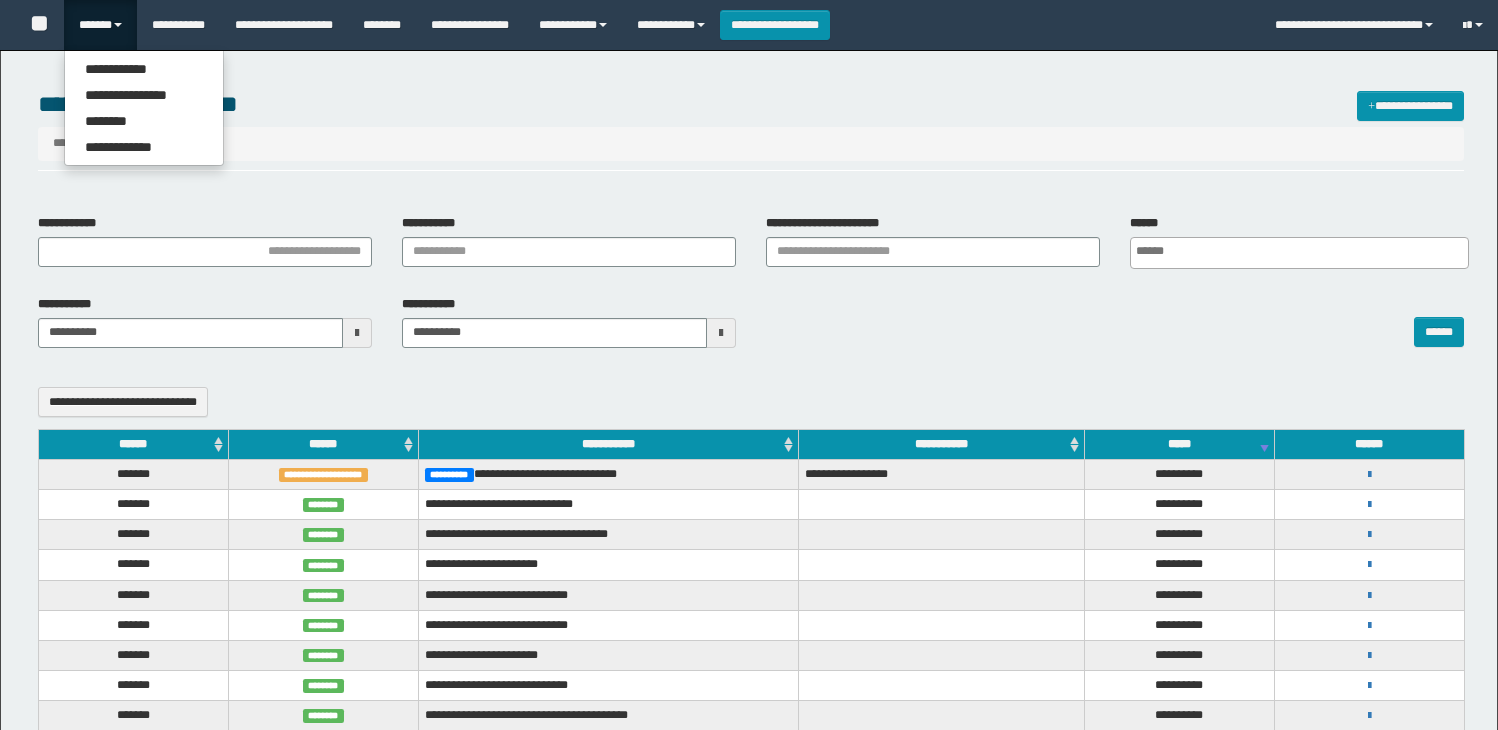 select 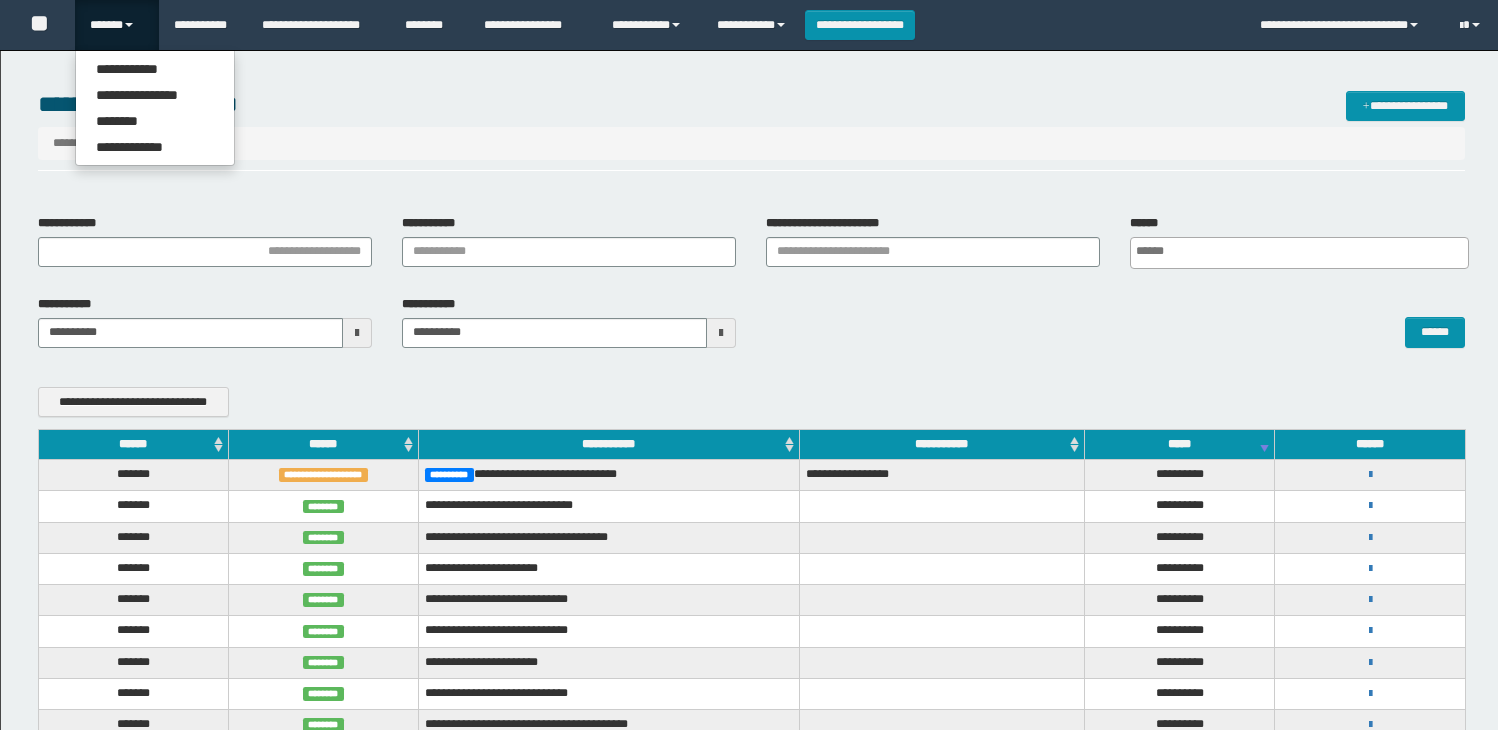 scroll, scrollTop: 0, scrollLeft: 0, axis: both 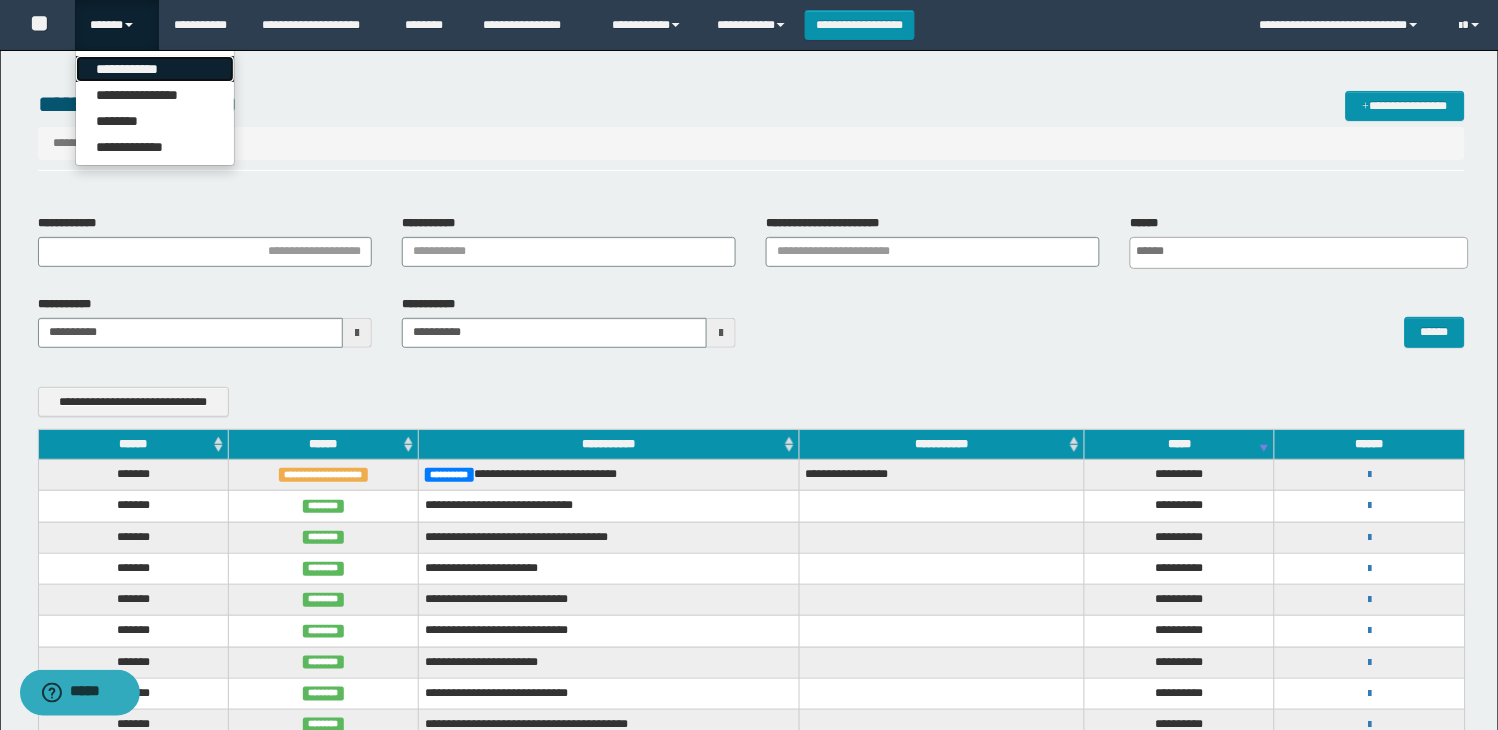 click on "**********" at bounding box center (155, 69) 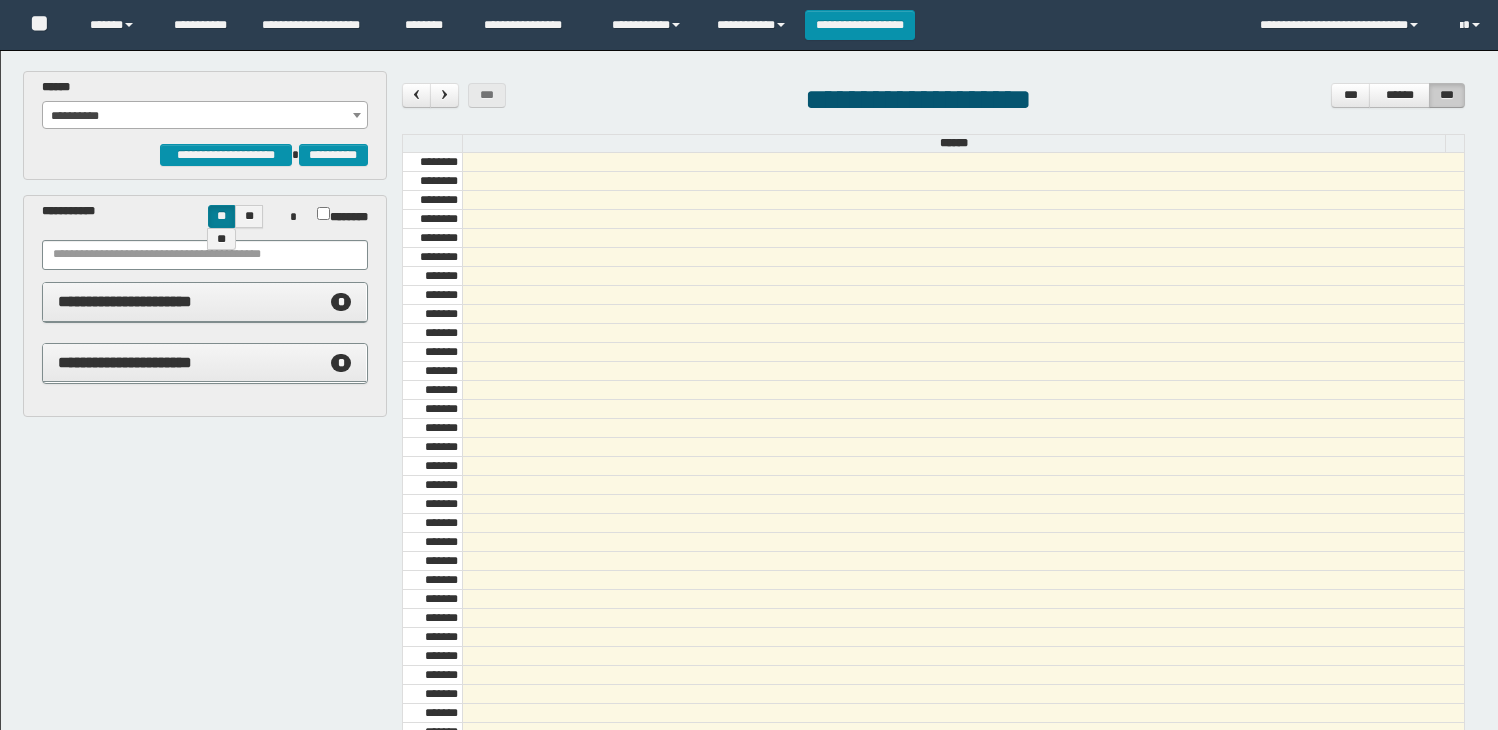 scroll, scrollTop: 0, scrollLeft: 0, axis: both 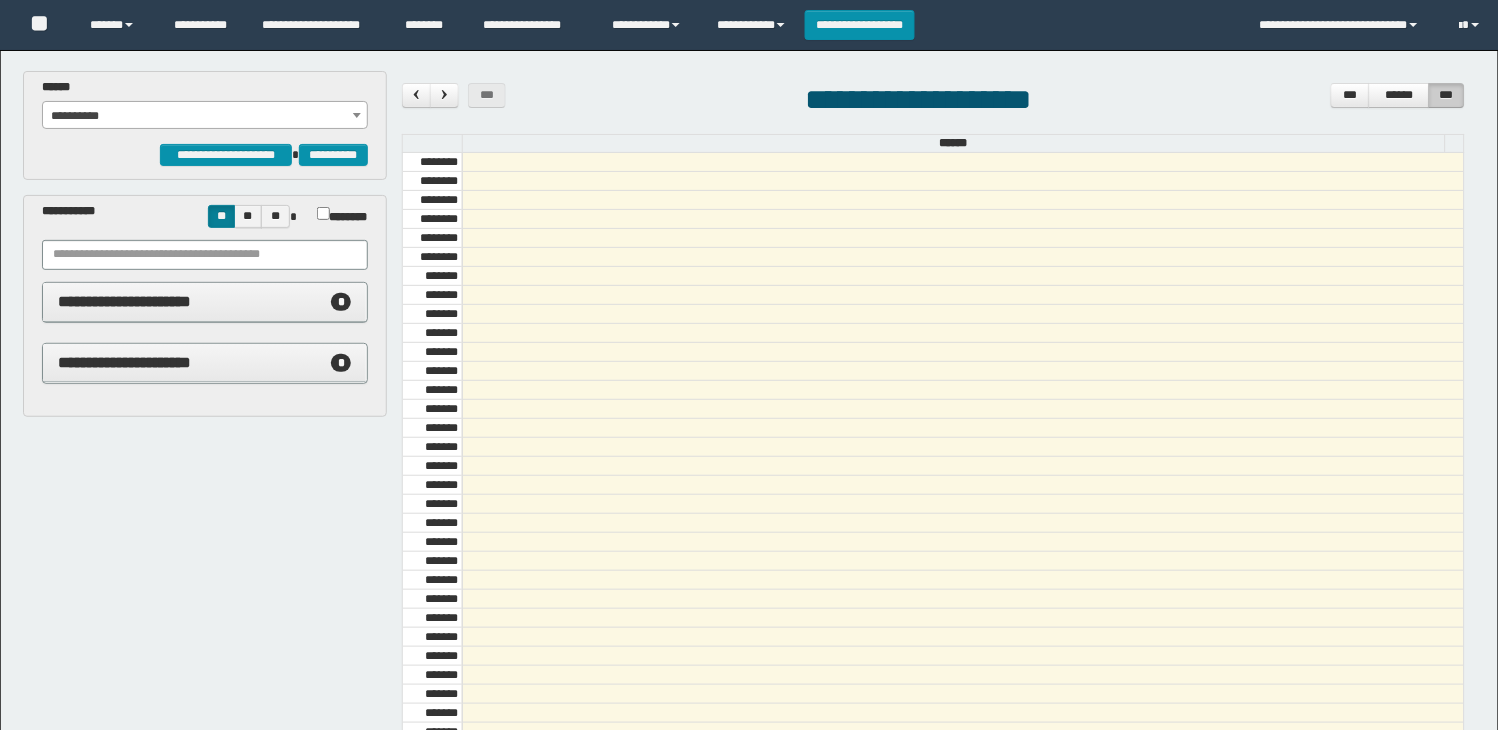 click on "**********" at bounding box center [205, 104] 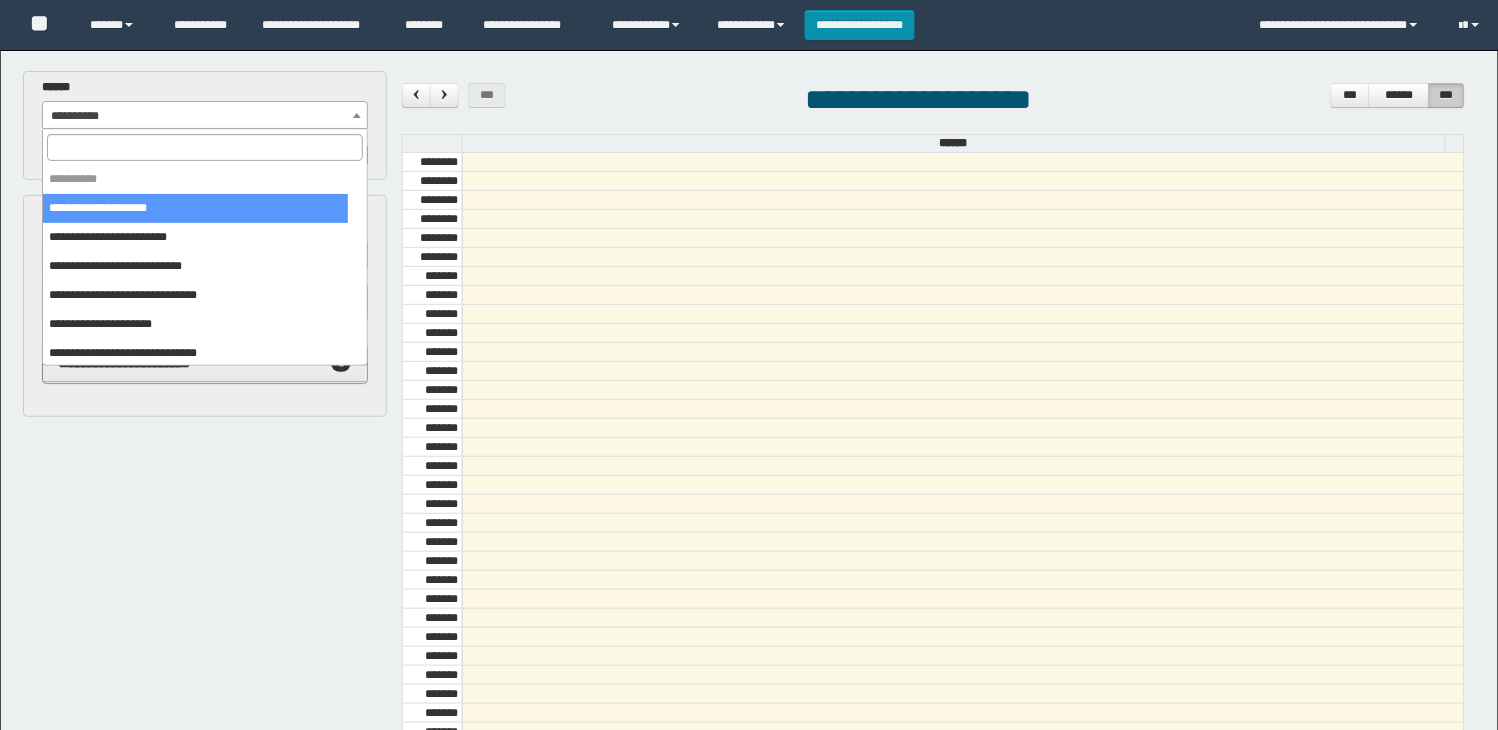 scroll, scrollTop: 687, scrollLeft: 0, axis: vertical 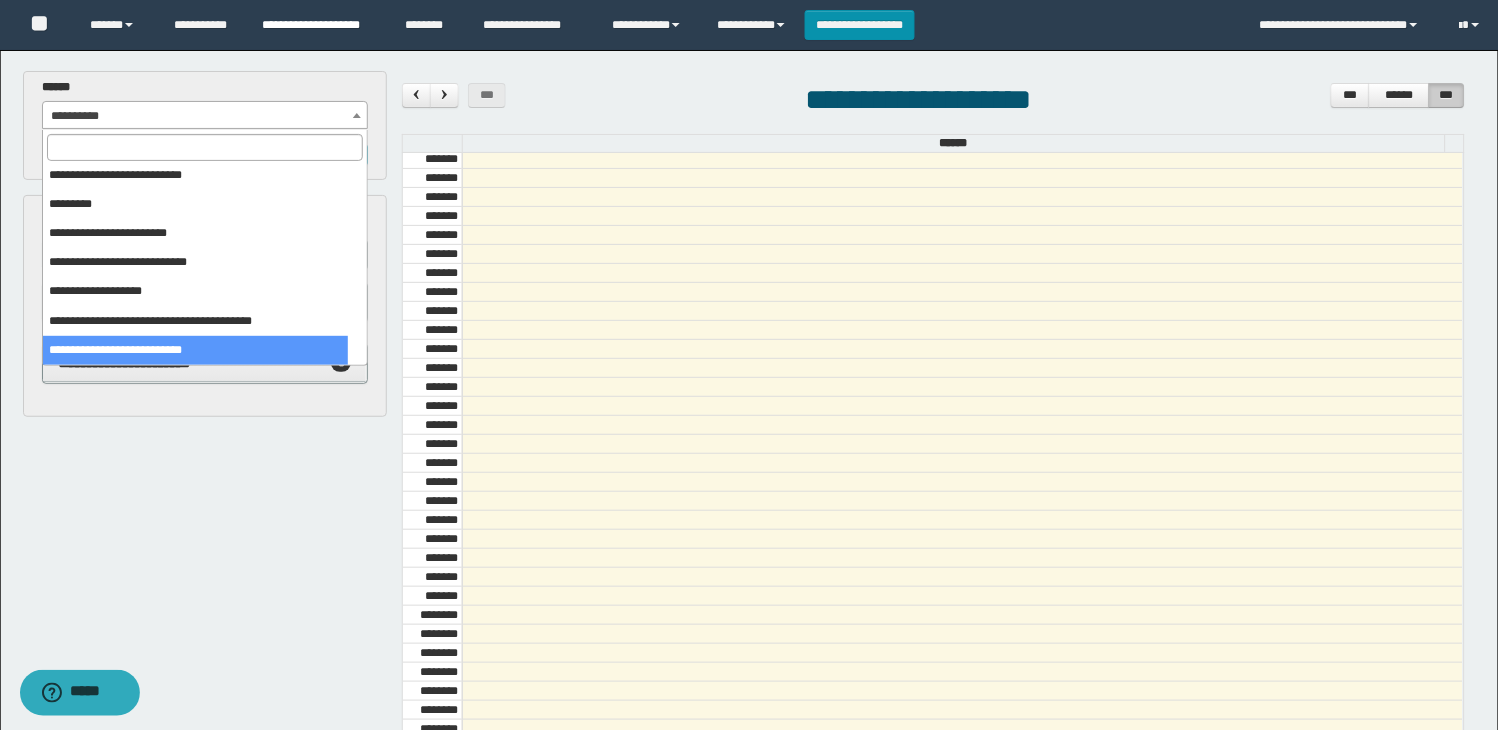 select on "******" 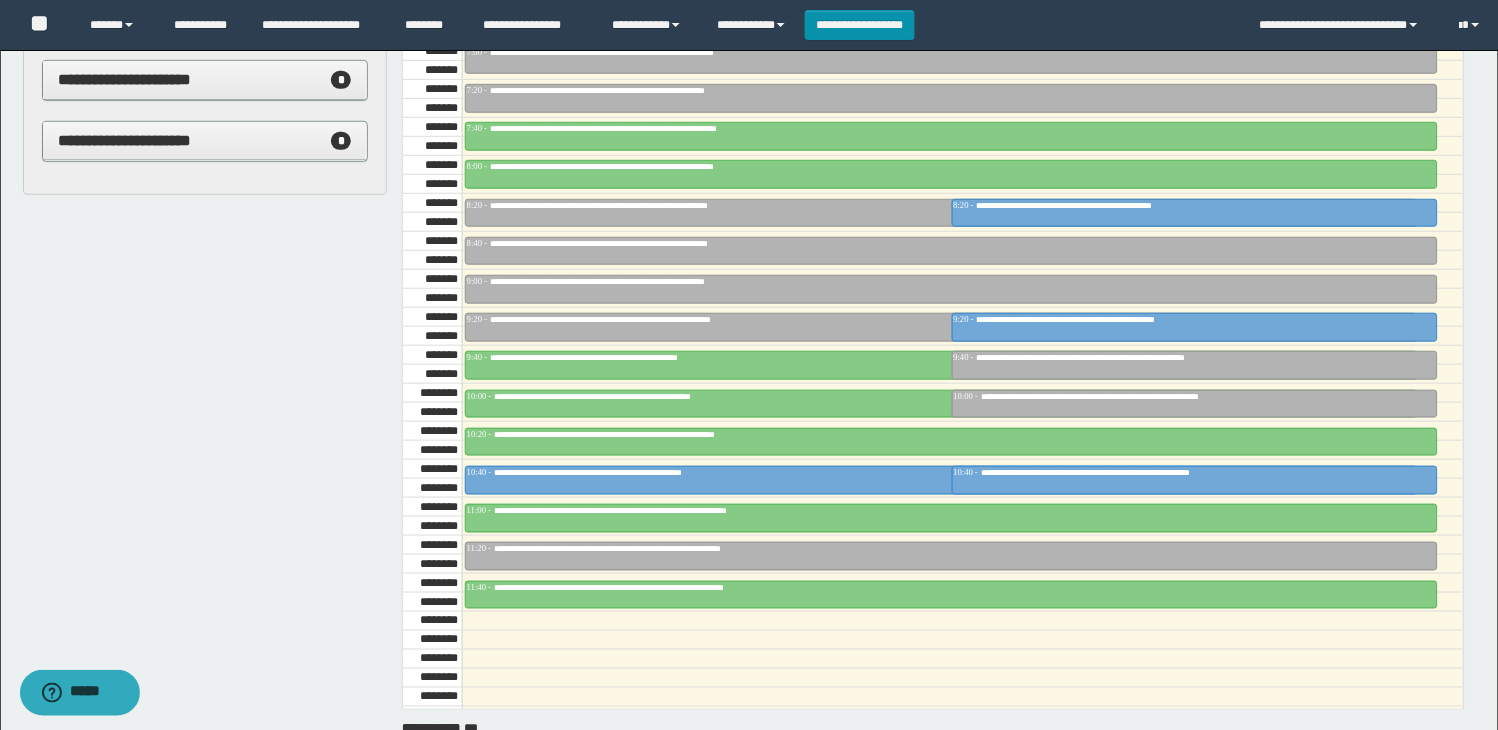 scroll, scrollTop: 0, scrollLeft: 0, axis: both 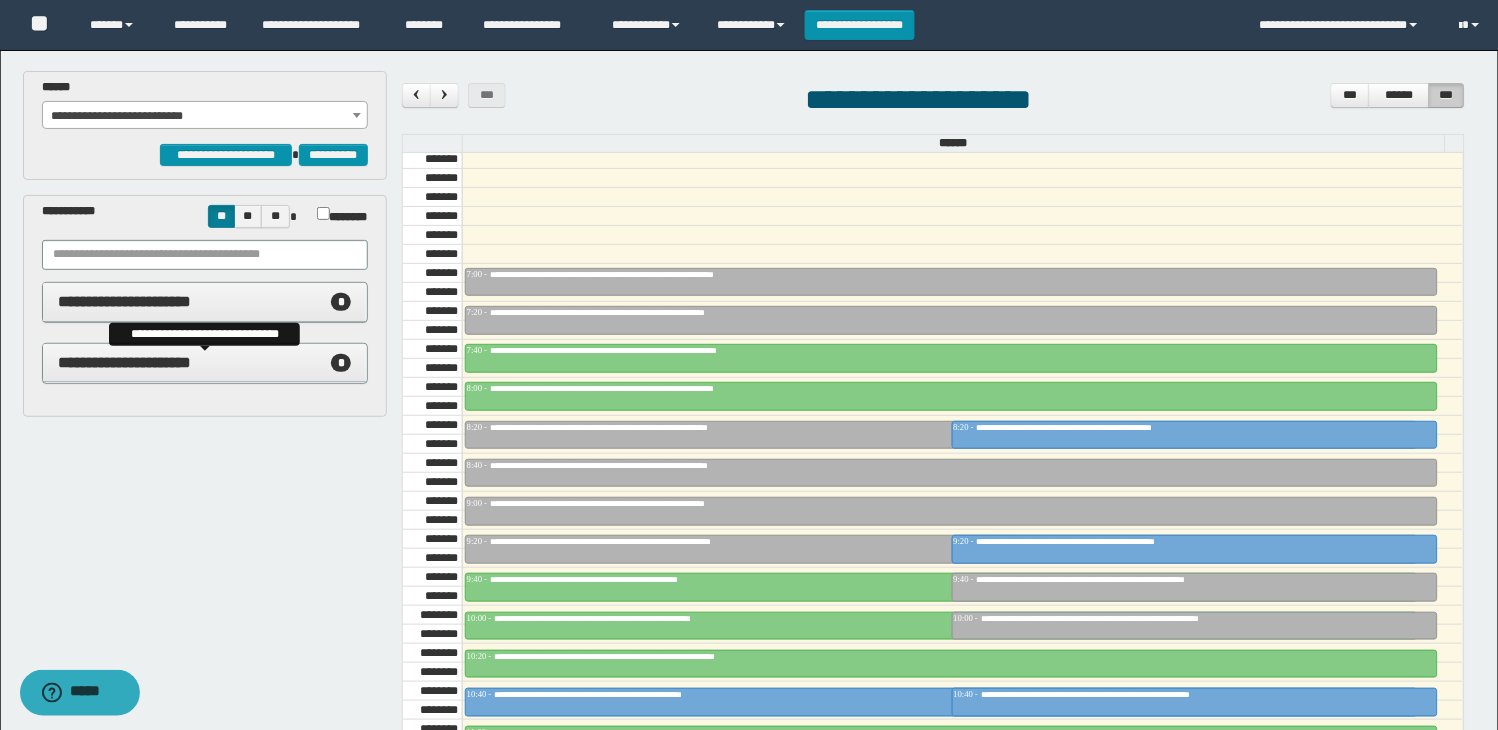 click on "**********" at bounding box center (125, 362) 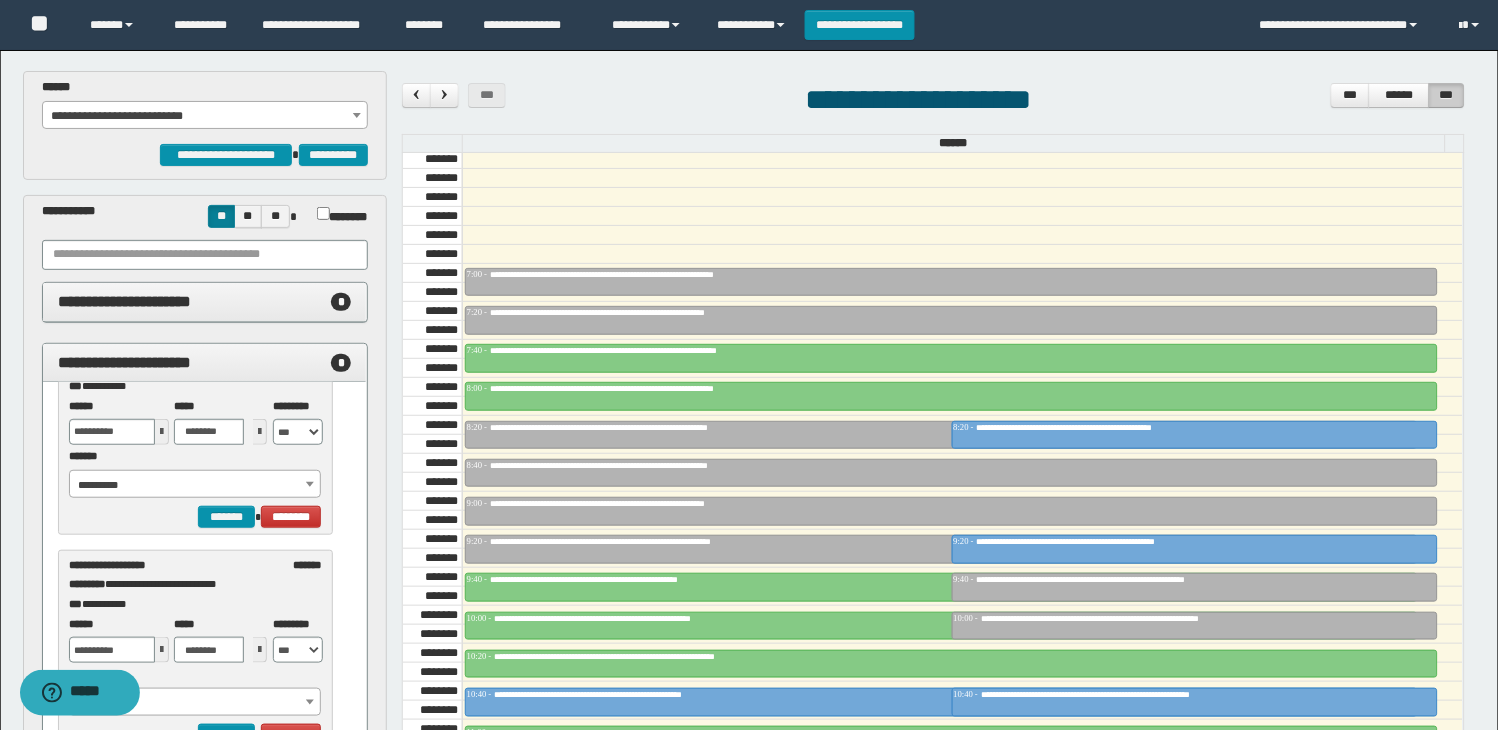 scroll, scrollTop: 0, scrollLeft: 0, axis: both 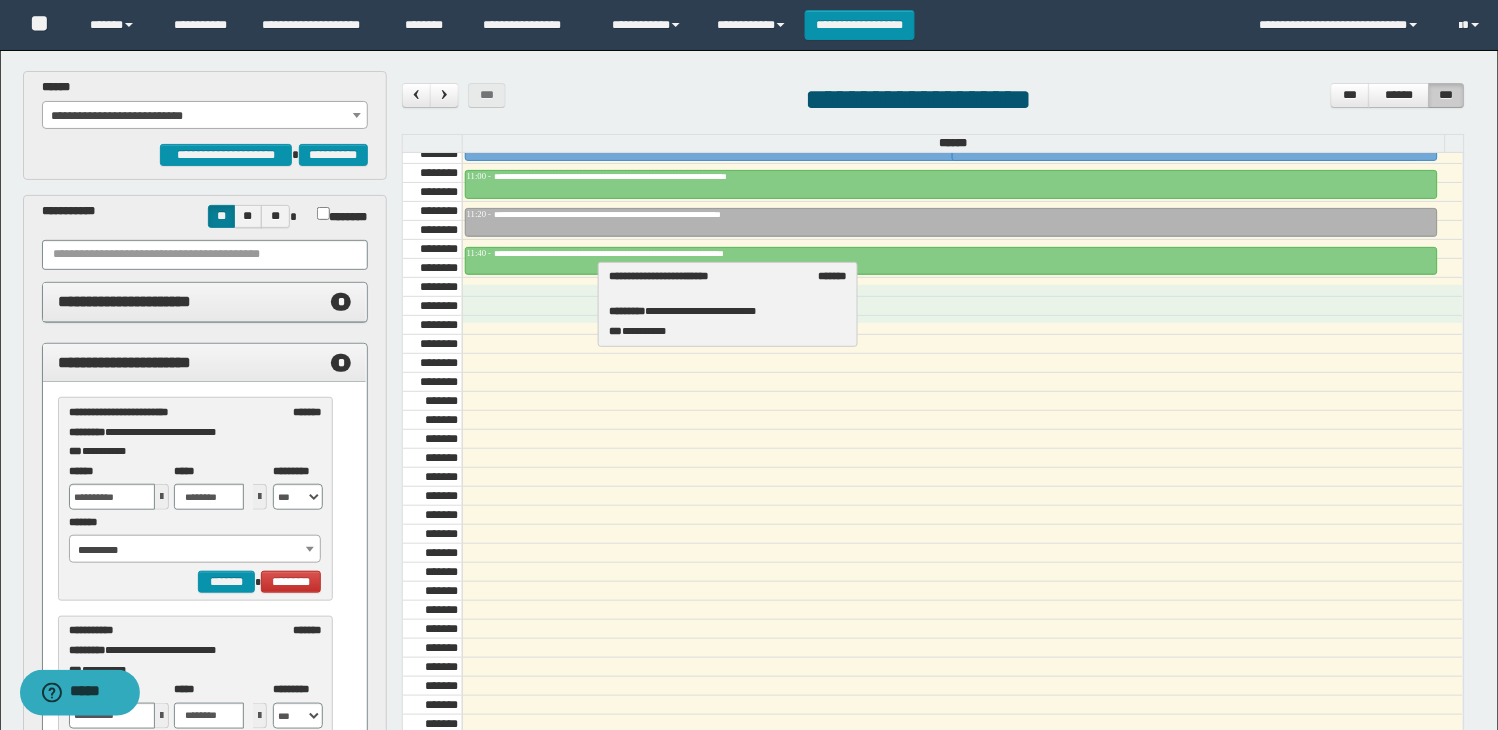 drag, startPoint x: 143, startPoint y: 434, endPoint x: 683, endPoint y: 297, distance: 557.1077 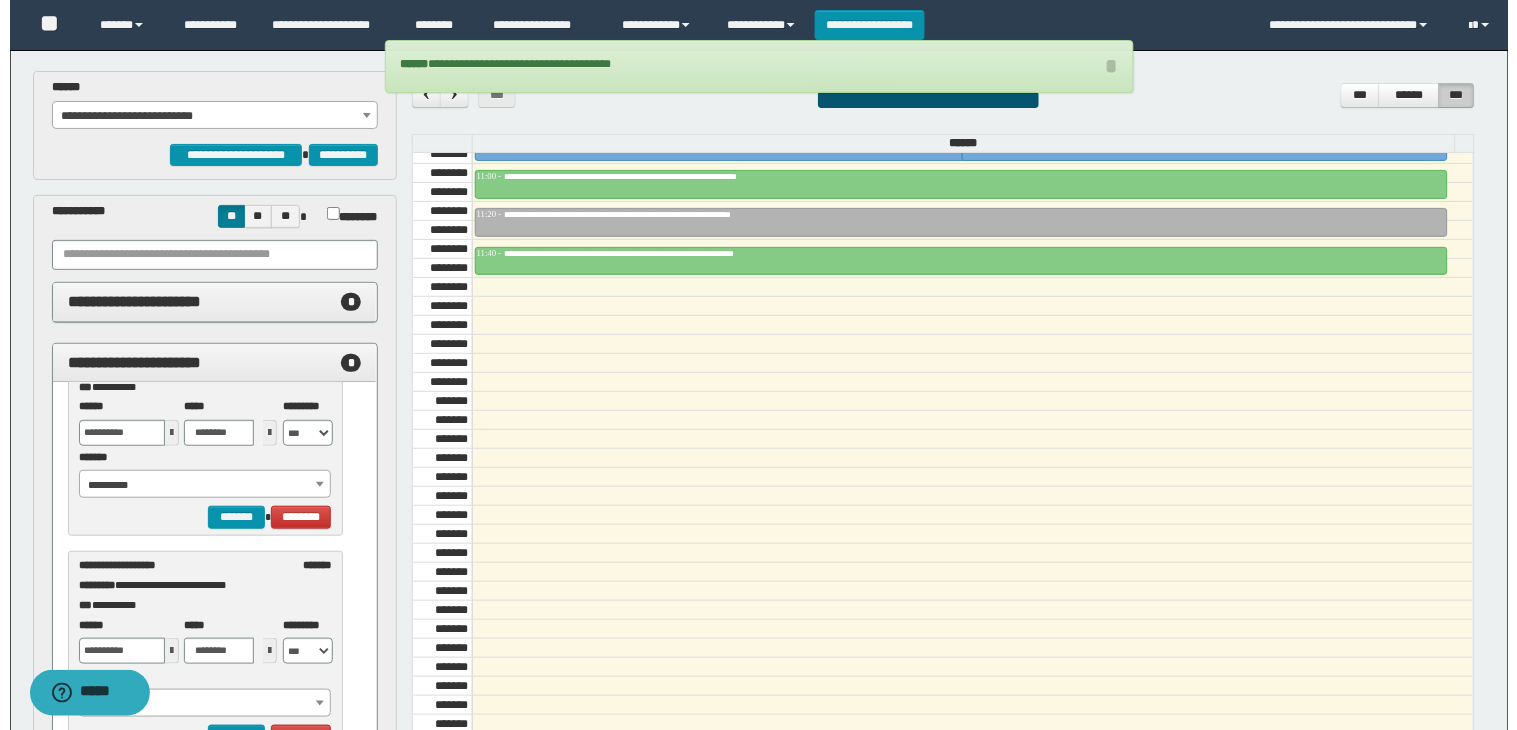scroll, scrollTop: 284, scrollLeft: 0, axis: vertical 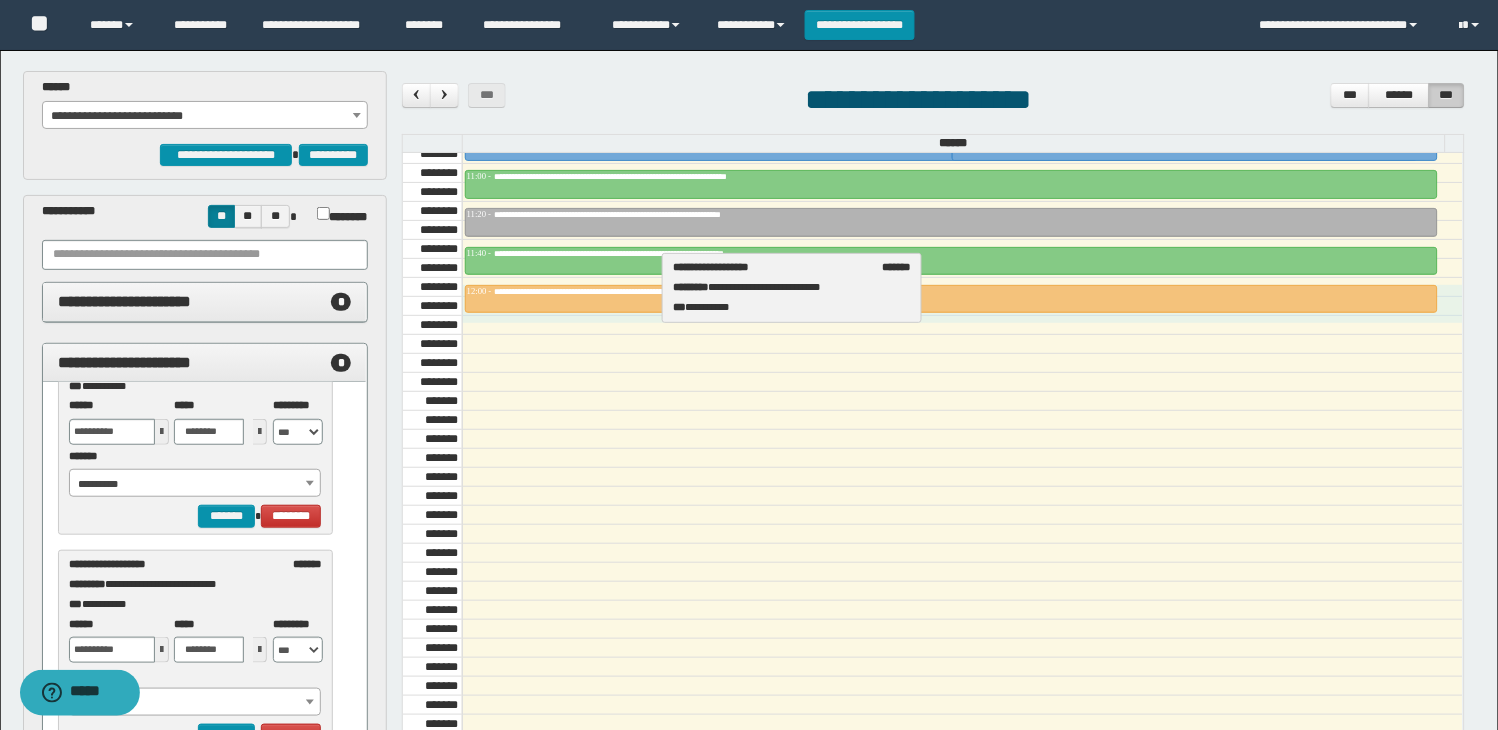 drag, startPoint x: 154, startPoint y: 593, endPoint x: 758, endPoint y: 296, distance: 673.0713 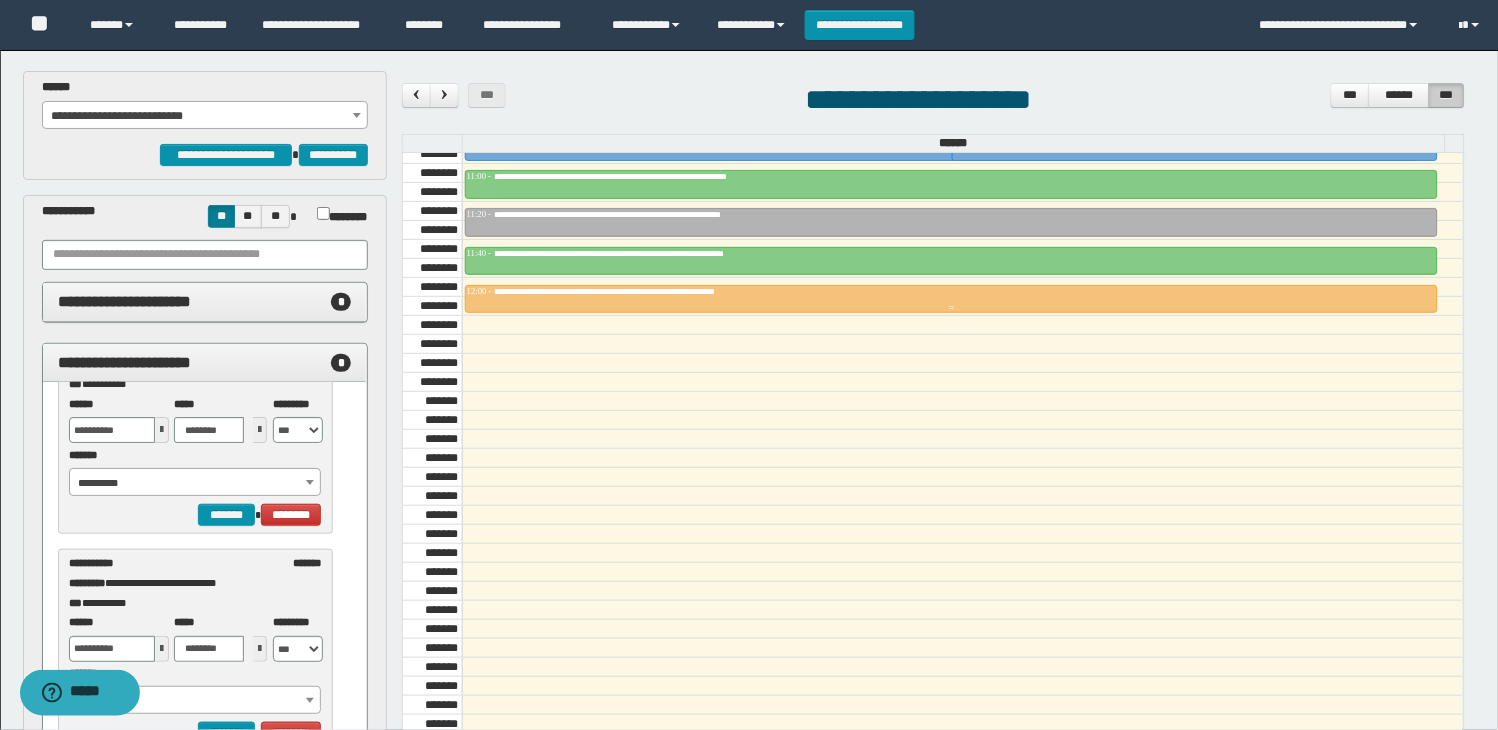 scroll, scrollTop: 66, scrollLeft: 0, axis: vertical 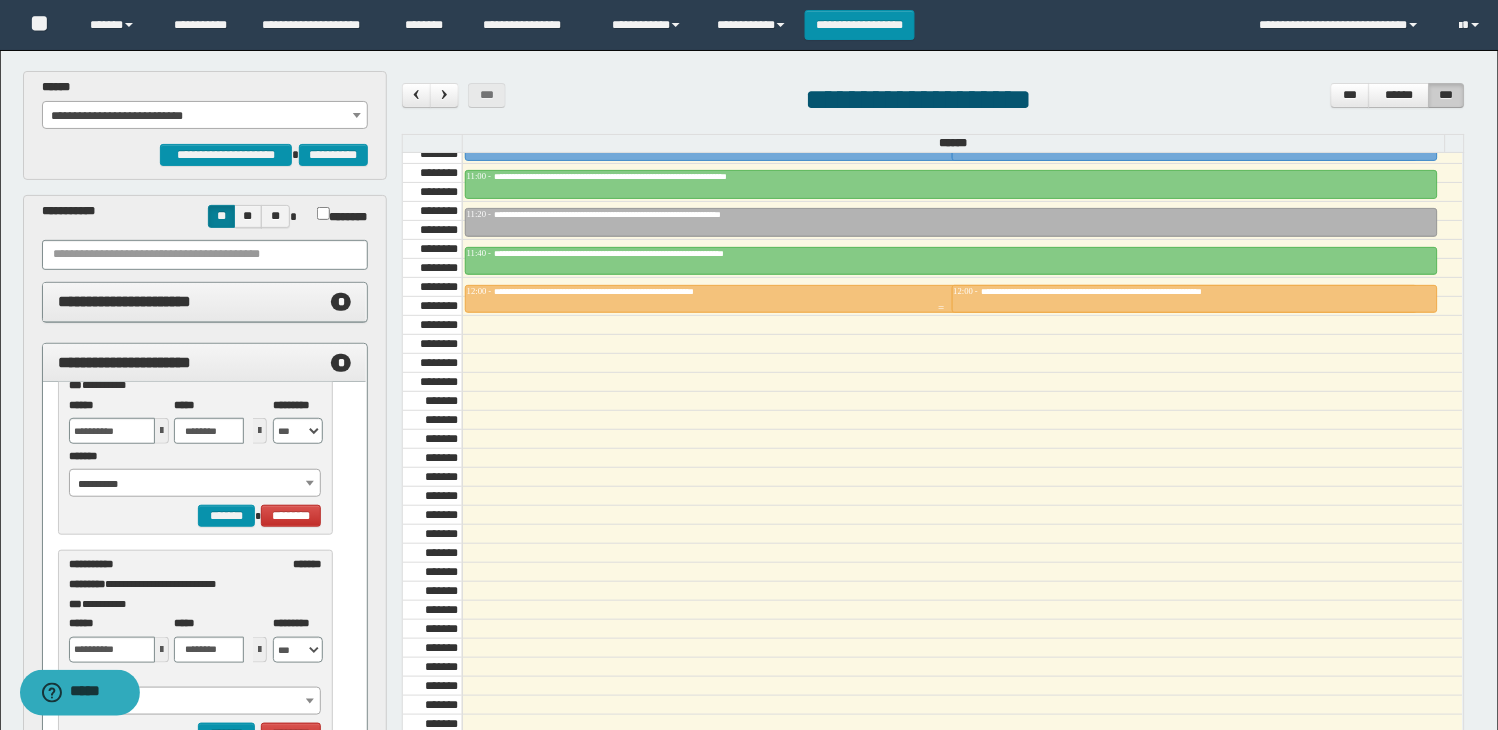 click on "**********" at bounding box center [636, 291] 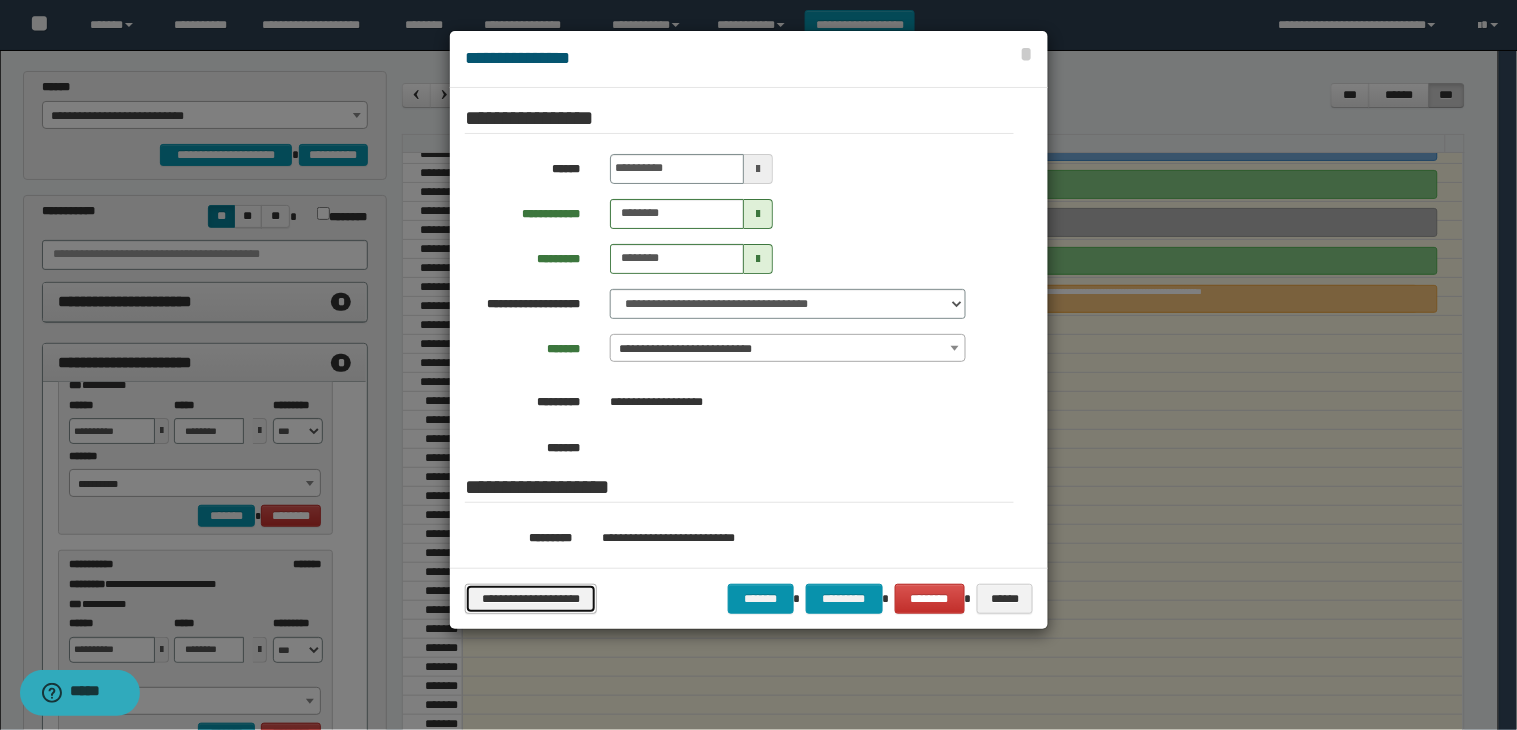 drag, startPoint x: 544, startPoint y: 598, endPoint x: 598, endPoint y: 556, distance: 68.41052 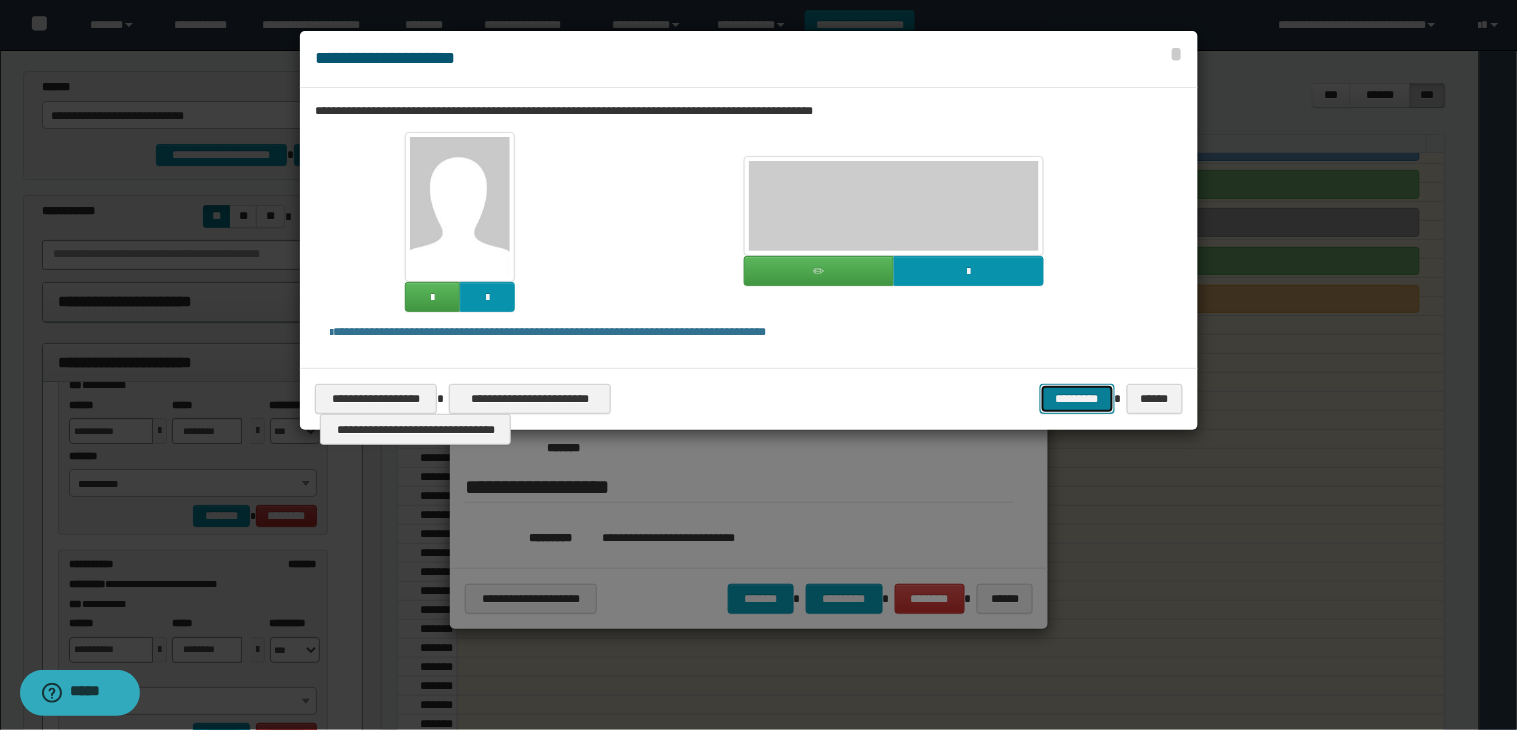 click on "*********" at bounding box center (1077, 399) 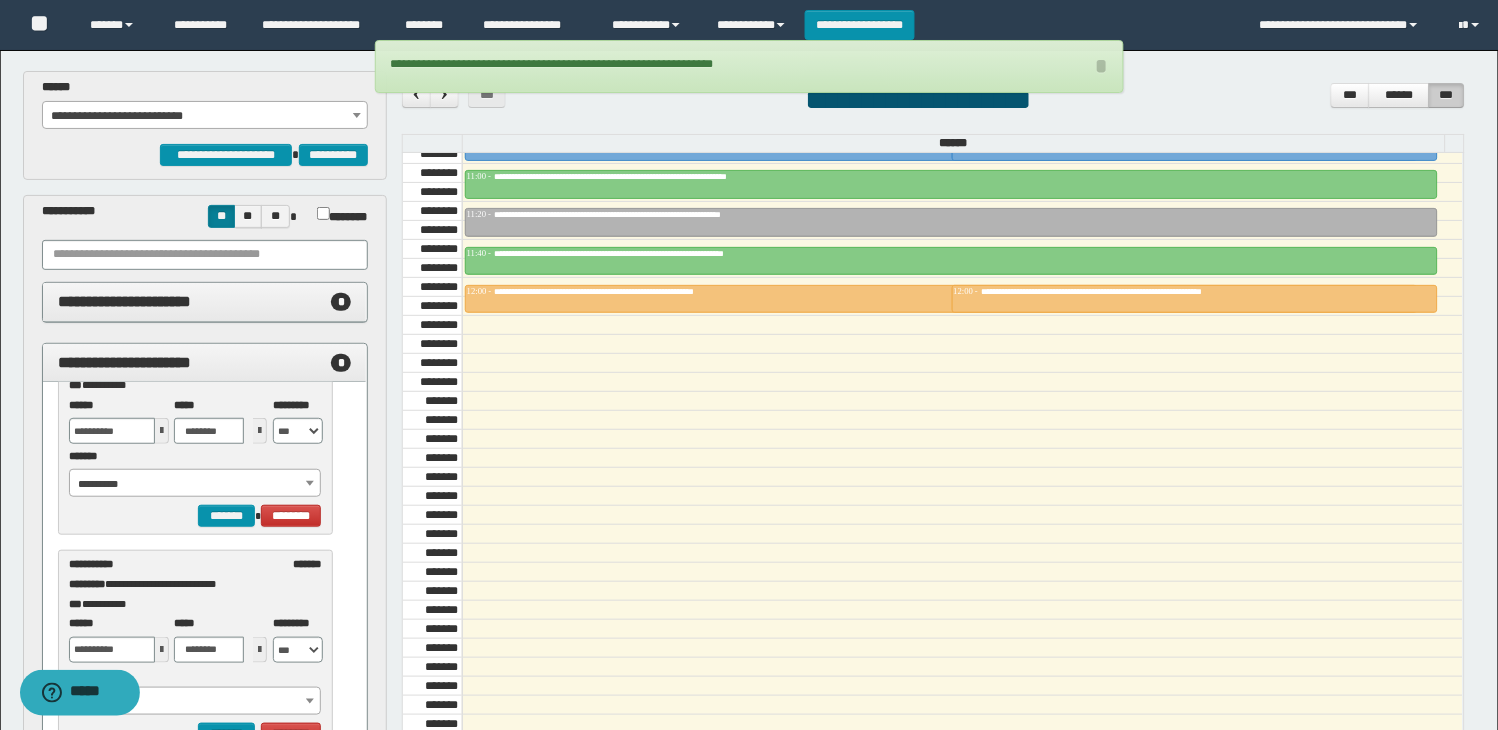 click at bounding box center [962, 420] 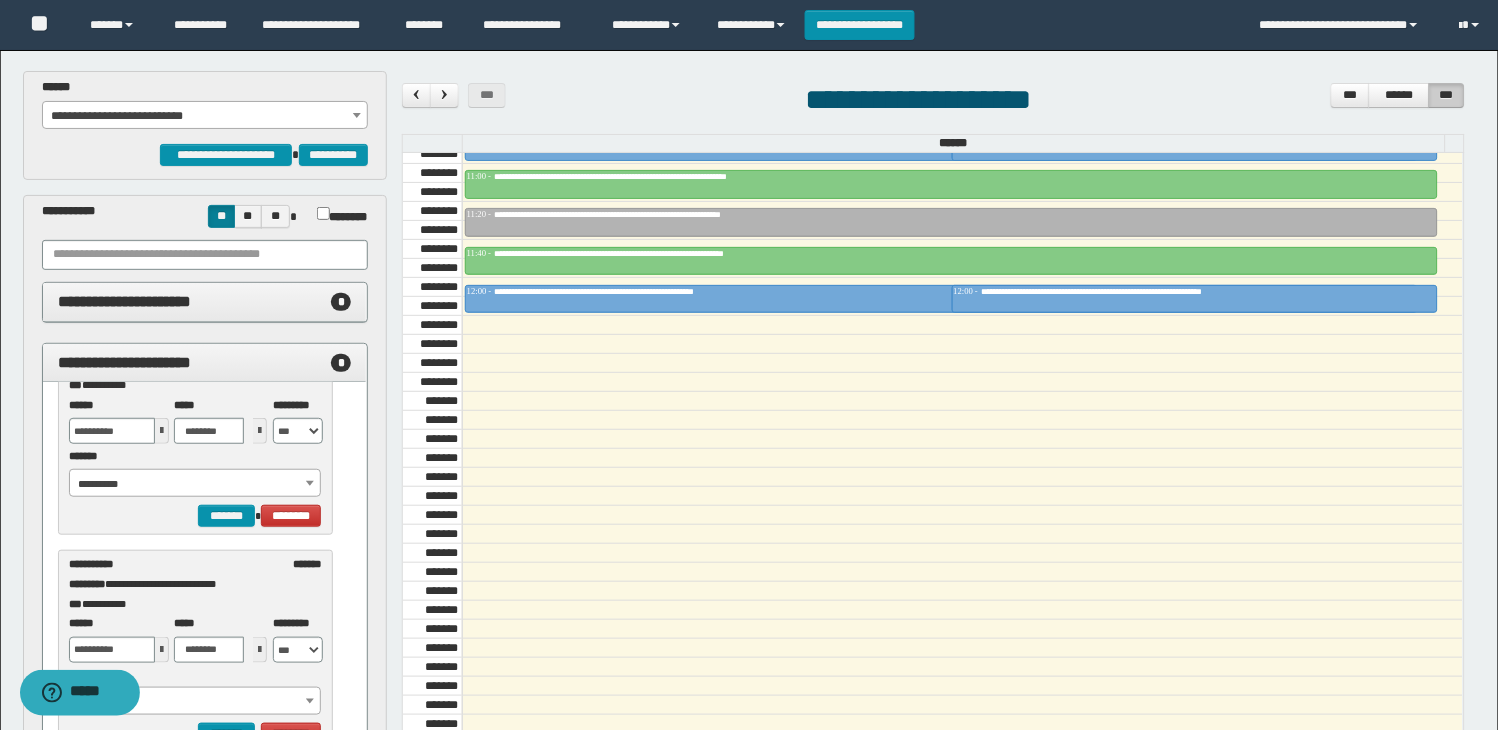click on "**********" at bounding box center [205, 116] 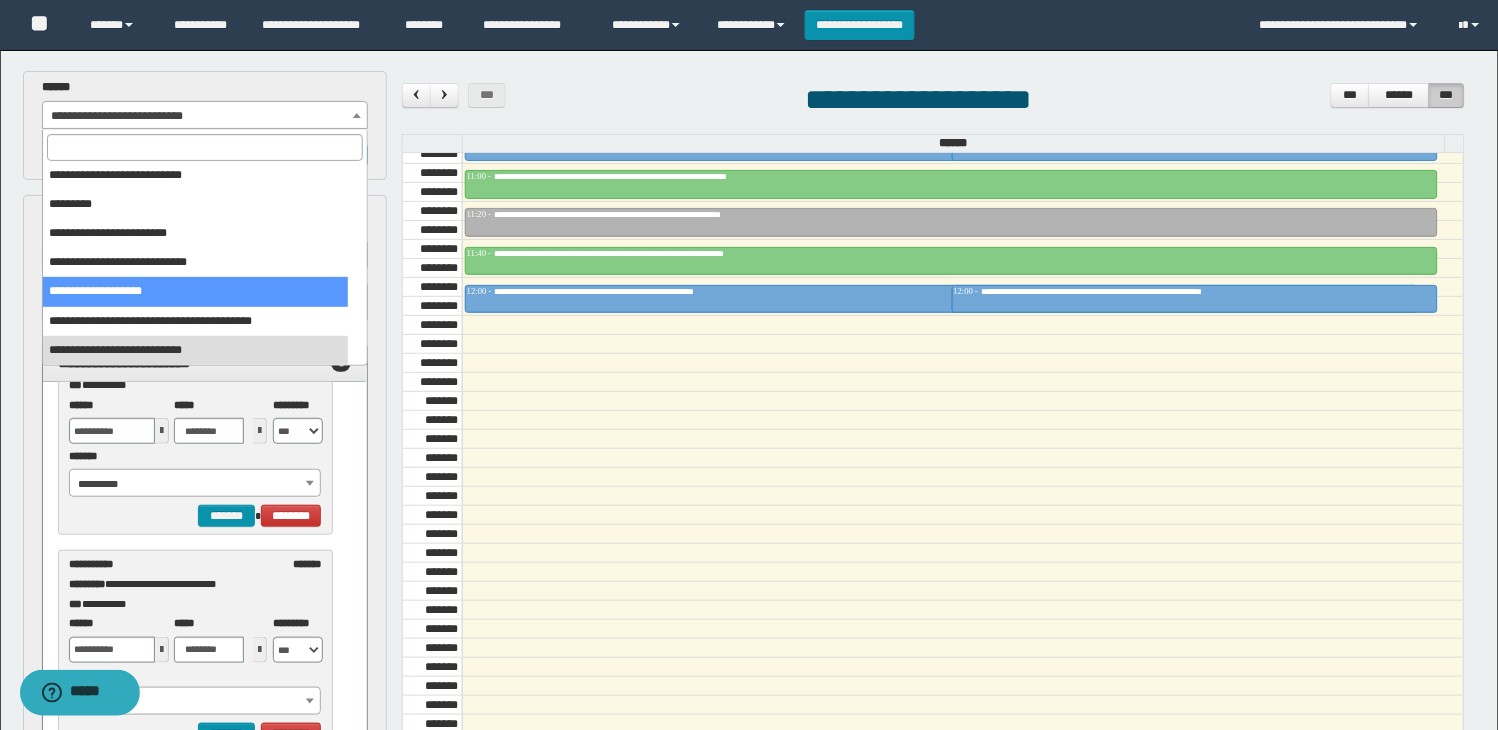 scroll, scrollTop: 131, scrollLeft: 0, axis: vertical 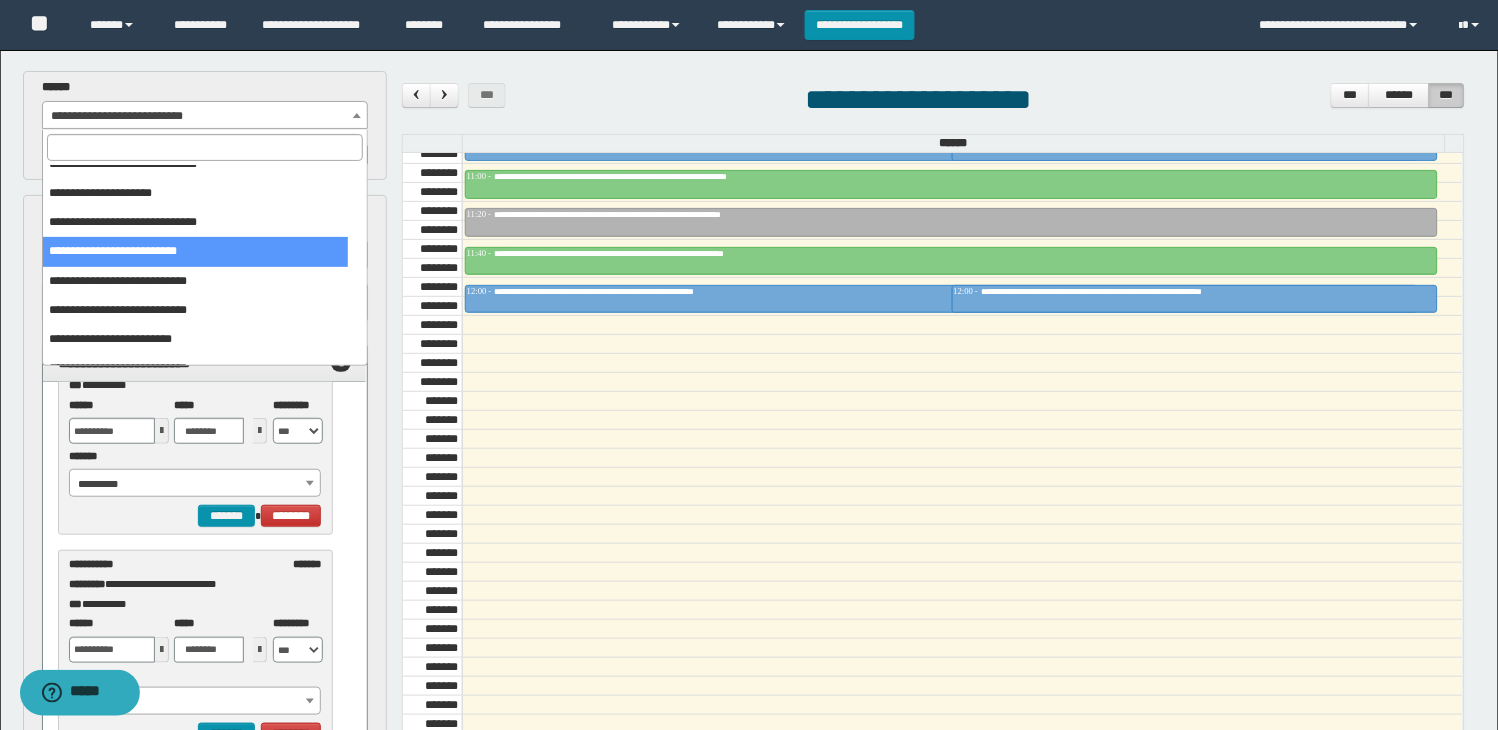 select on "******" 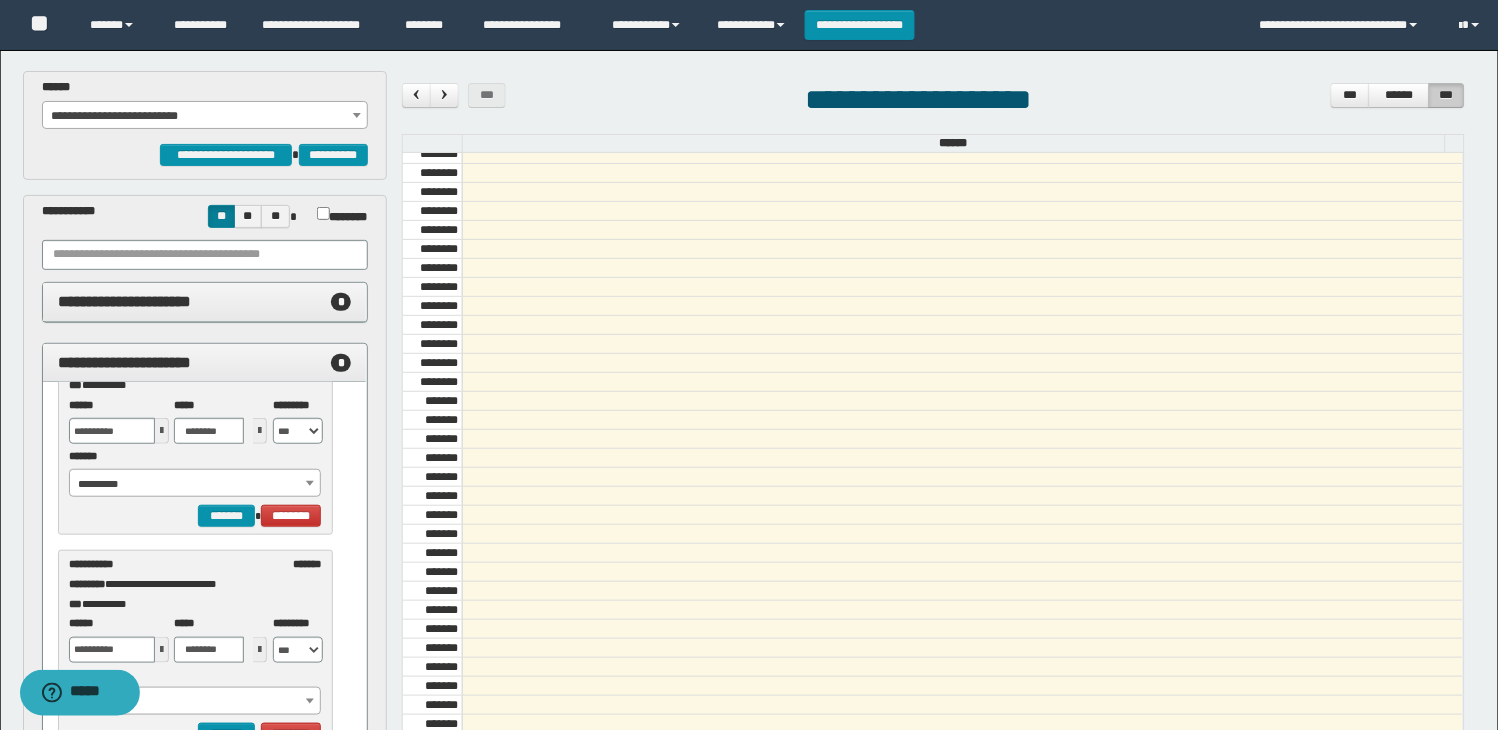 scroll, scrollTop: 798, scrollLeft: 0, axis: vertical 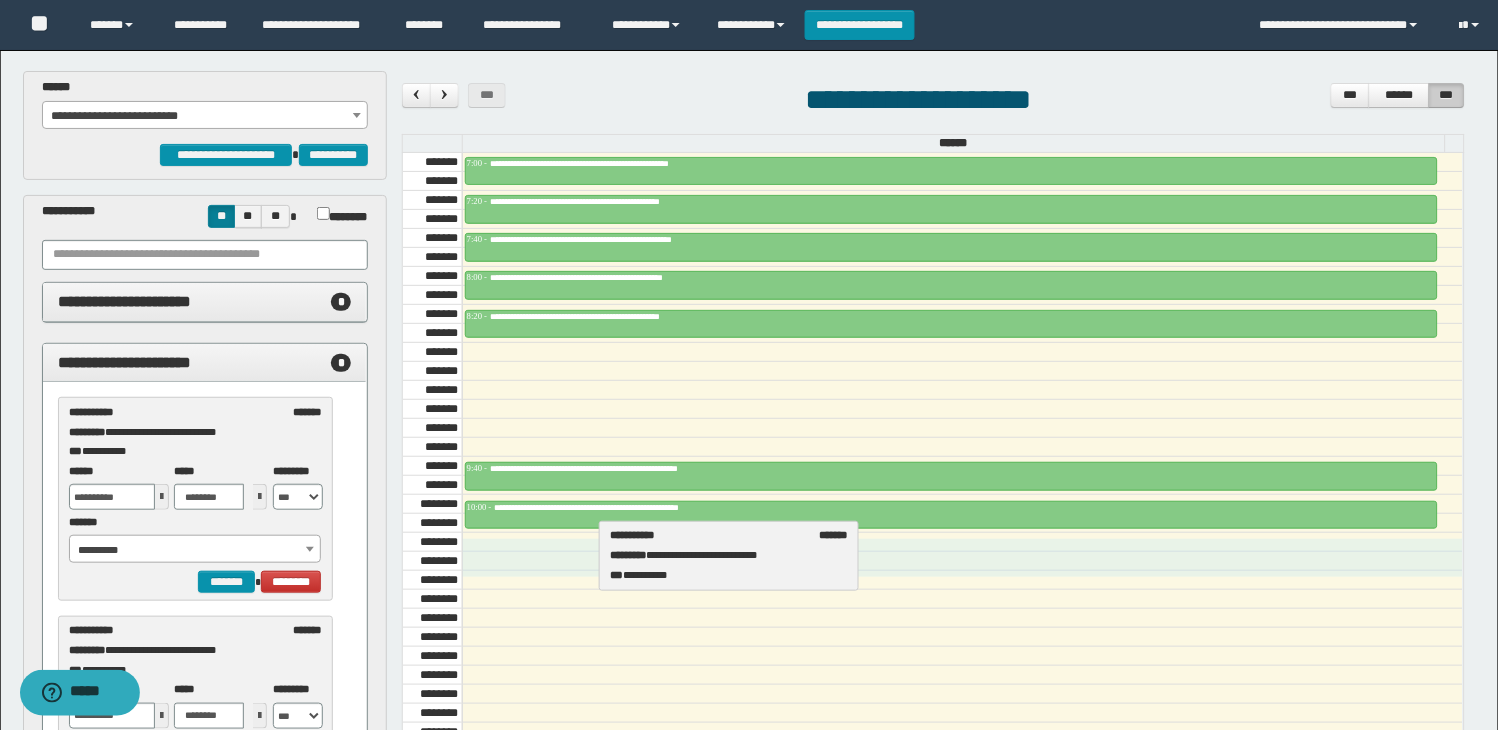 drag, startPoint x: 144, startPoint y: 428, endPoint x: 685, endPoint y: 551, distance: 554.8063 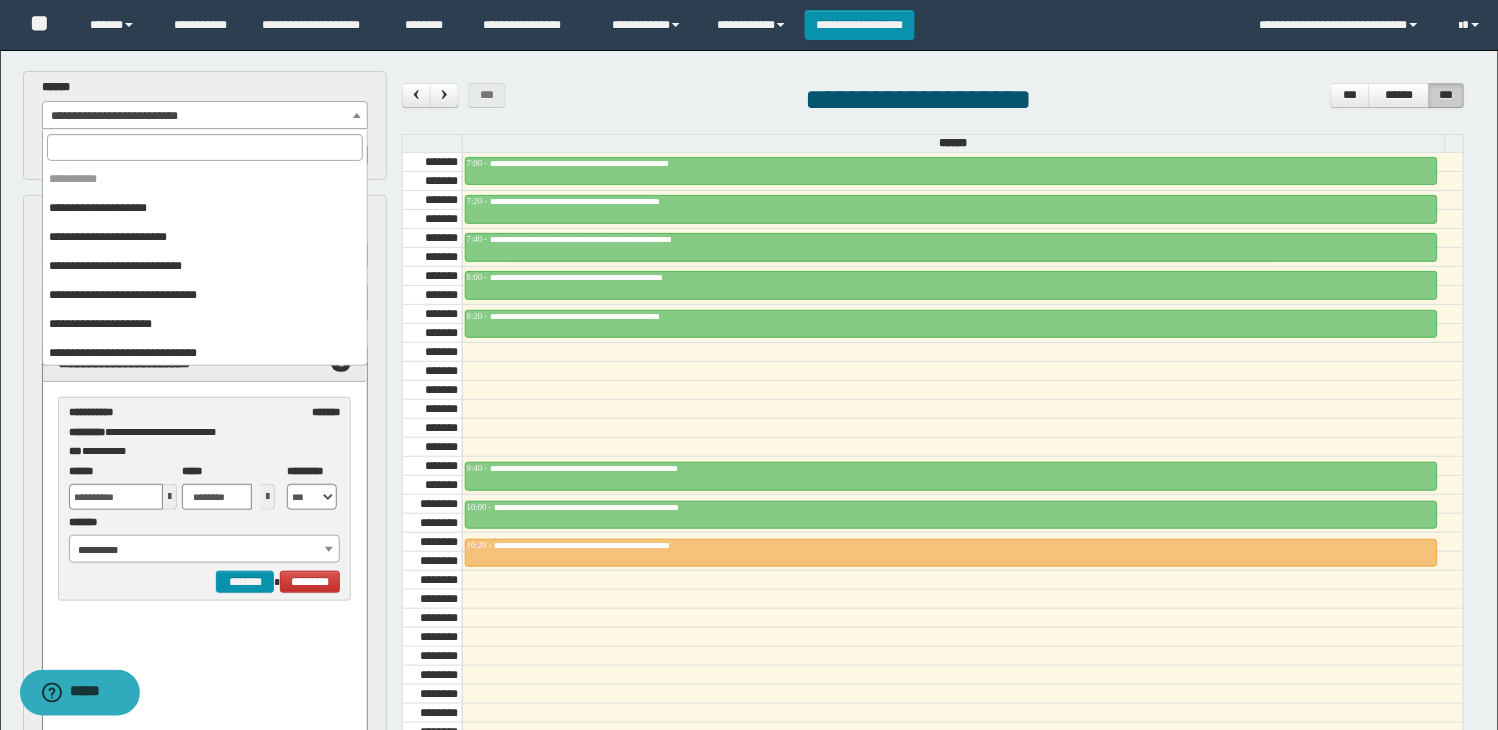 click on "**********" at bounding box center [205, 115] 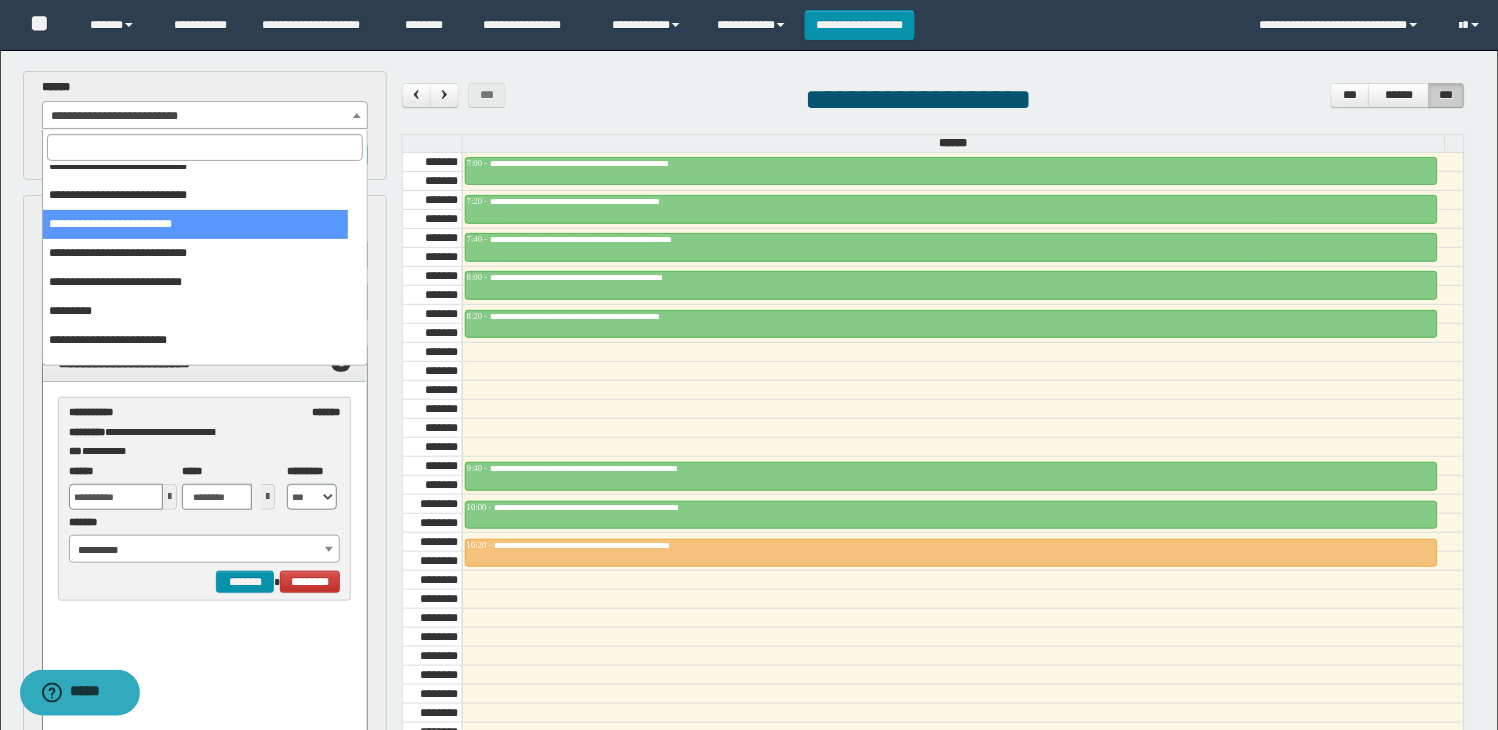 scroll, scrollTop: 285, scrollLeft: 0, axis: vertical 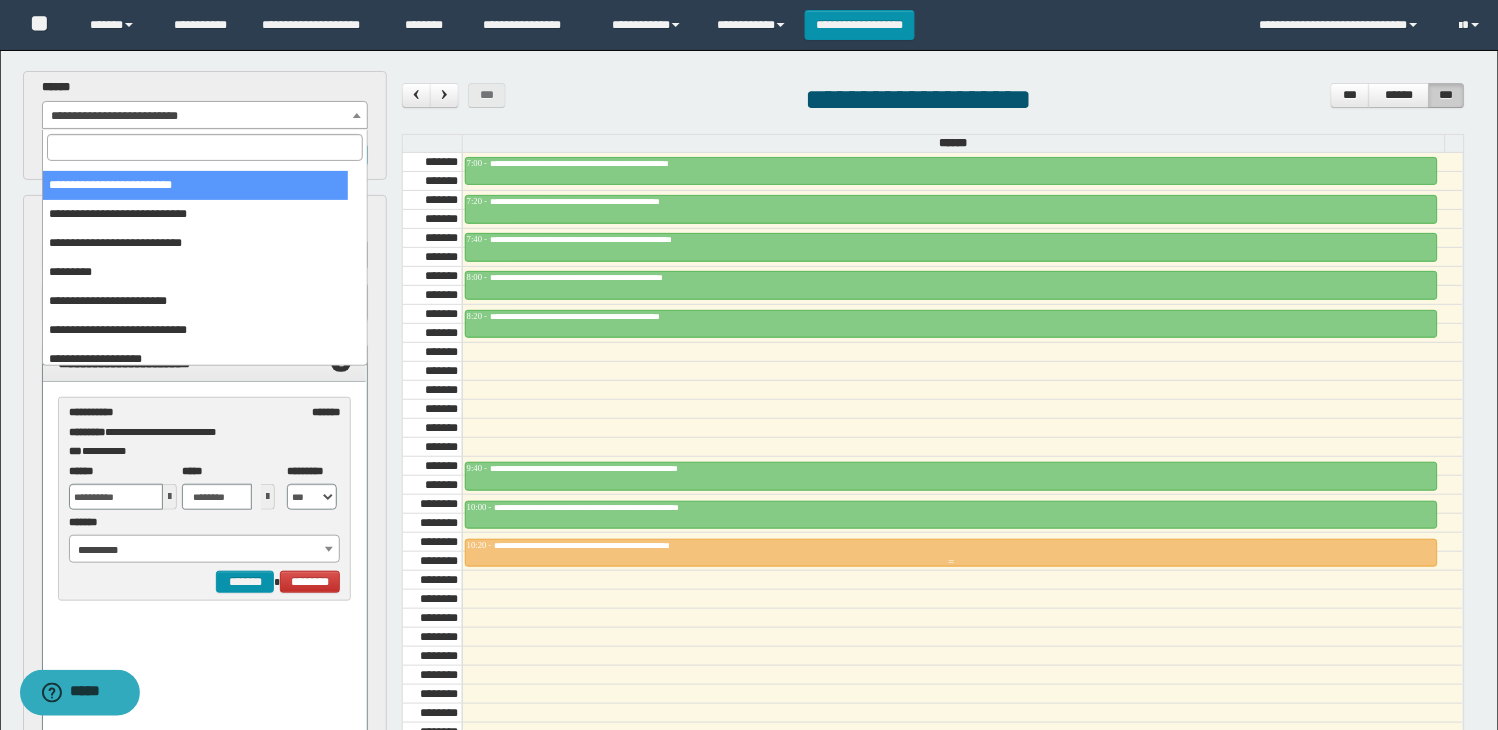click on "**********" at bounding box center (952, 546) 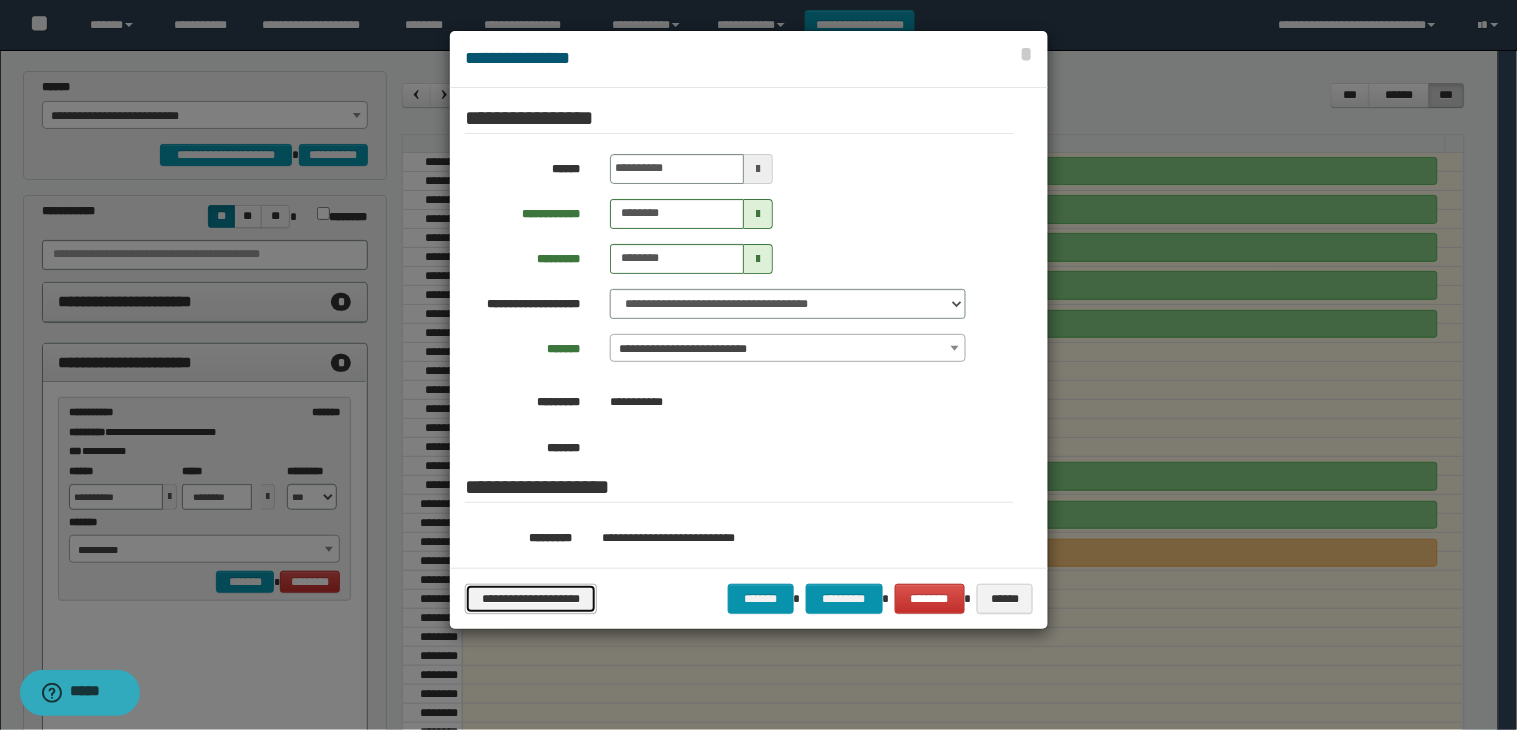 click on "**********" at bounding box center (530, 599) 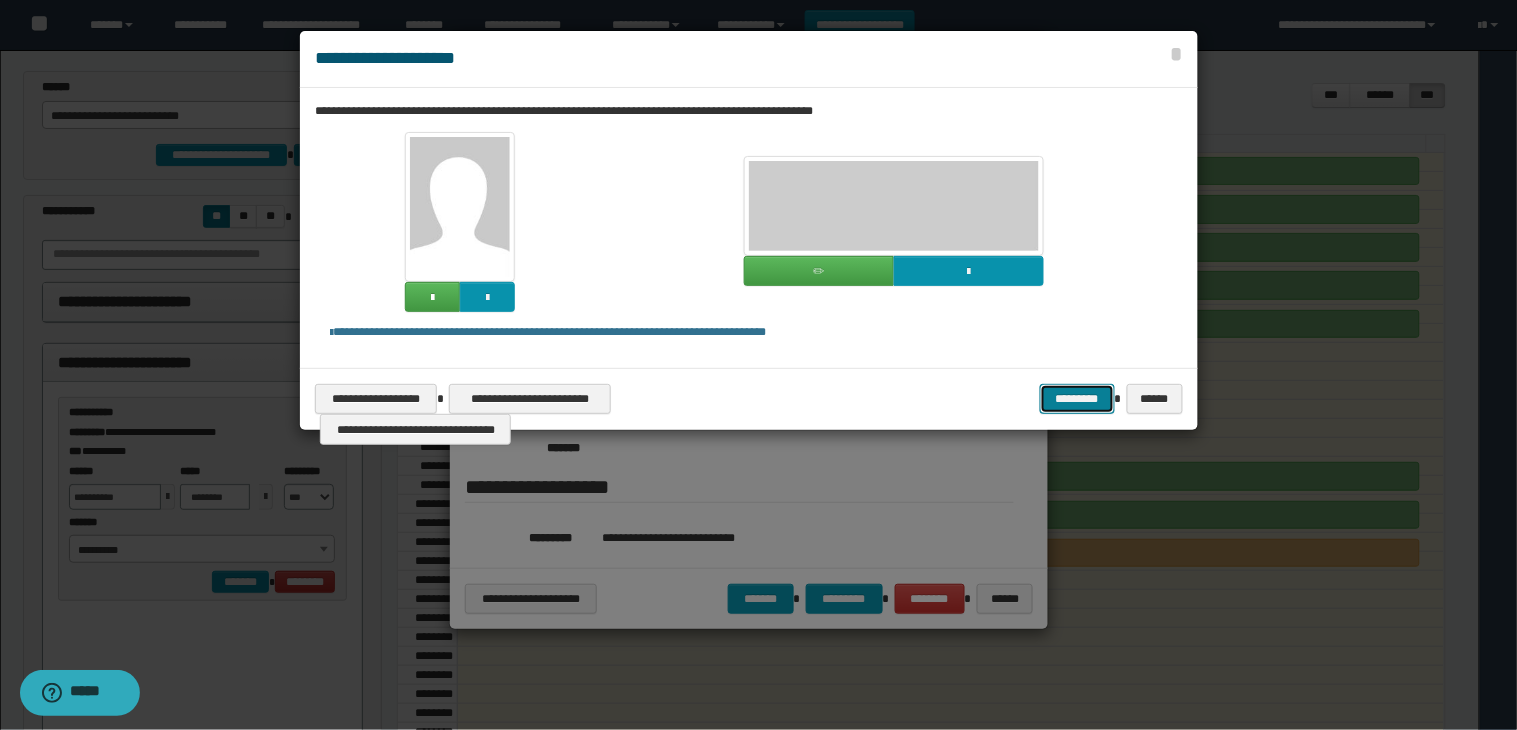 click on "*********" at bounding box center (1077, 399) 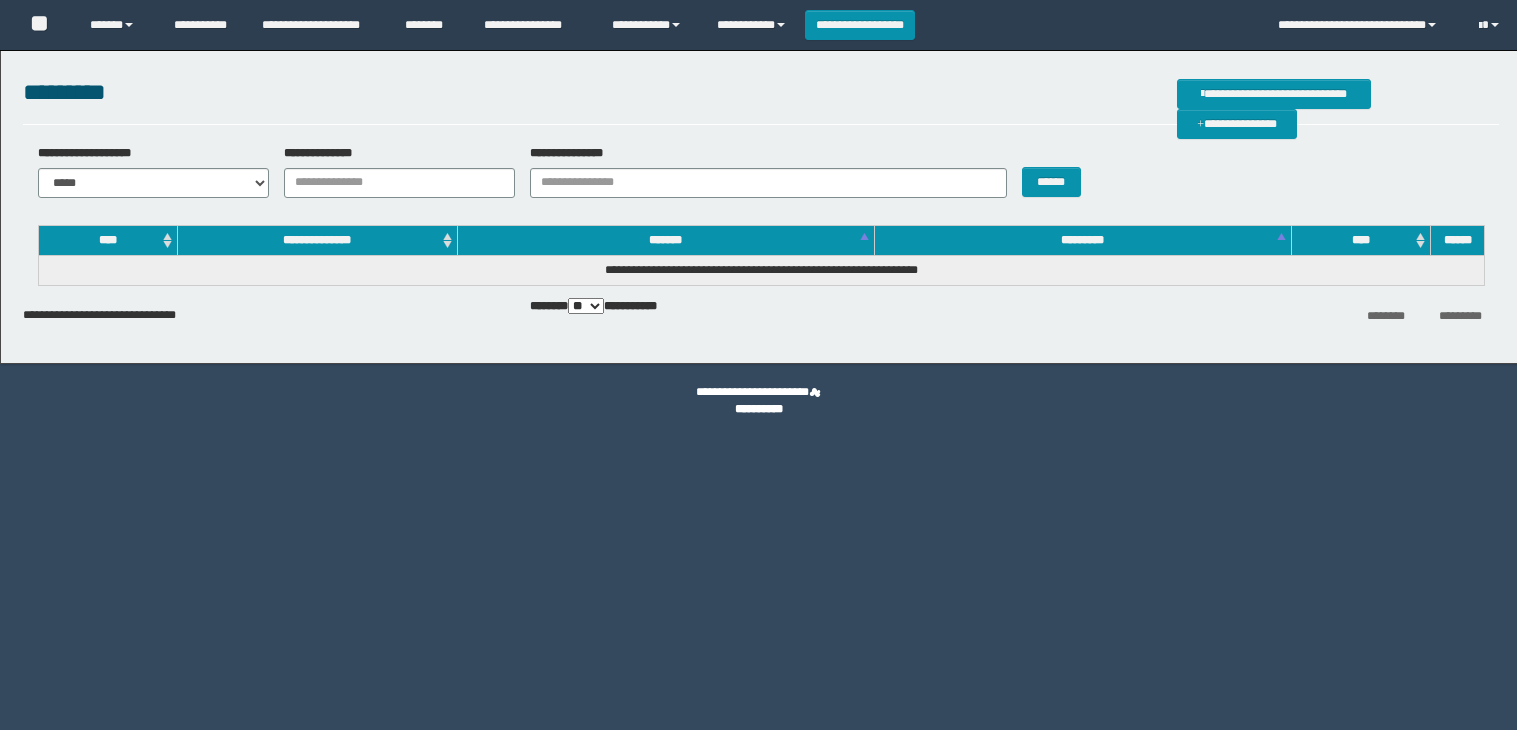 scroll, scrollTop: 0, scrollLeft: 0, axis: both 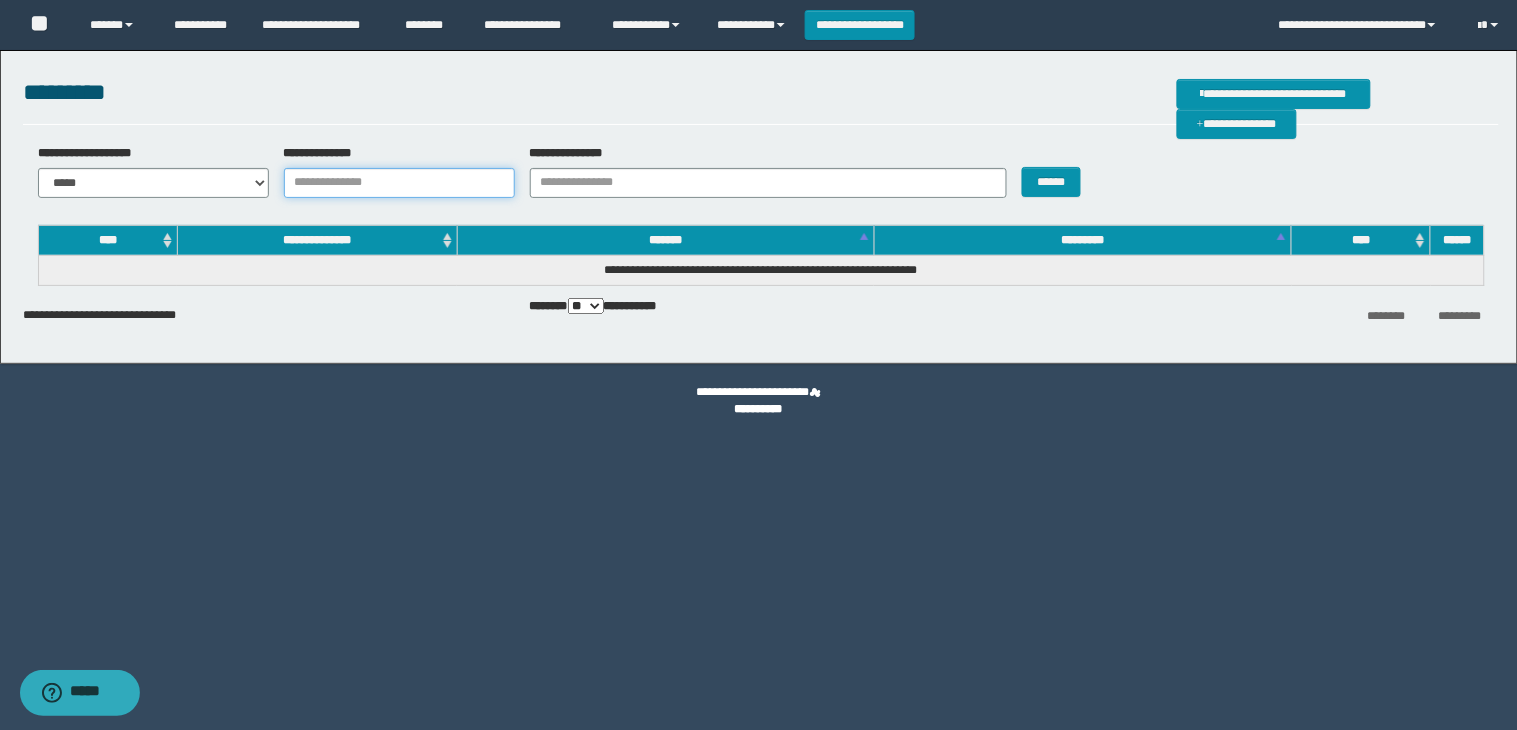 click on "**********" at bounding box center [399, 183] 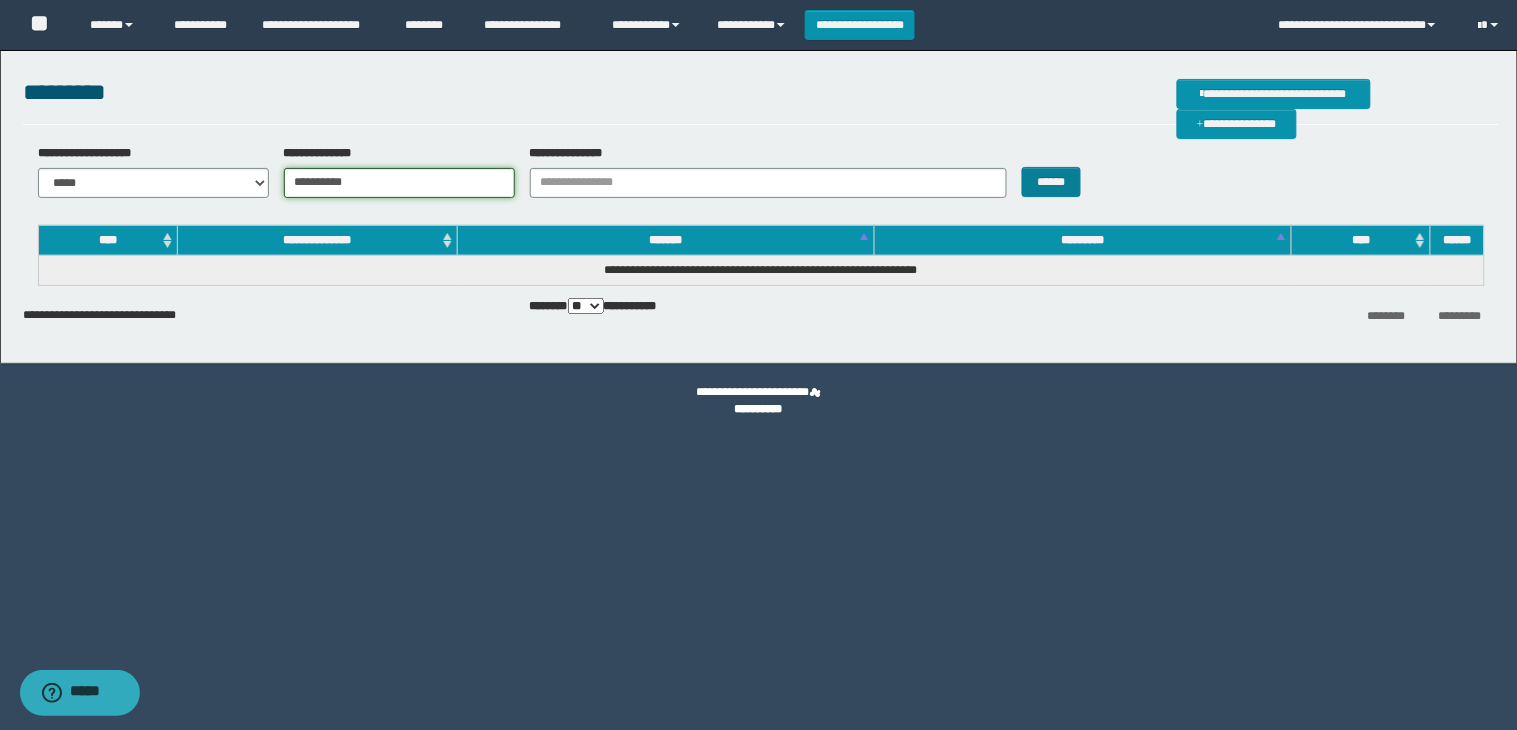 type on "**********" 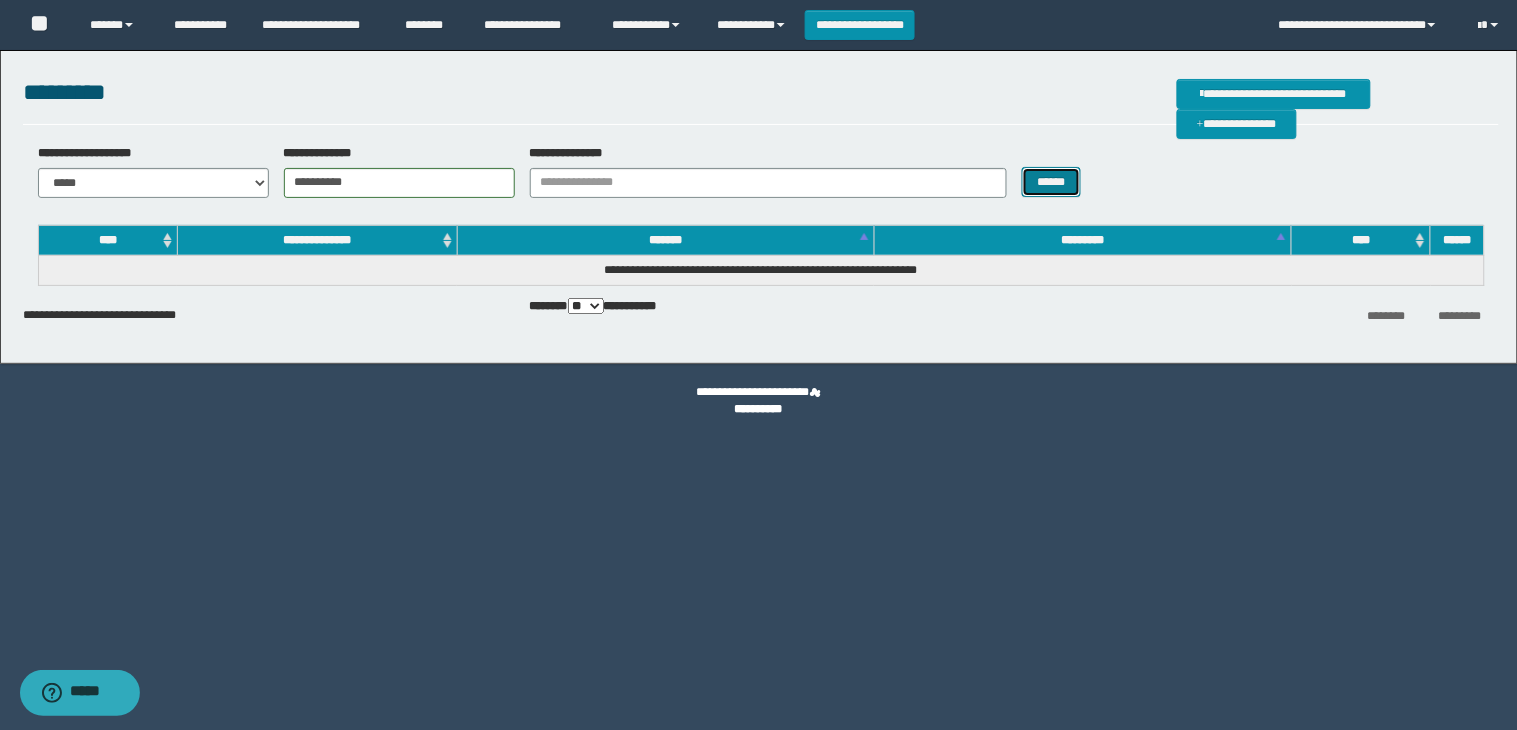 click on "******" at bounding box center [1052, 182] 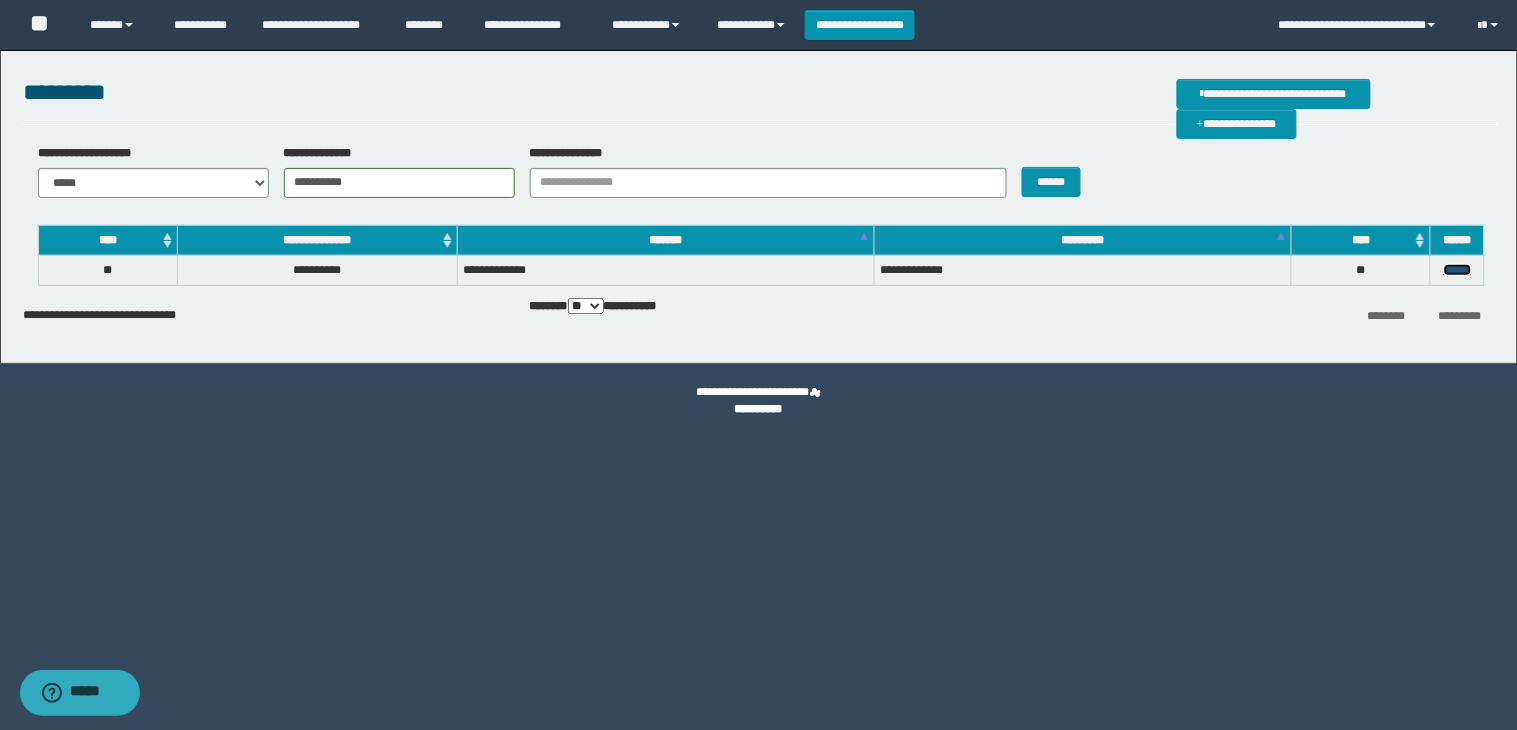 click on "******" at bounding box center (1458, 270) 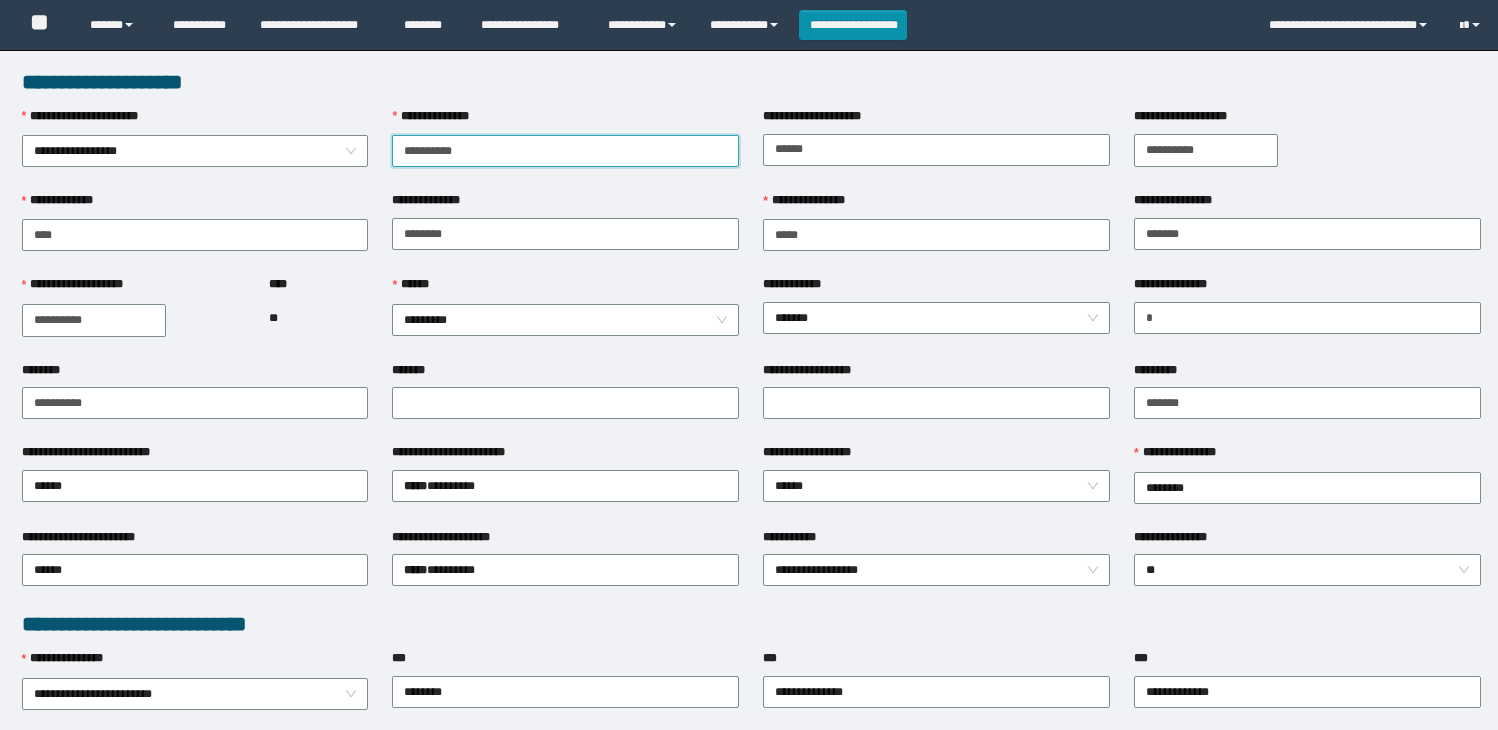 scroll, scrollTop: 0, scrollLeft: 0, axis: both 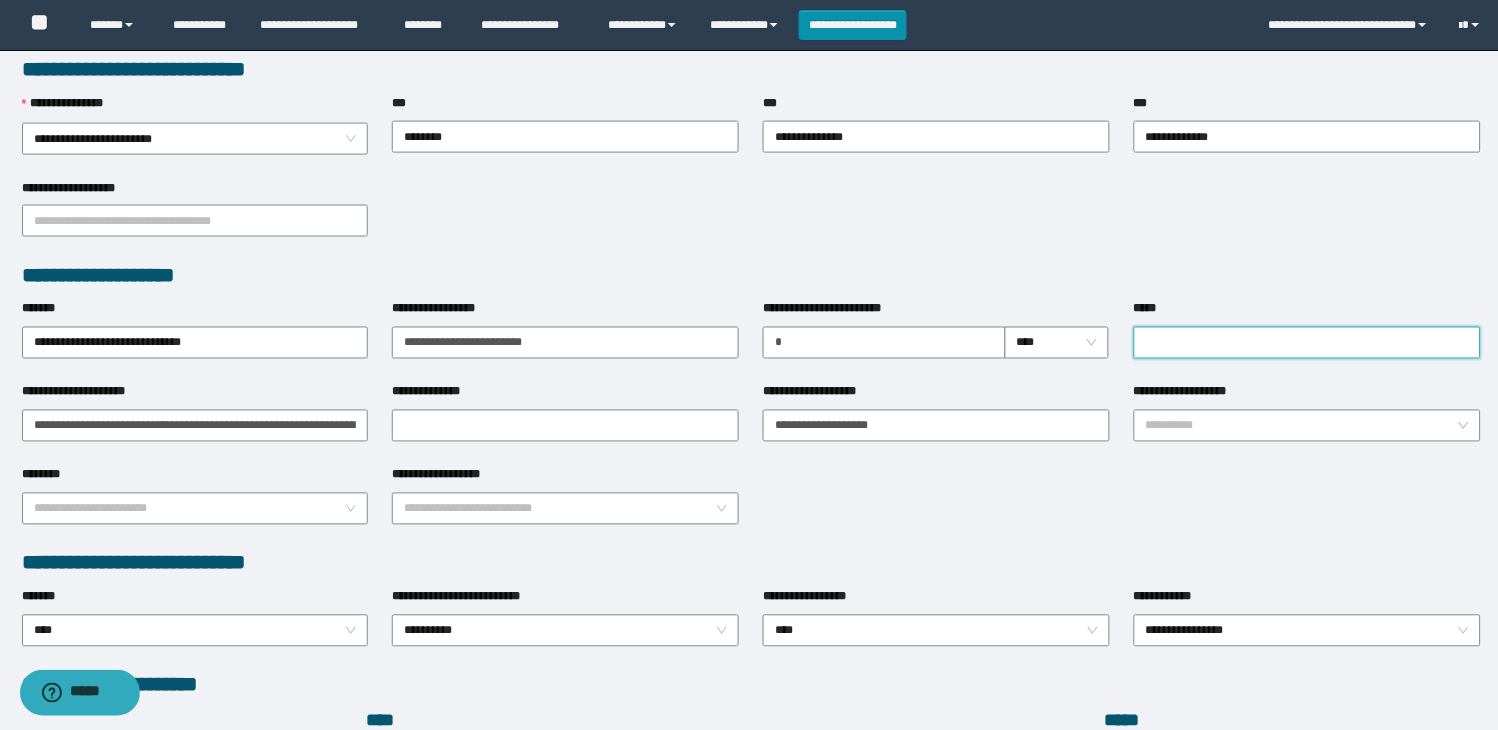 click on "*****" at bounding box center (1307, 343) 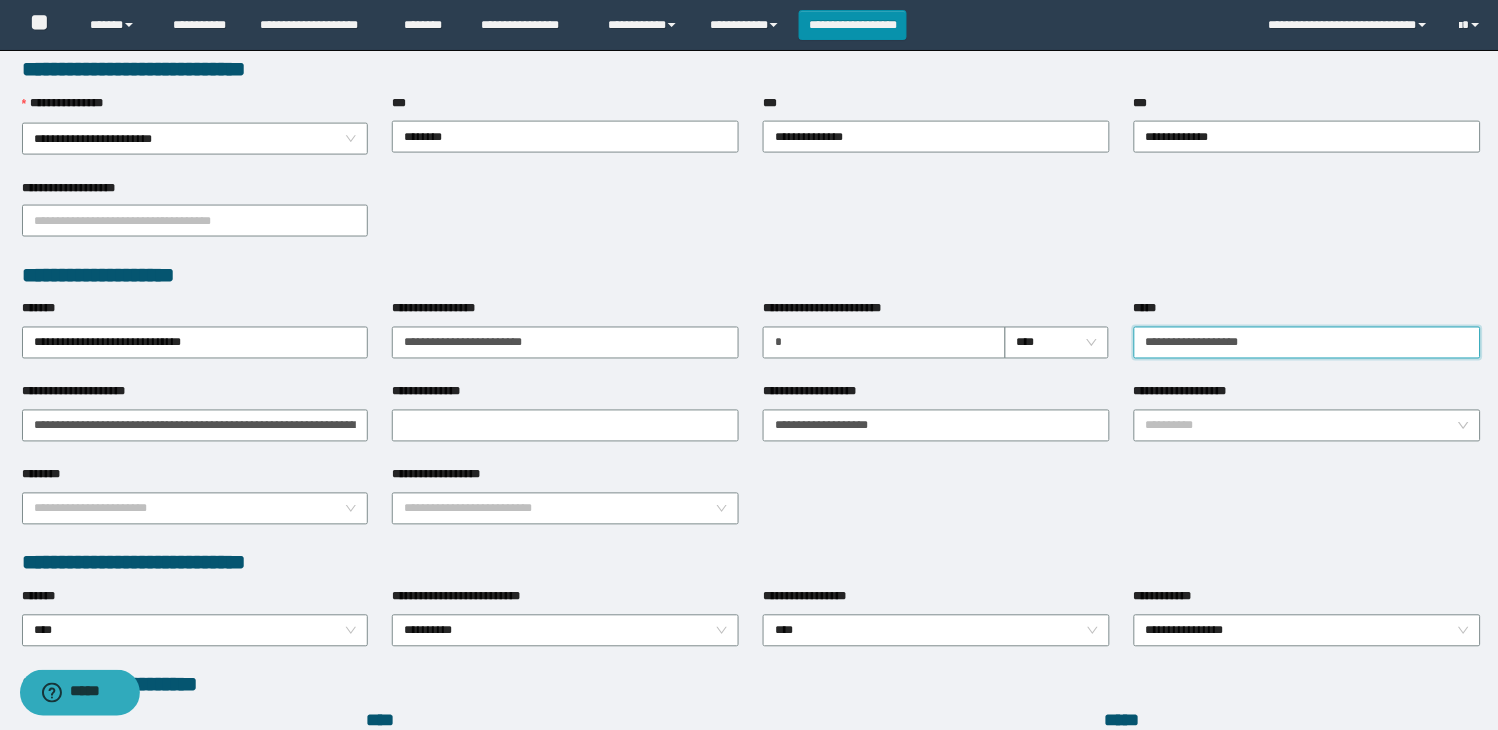 type on "**********" 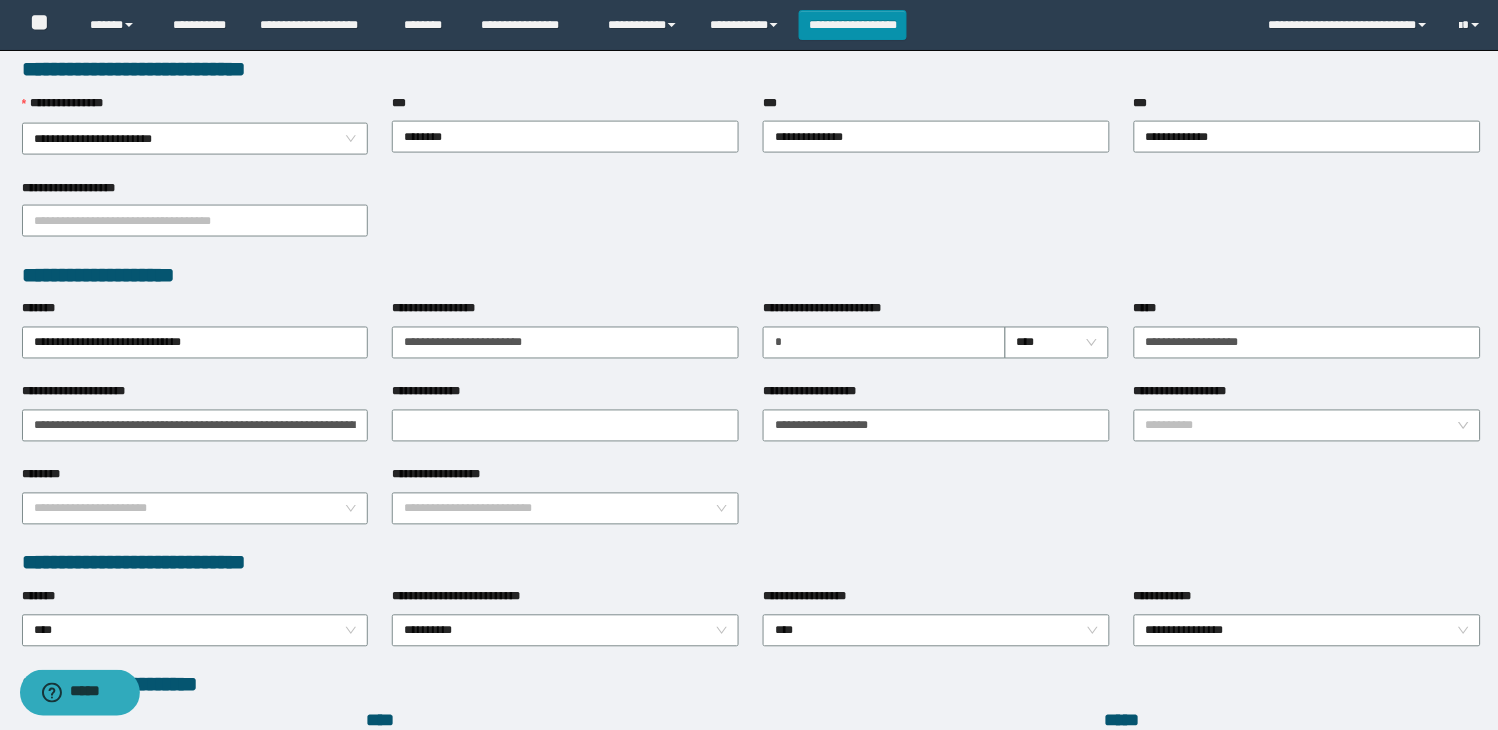 click on "**********" at bounding box center (751, 220) 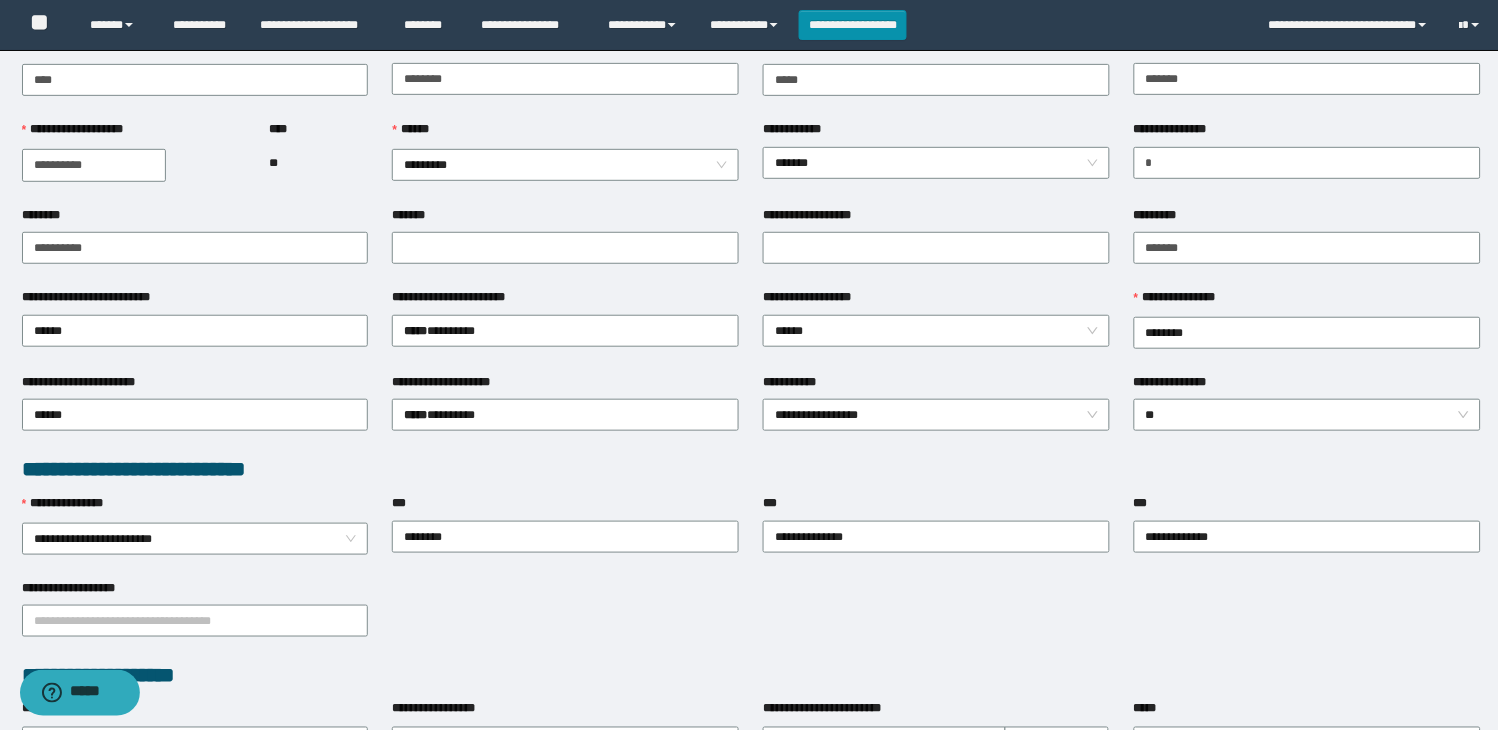 scroll, scrollTop: 0, scrollLeft: 0, axis: both 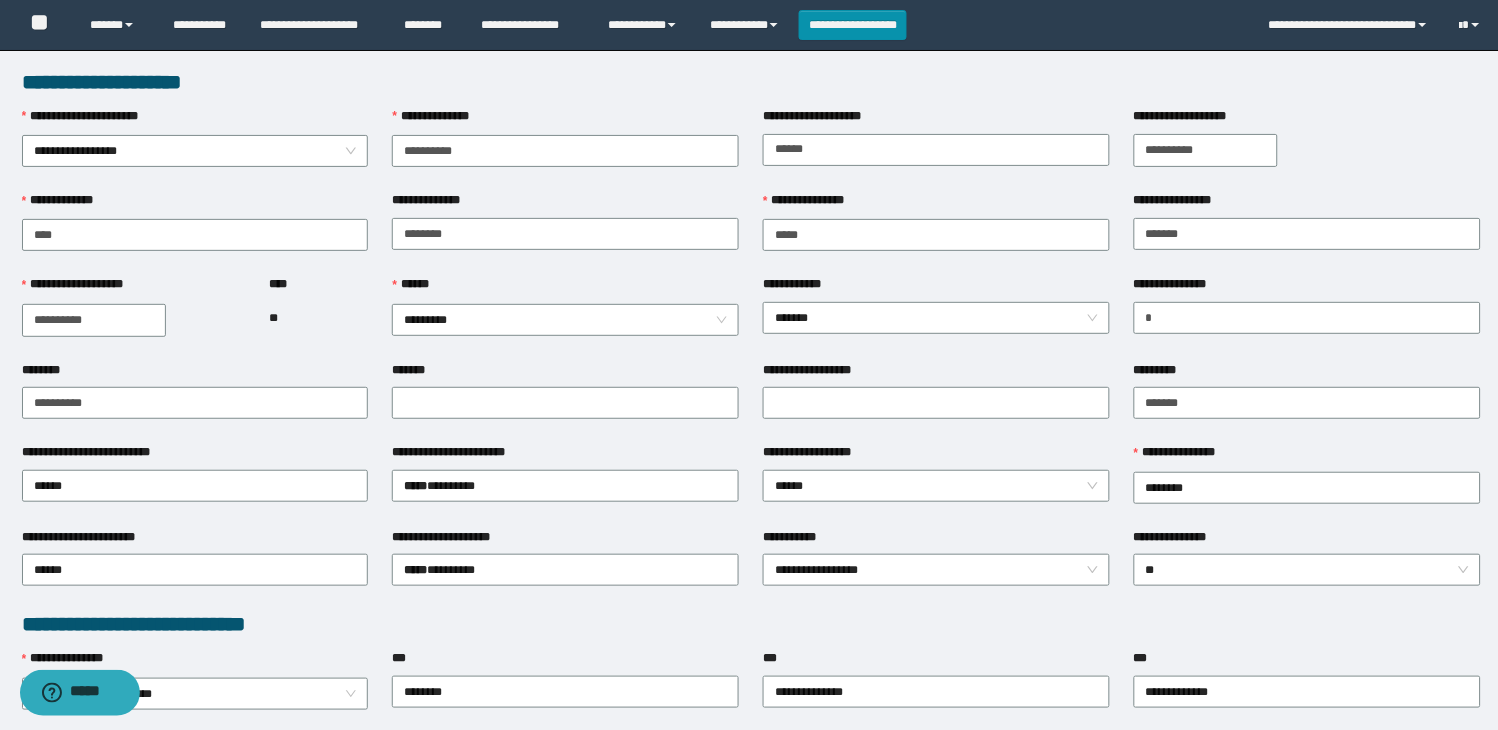 click on "**********" at bounding box center (565, 233) 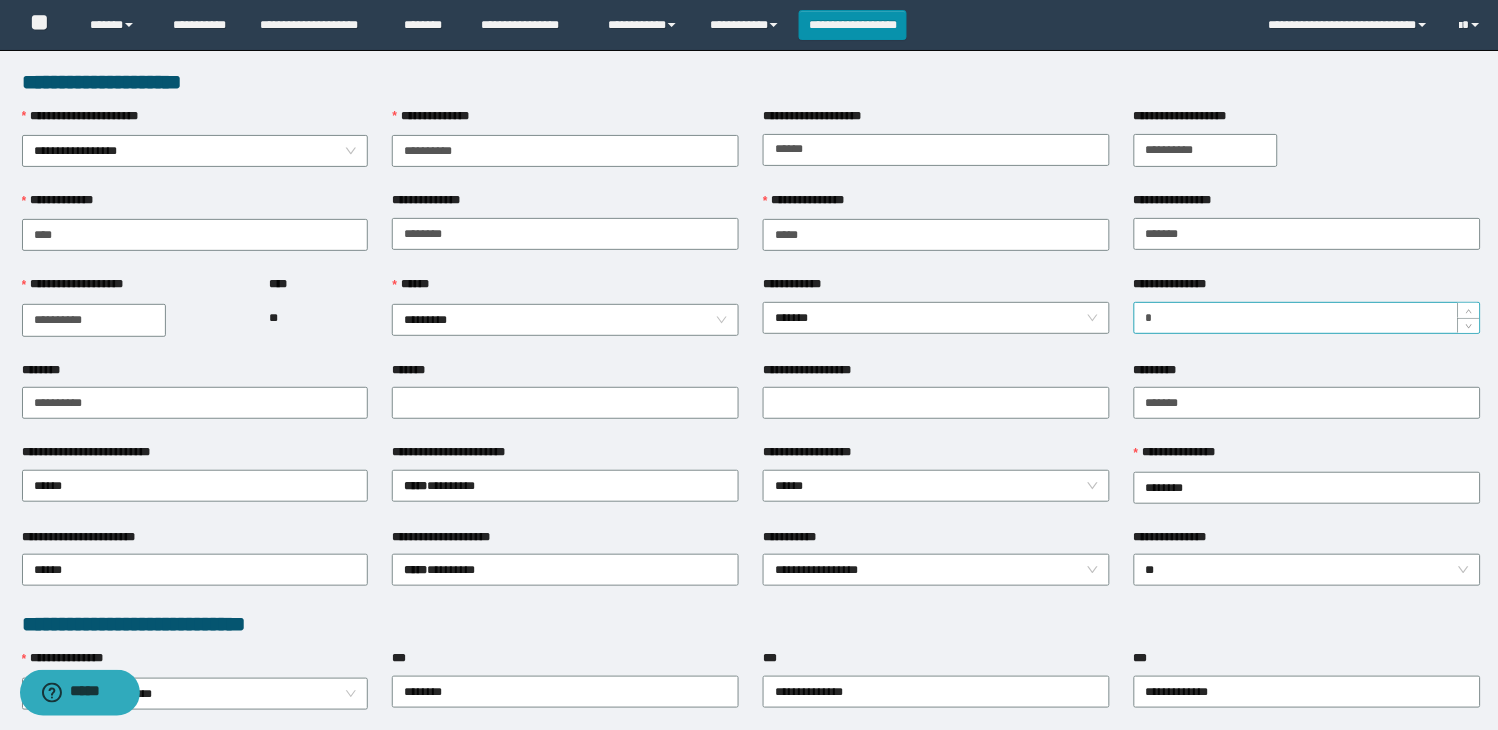 click on "**********" at bounding box center (1307, 318) 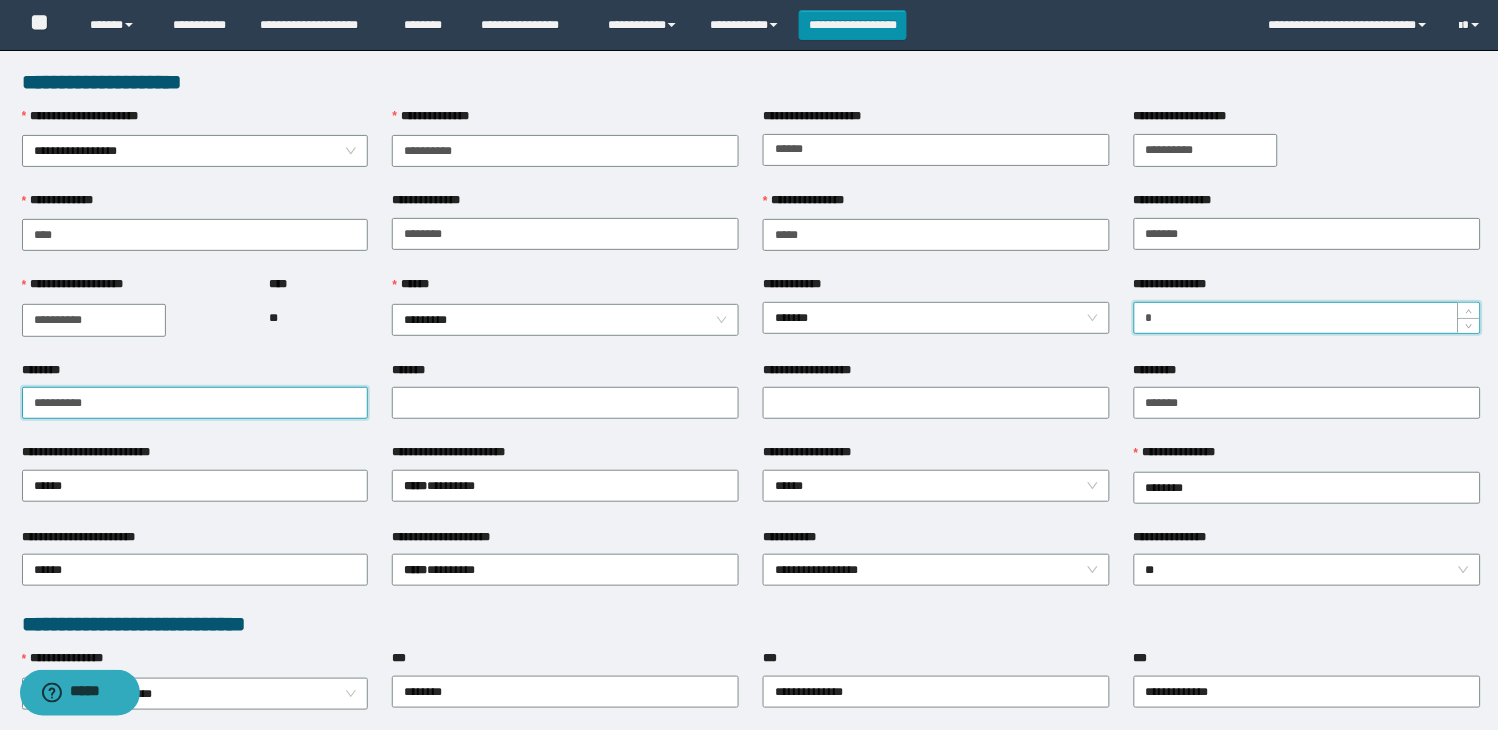 click on "********" at bounding box center [195, 403] 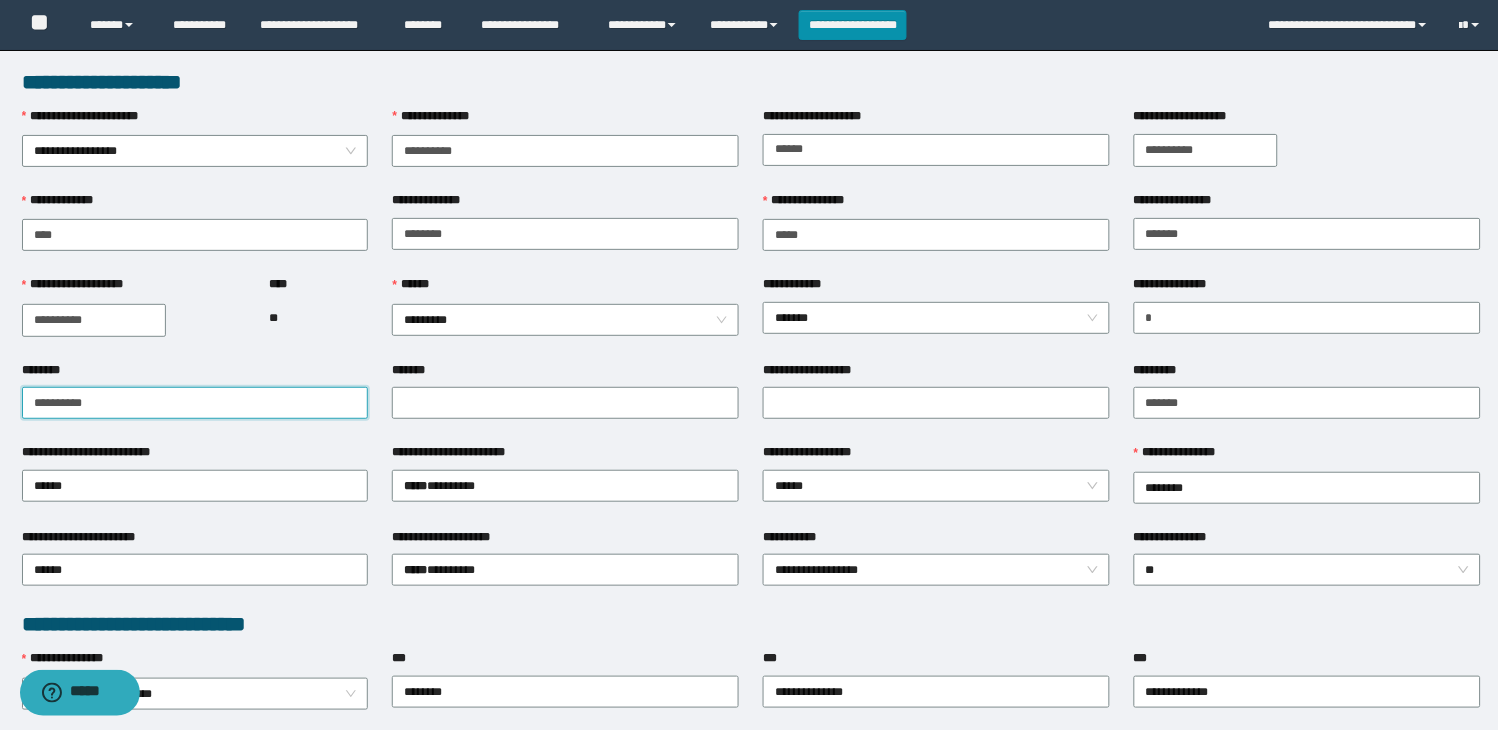 click on "********" at bounding box center (195, 403) 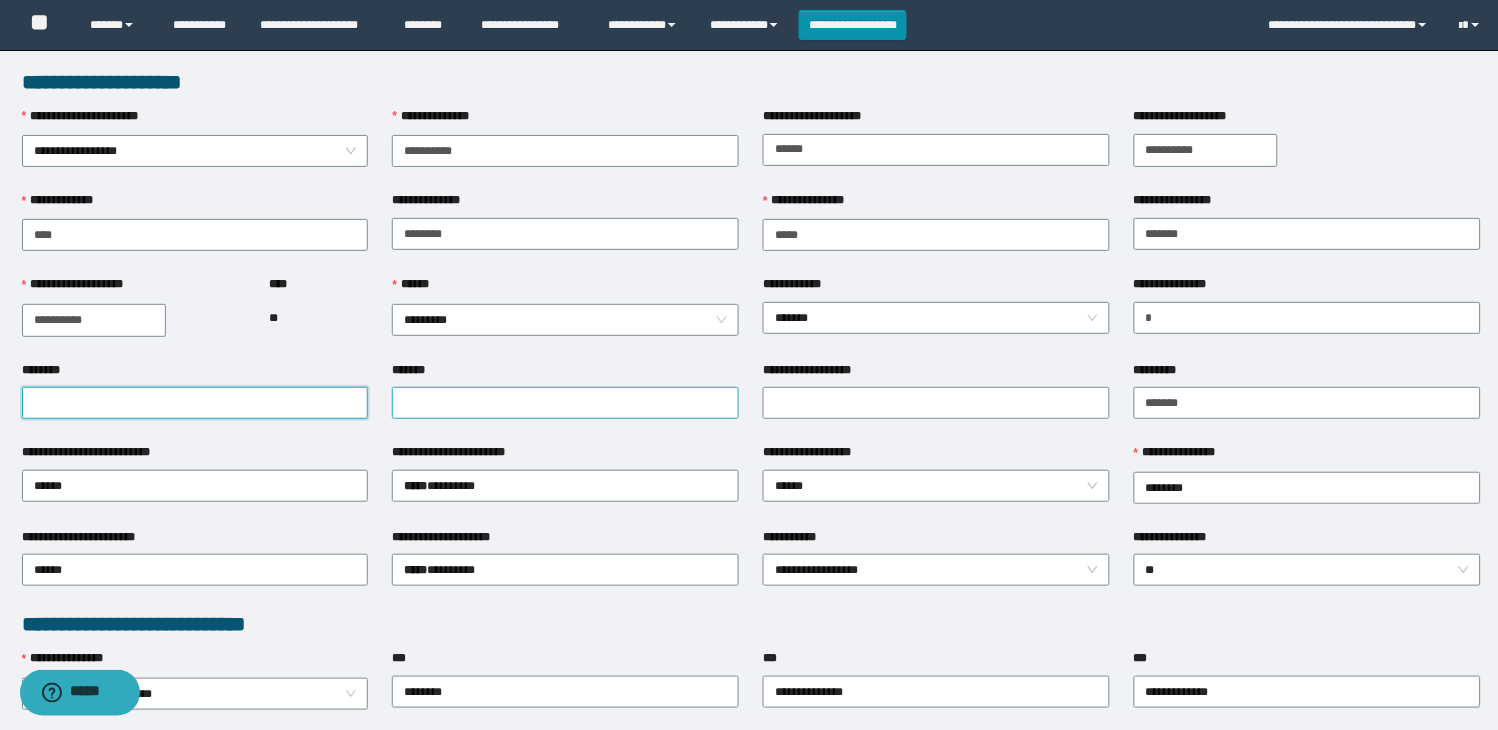 type 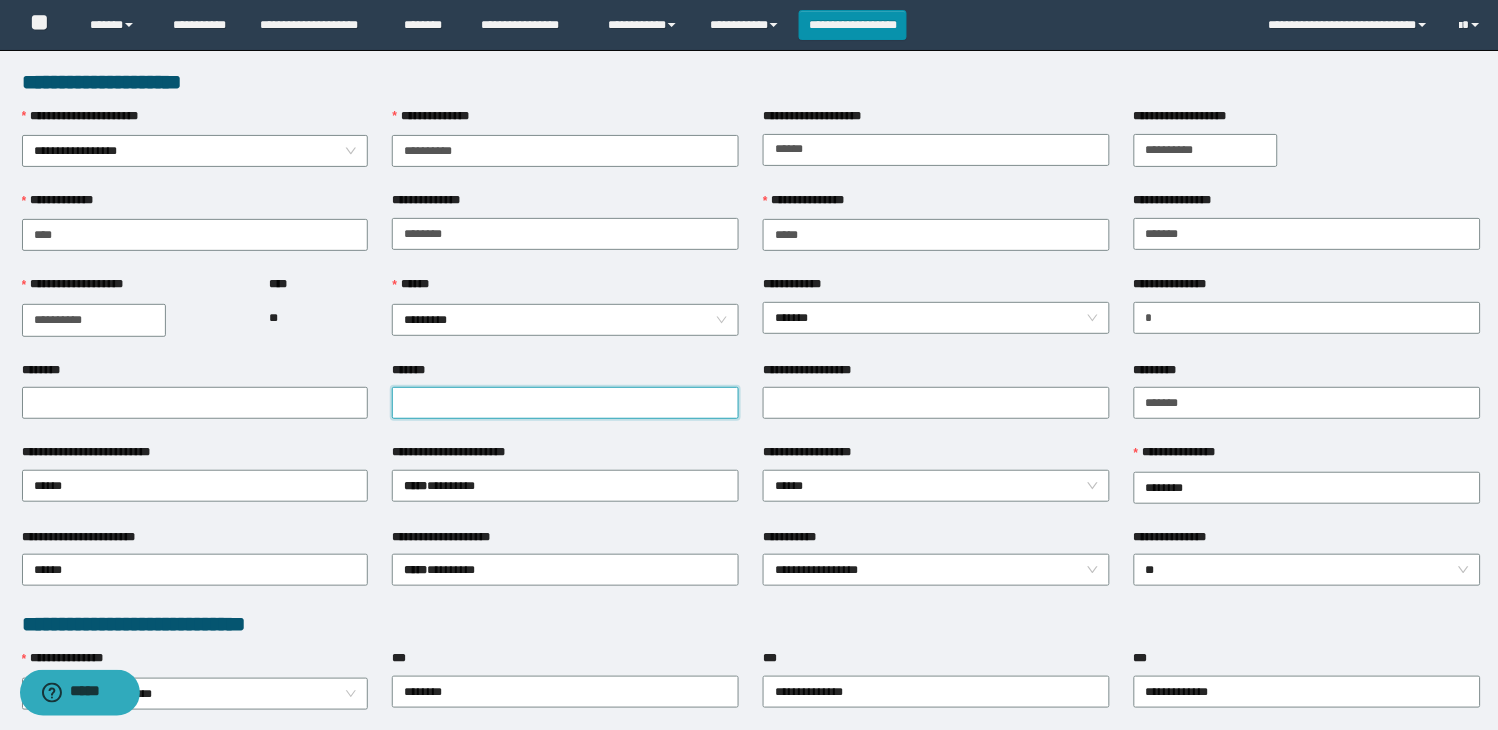 click on "*******" at bounding box center (565, 403) 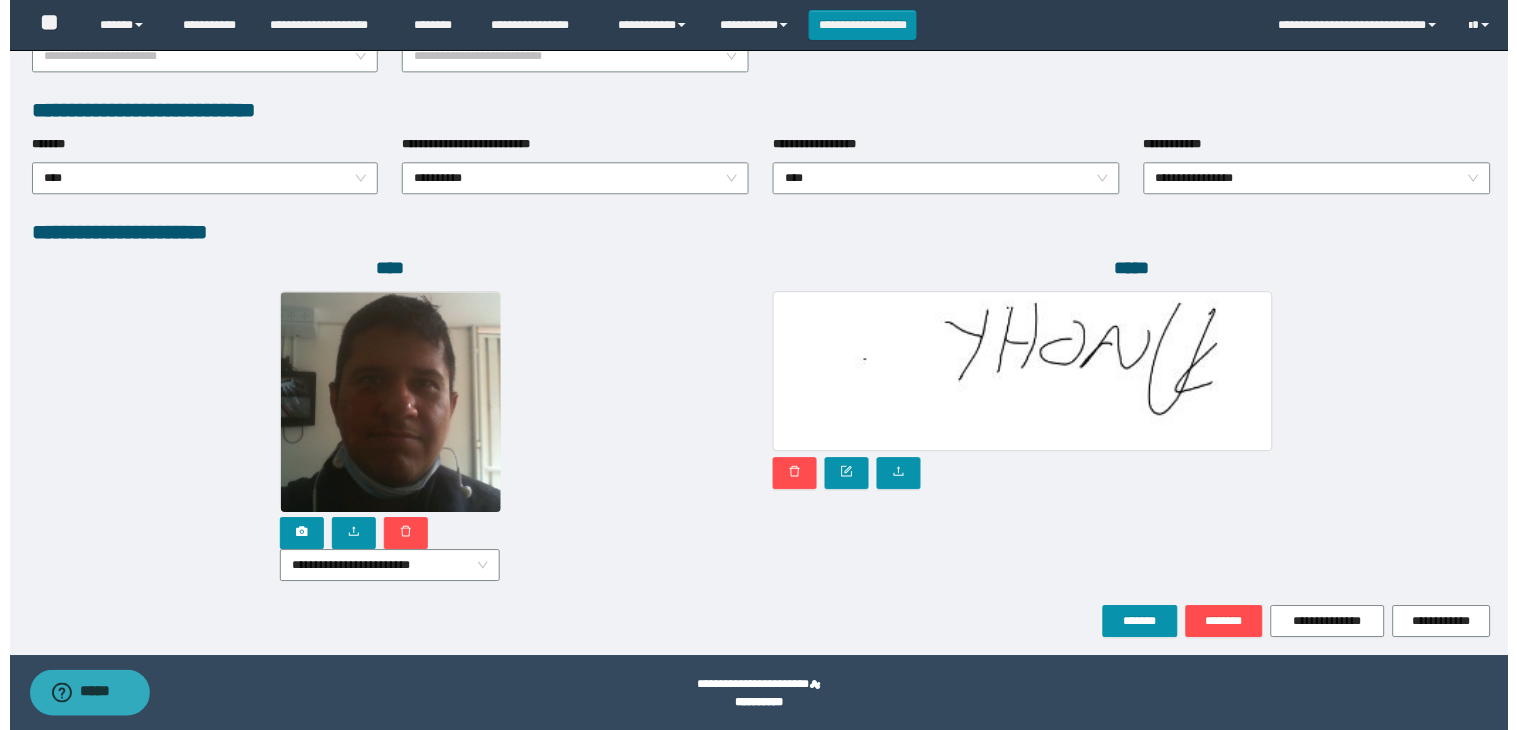 scroll, scrollTop: 1010, scrollLeft: 0, axis: vertical 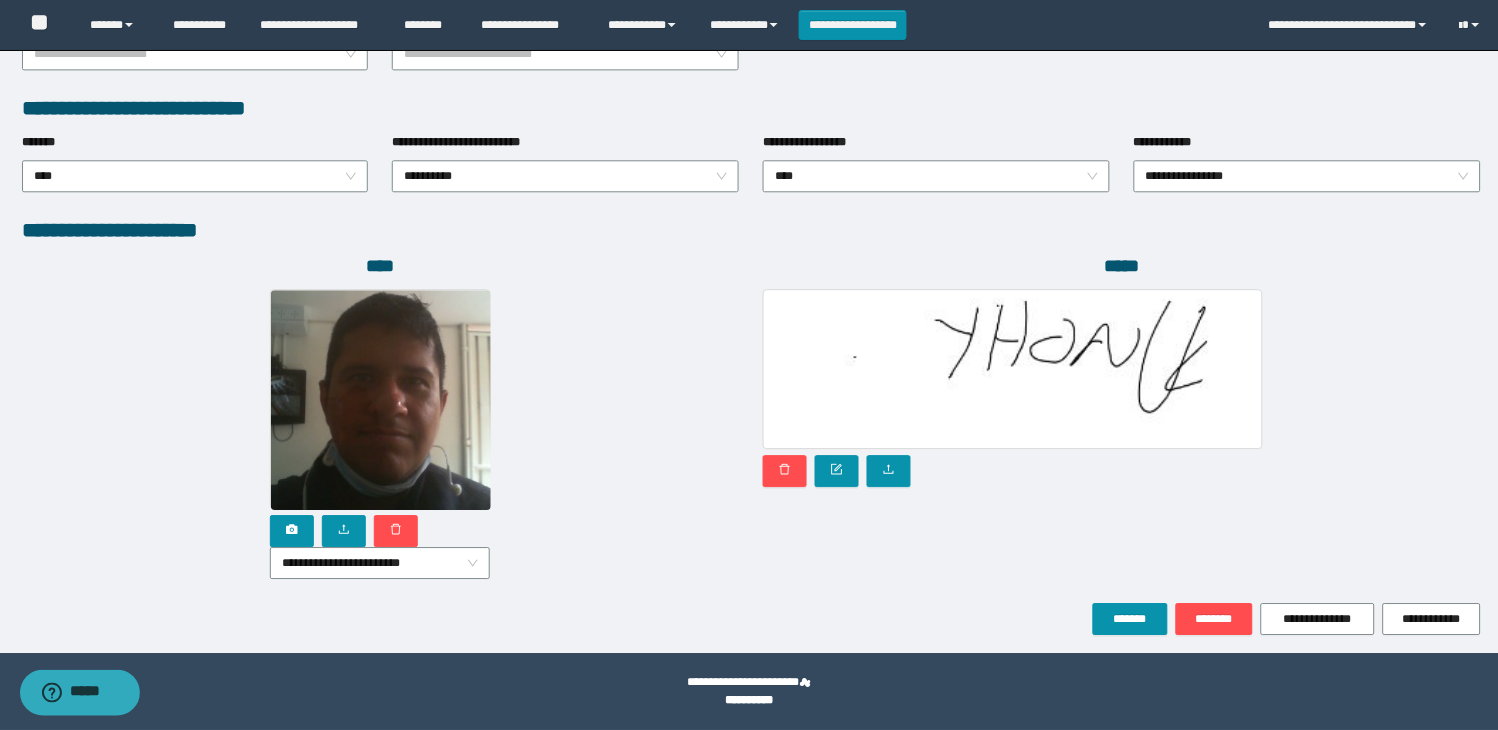 drag, startPoint x: 391, startPoint y: 558, endPoint x: 417, endPoint y: 617, distance: 64.4748 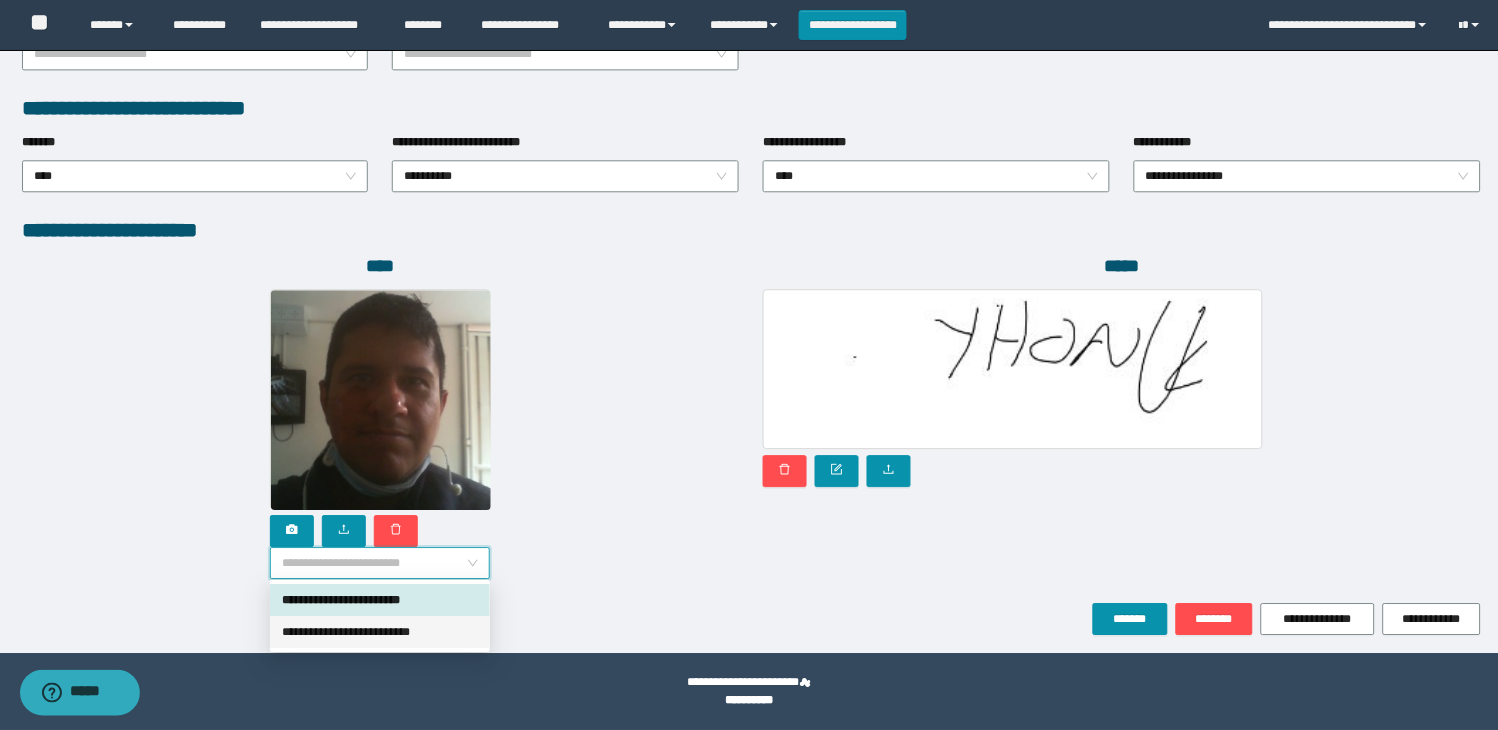 click on "**********" at bounding box center (380, 632) 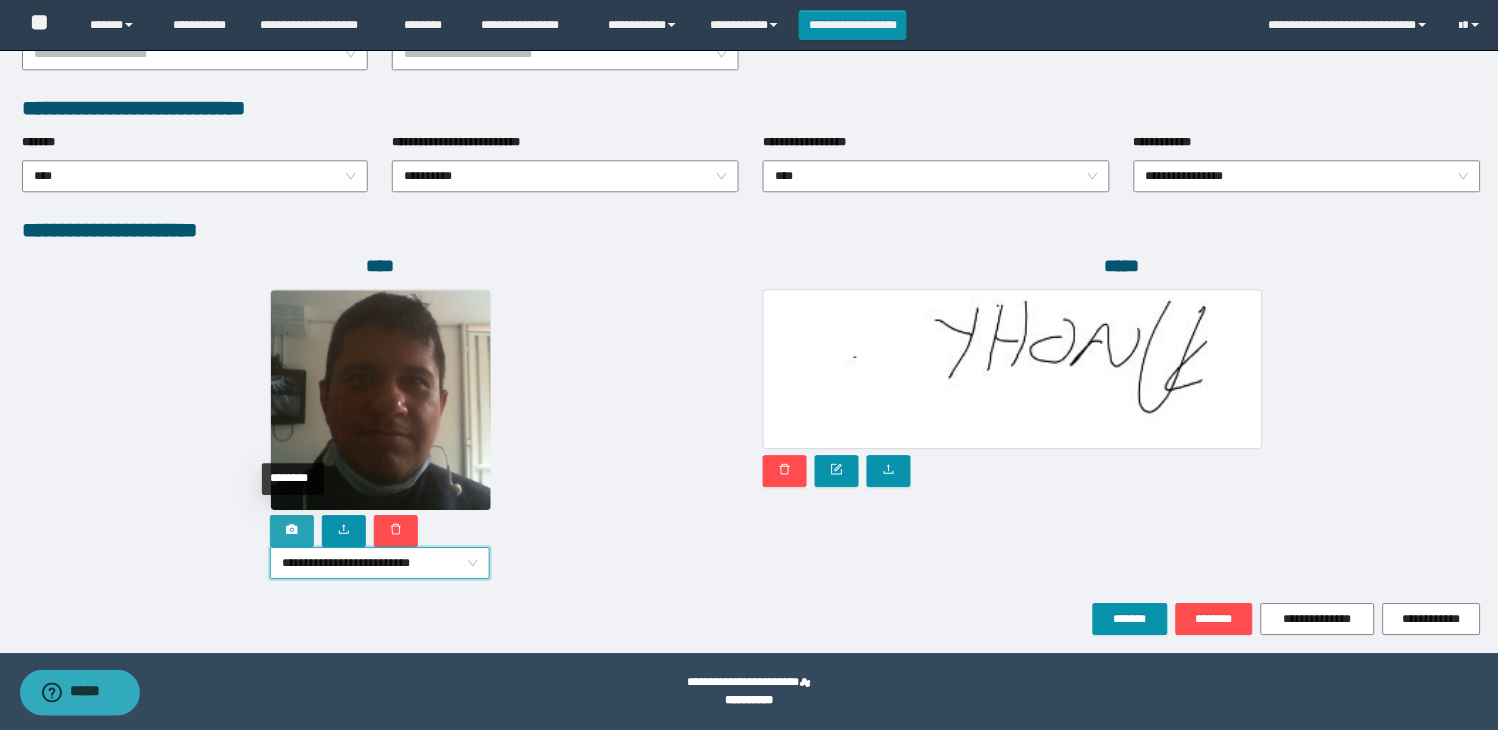 click 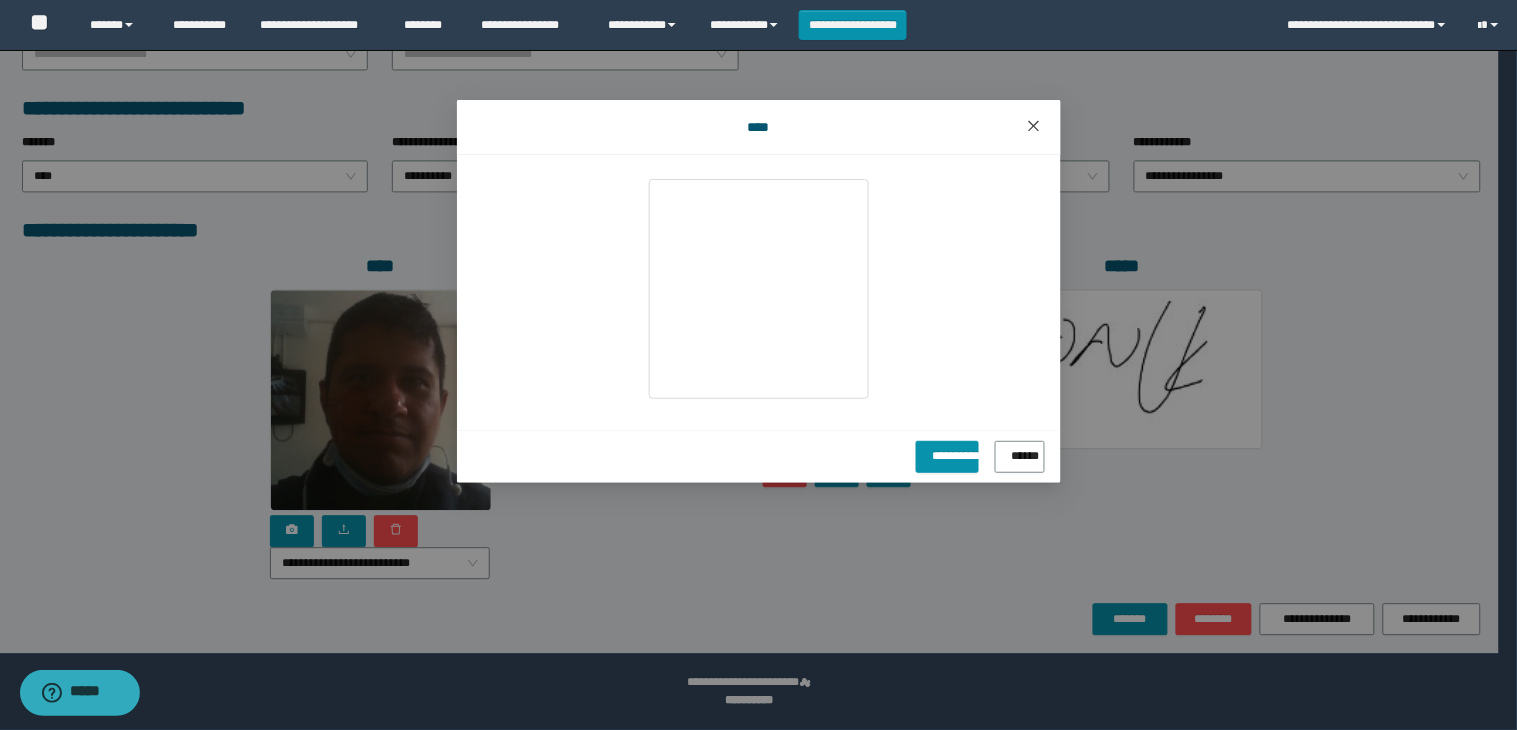 drag, startPoint x: 1031, startPoint y: 125, endPoint x: 1018, endPoint y: 148, distance: 26.41969 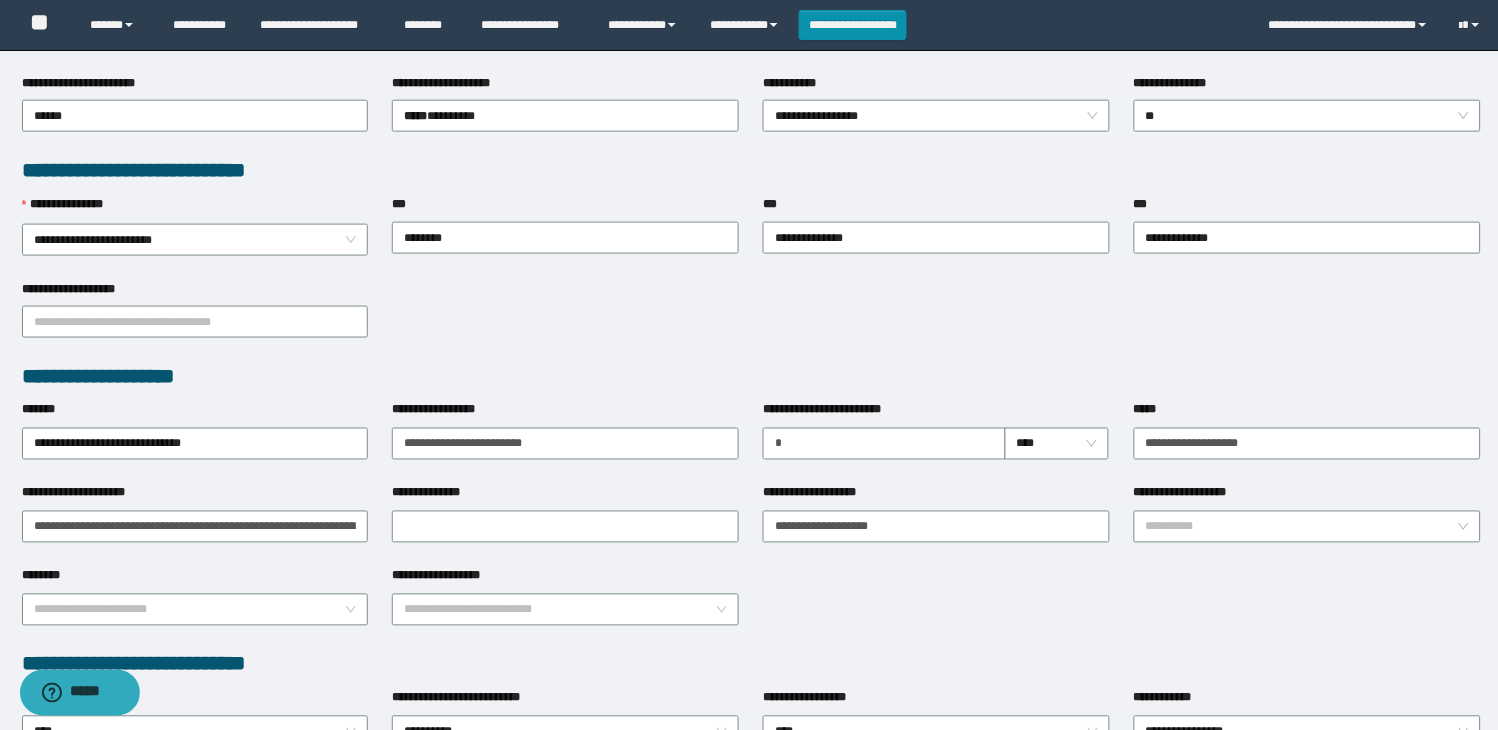scroll, scrollTop: 121, scrollLeft: 0, axis: vertical 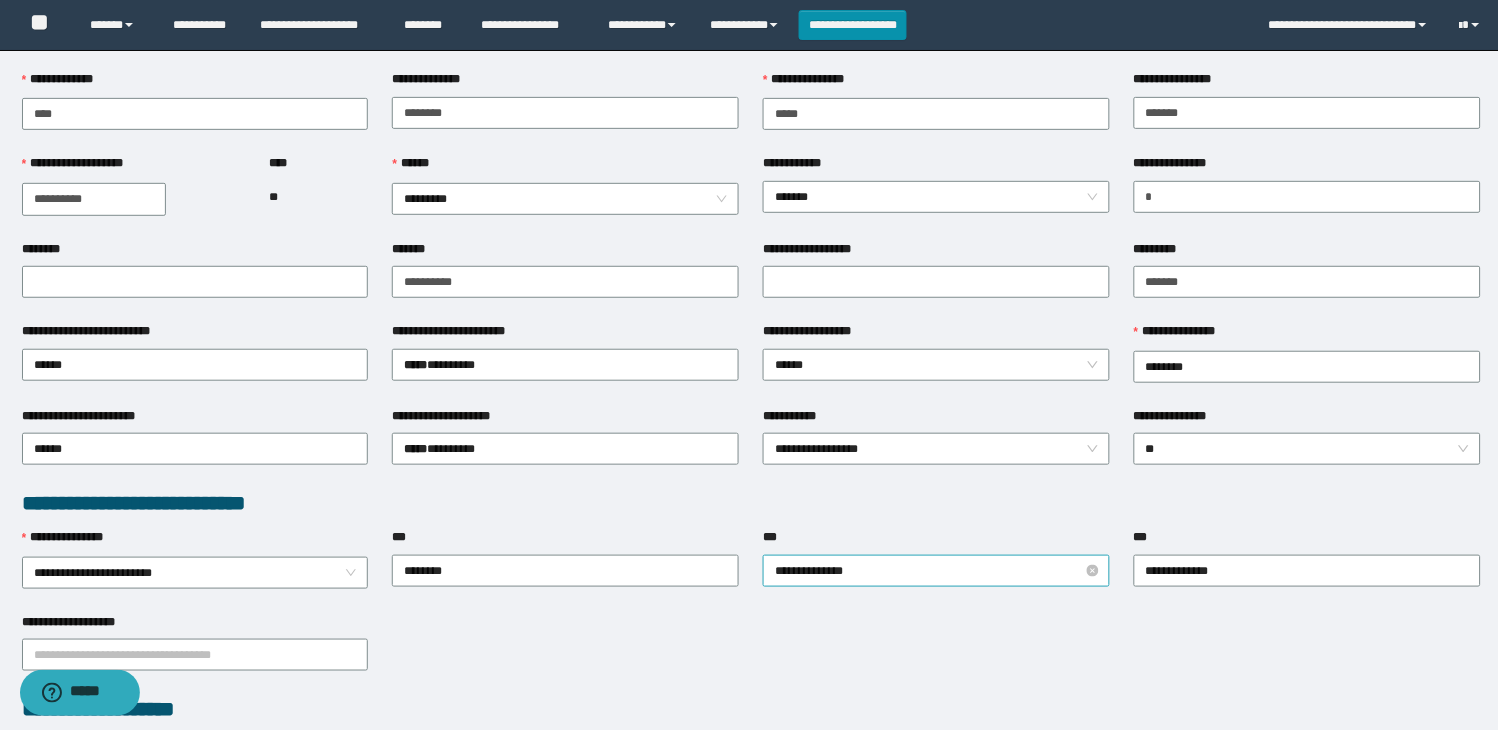 click on "**********" at bounding box center [936, 571] 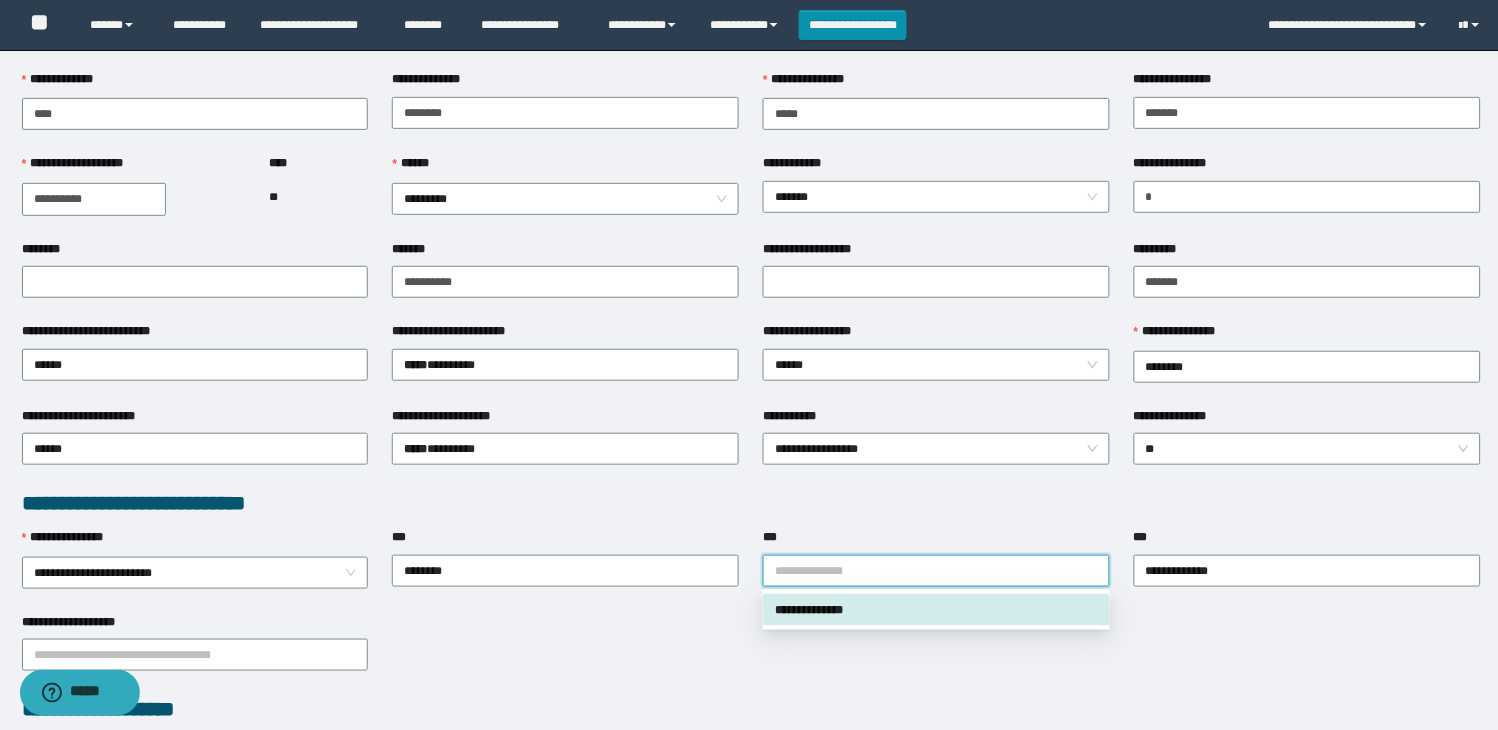 click on "**********" at bounding box center (751, 654) 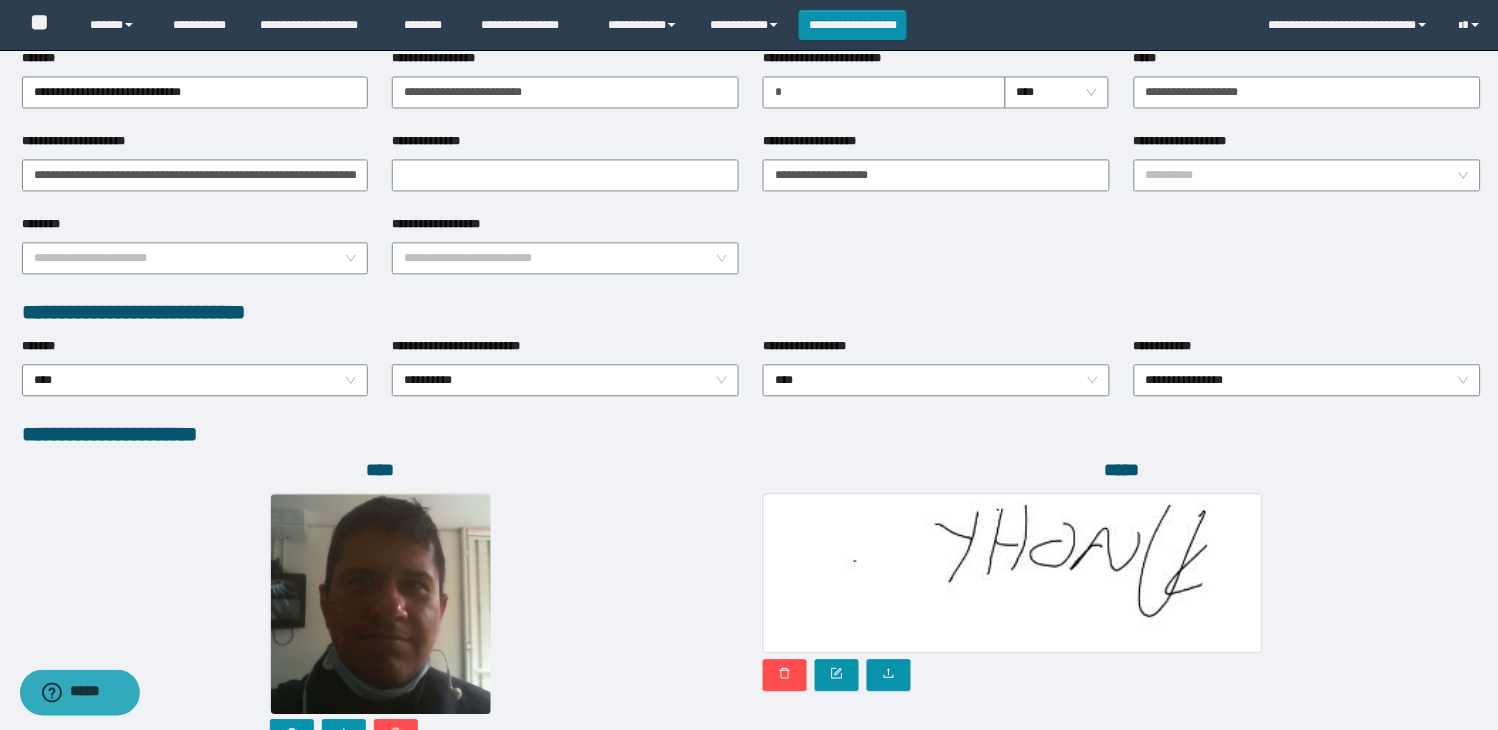 scroll, scrollTop: 1010, scrollLeft: 0, axis: vertical 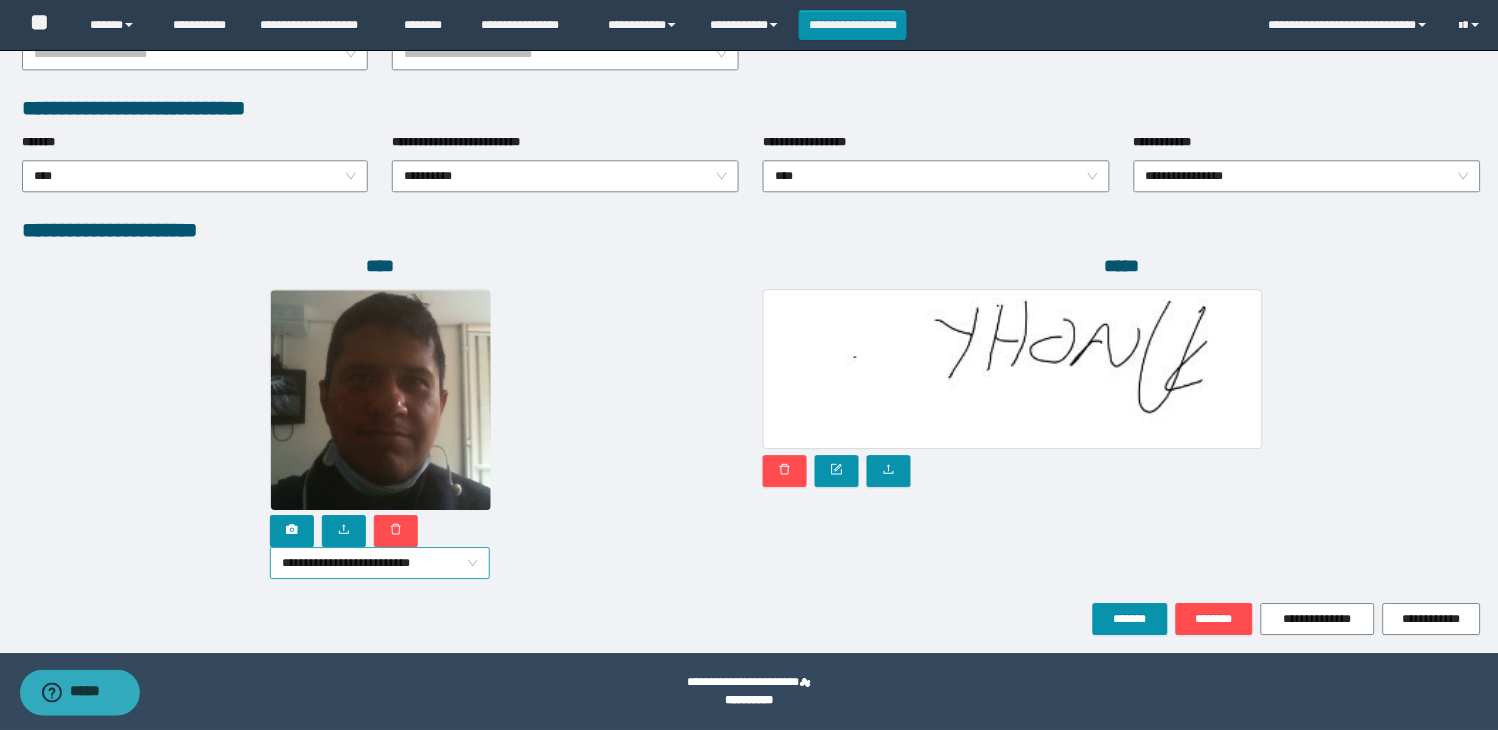 click on "**********" at bounding box center (380, 563) 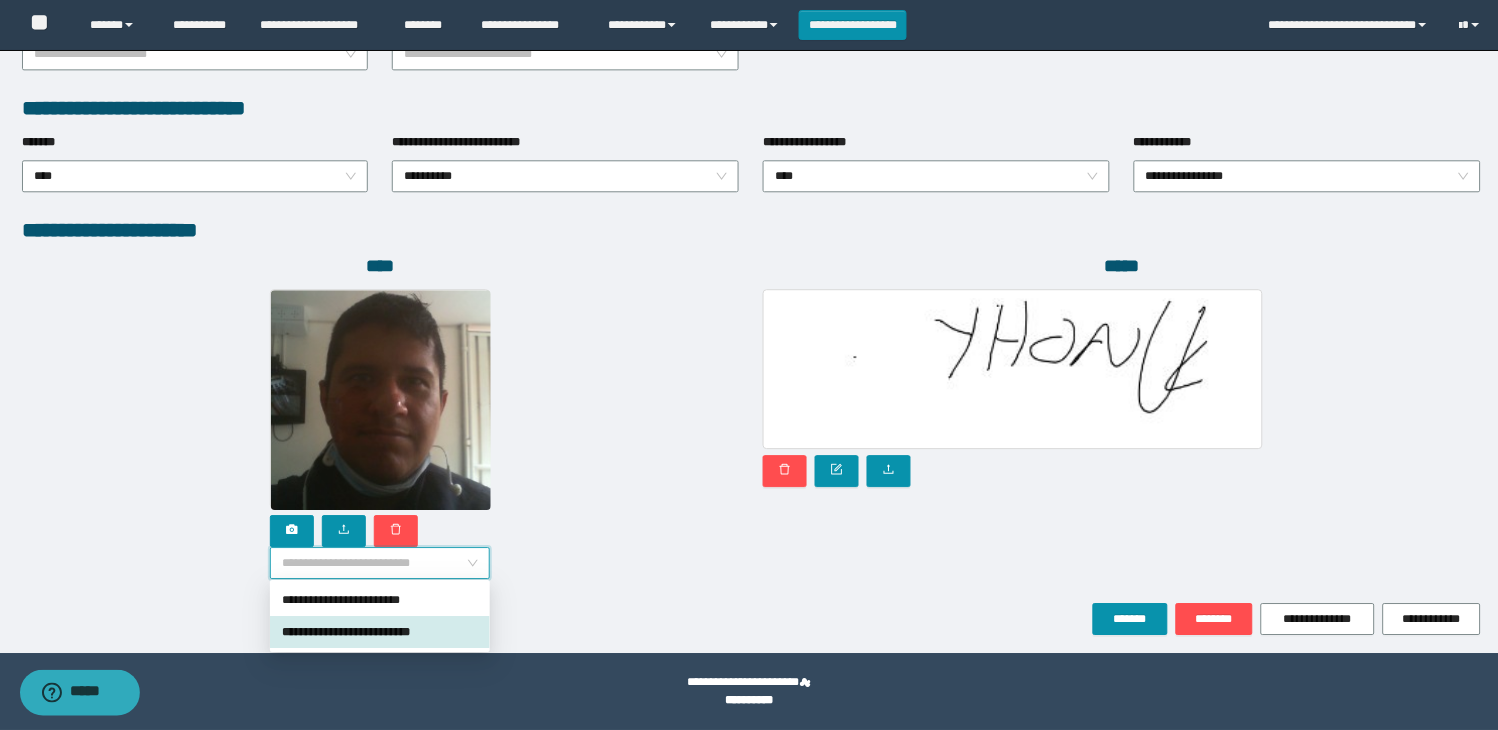 click on "**********" at bounding box center (380, 632) 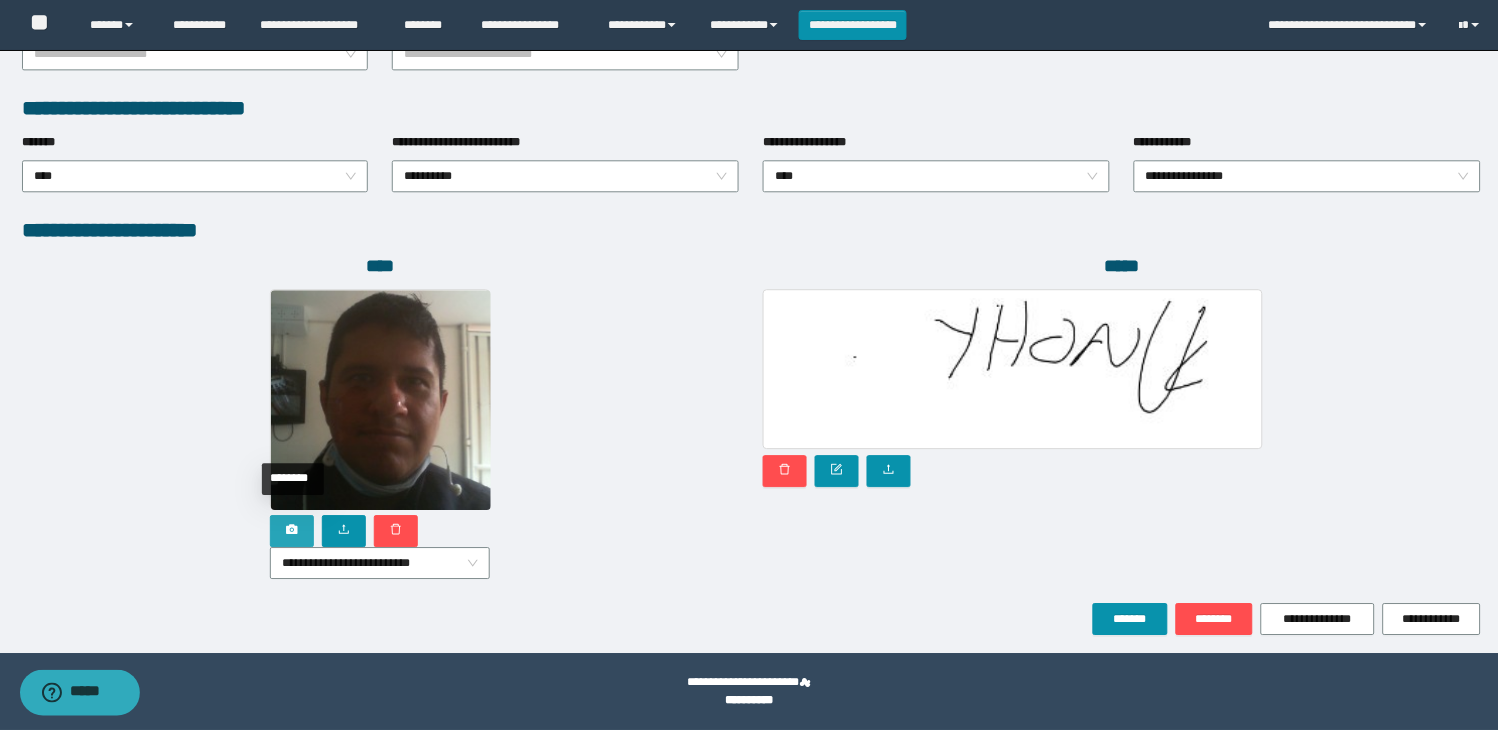 click at bounding box center [292, 531] 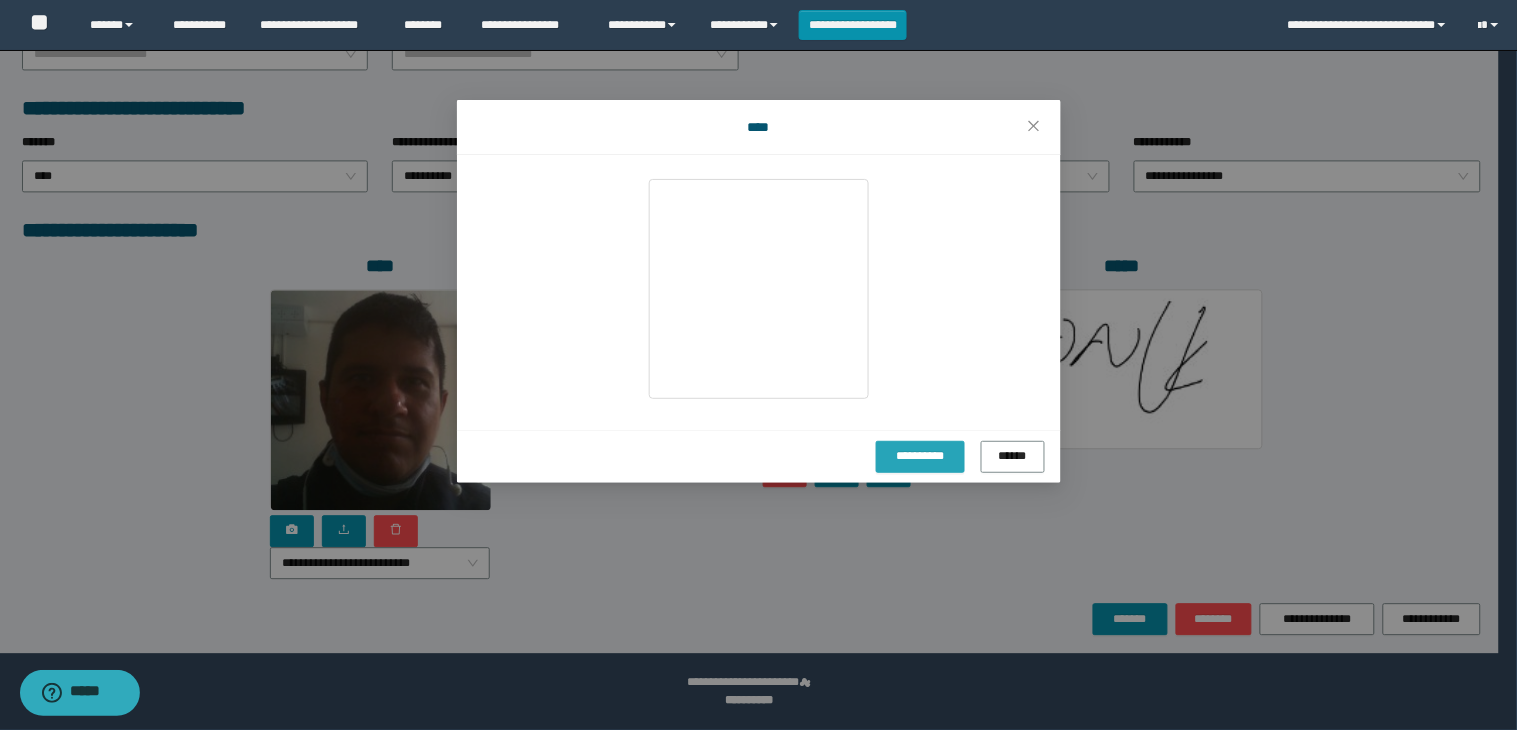drag, startPoint x: 911, startPoint y: 457, endPoint x: 914, endPoint y: 484, distance: 27.166155 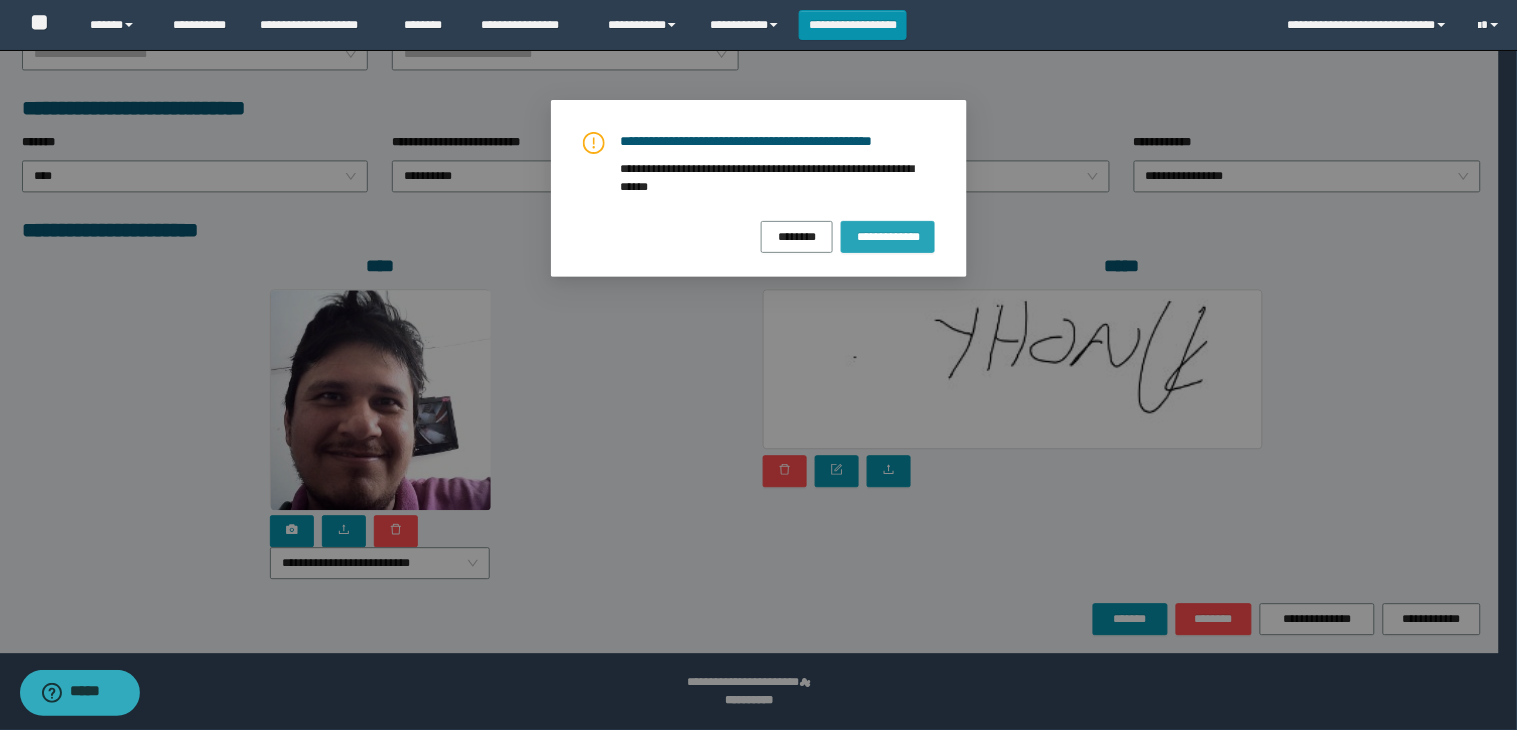 click on "**********" at bounding box center [887, 236] 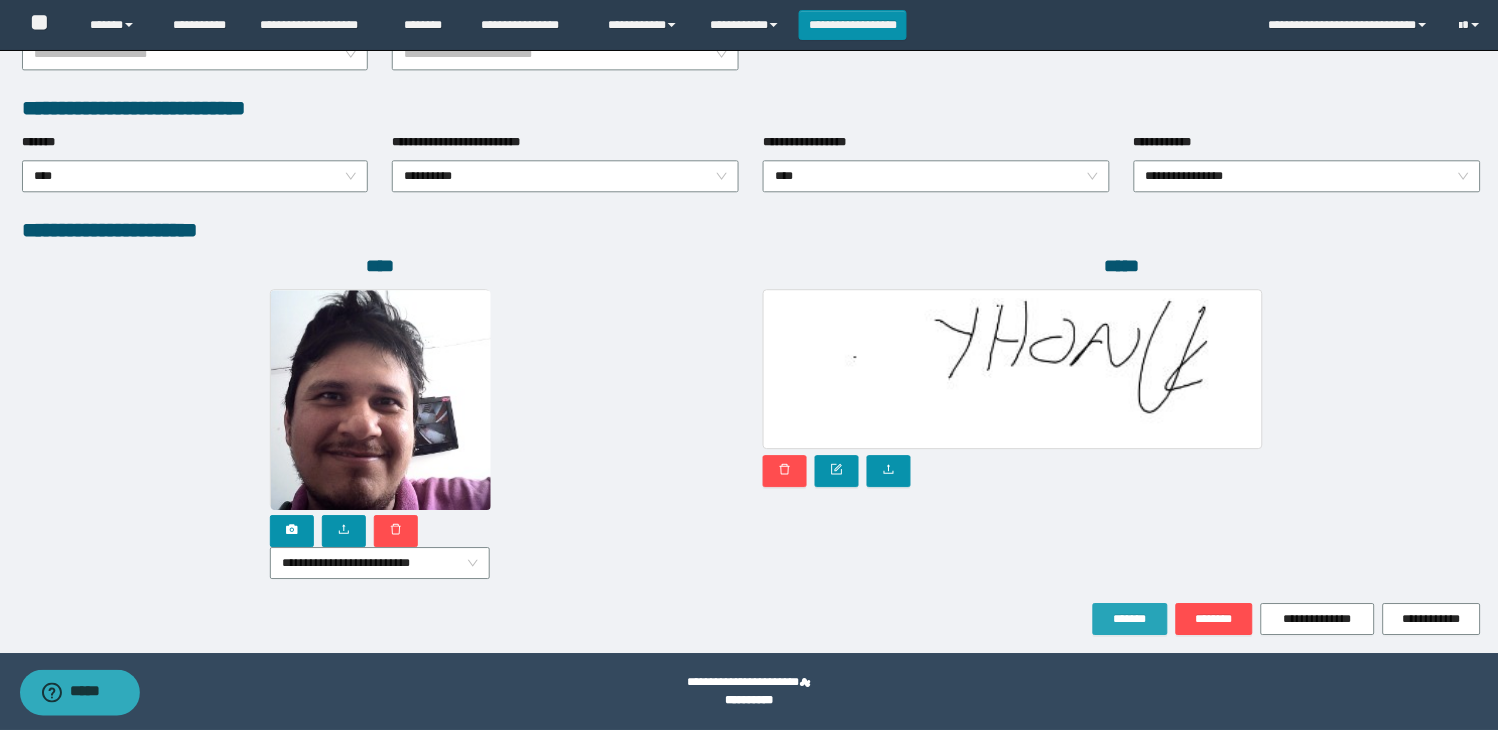 click on "*******" at bounding box center (1130, 619) 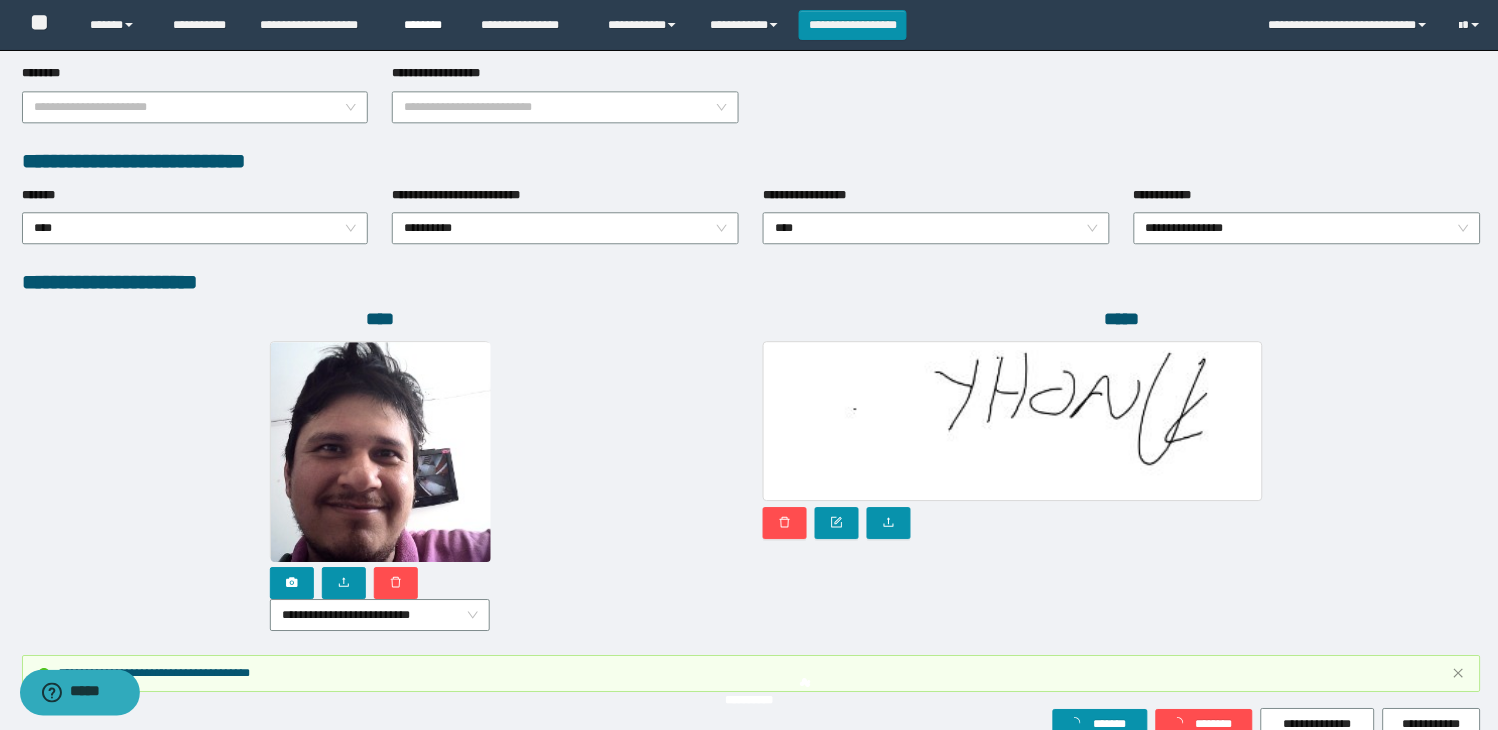 scroll, scrollTop: 1063, scrollLeft: 0, axis: vertical 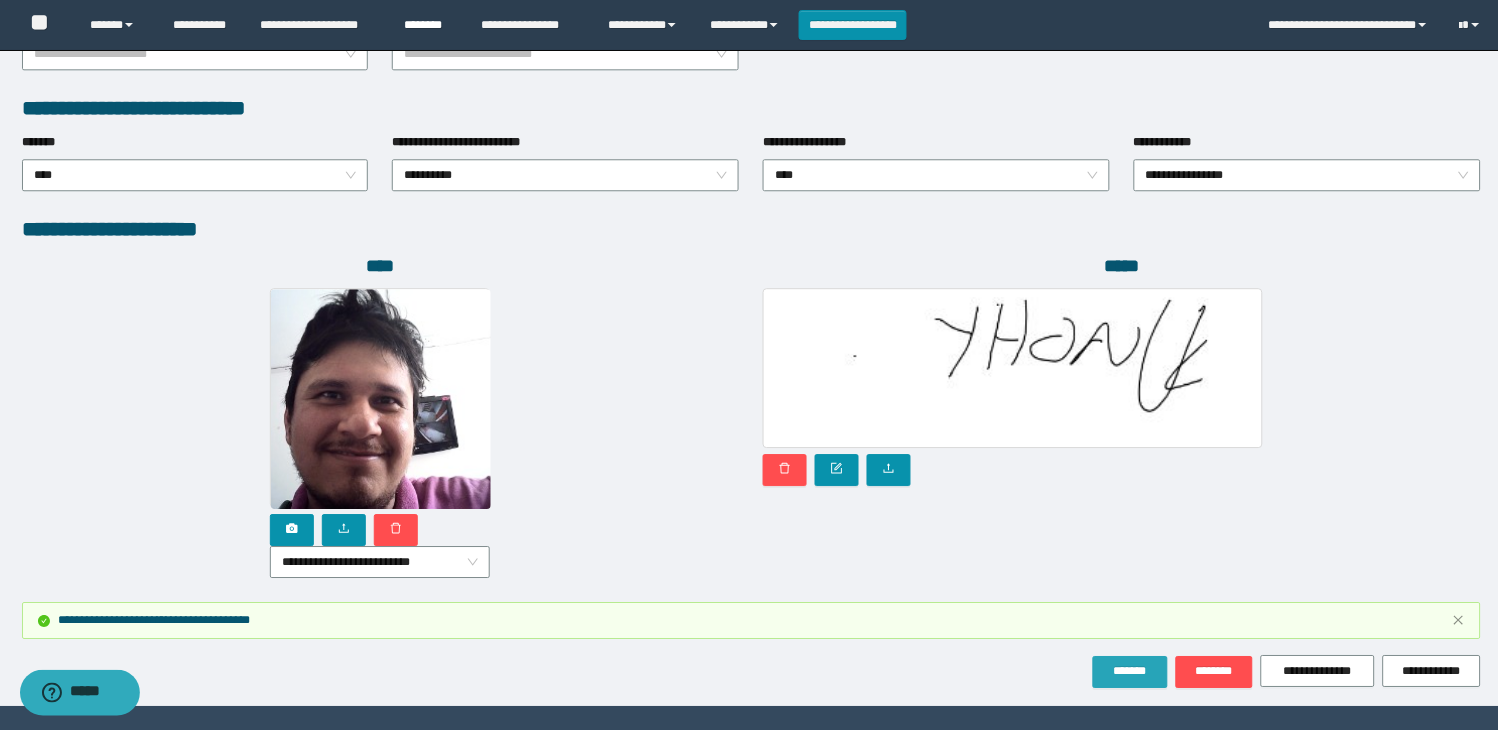 drag, startPoint x: 1124, startPoint y: 671, endPoint x: 393, endPoint y: 47, distance: 961.11237 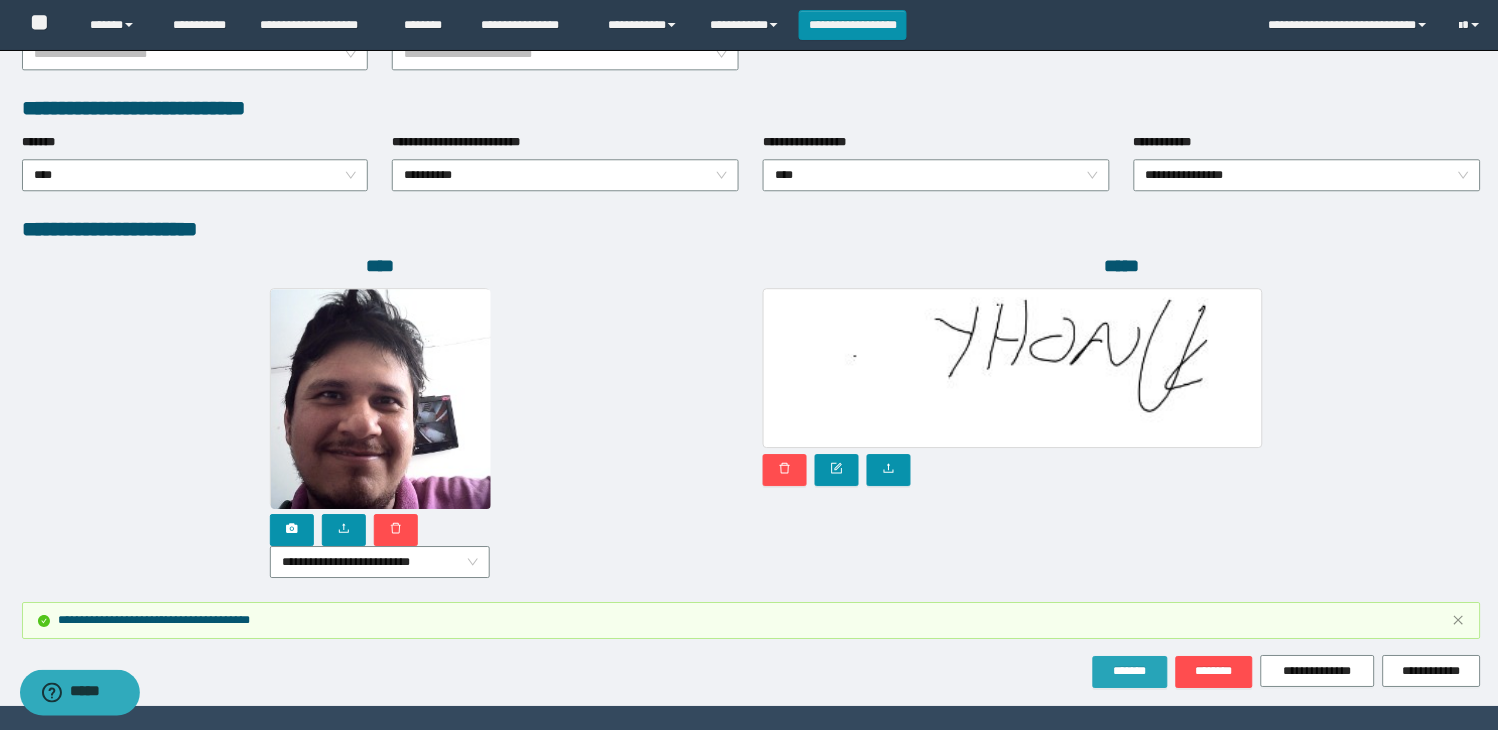 drag, startPoint x: 1128, startPoint y: 671, endPoint x: 651, endPoint y: 424, distance: 537.15735 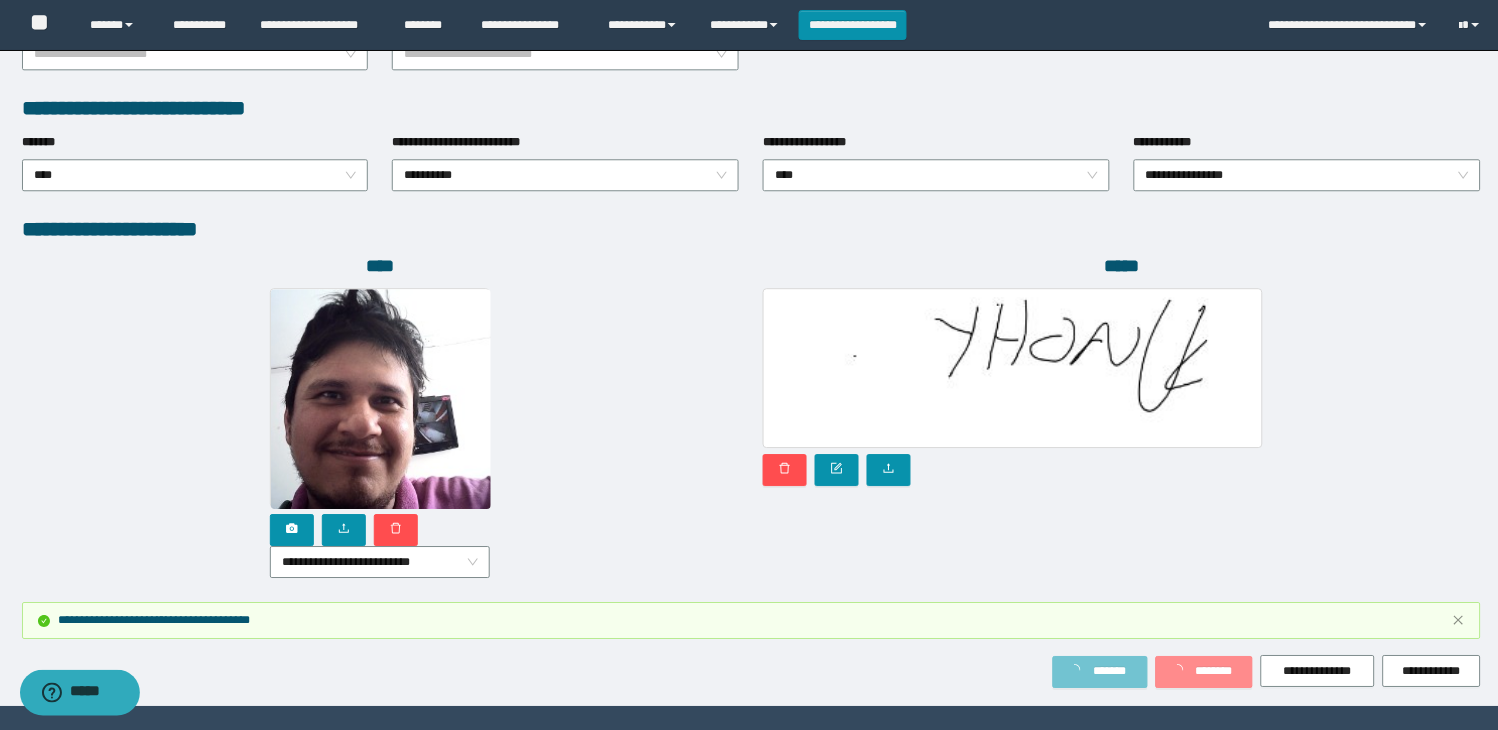 scroll, scrollTop: 0, scrollLeft: 0, axis: both 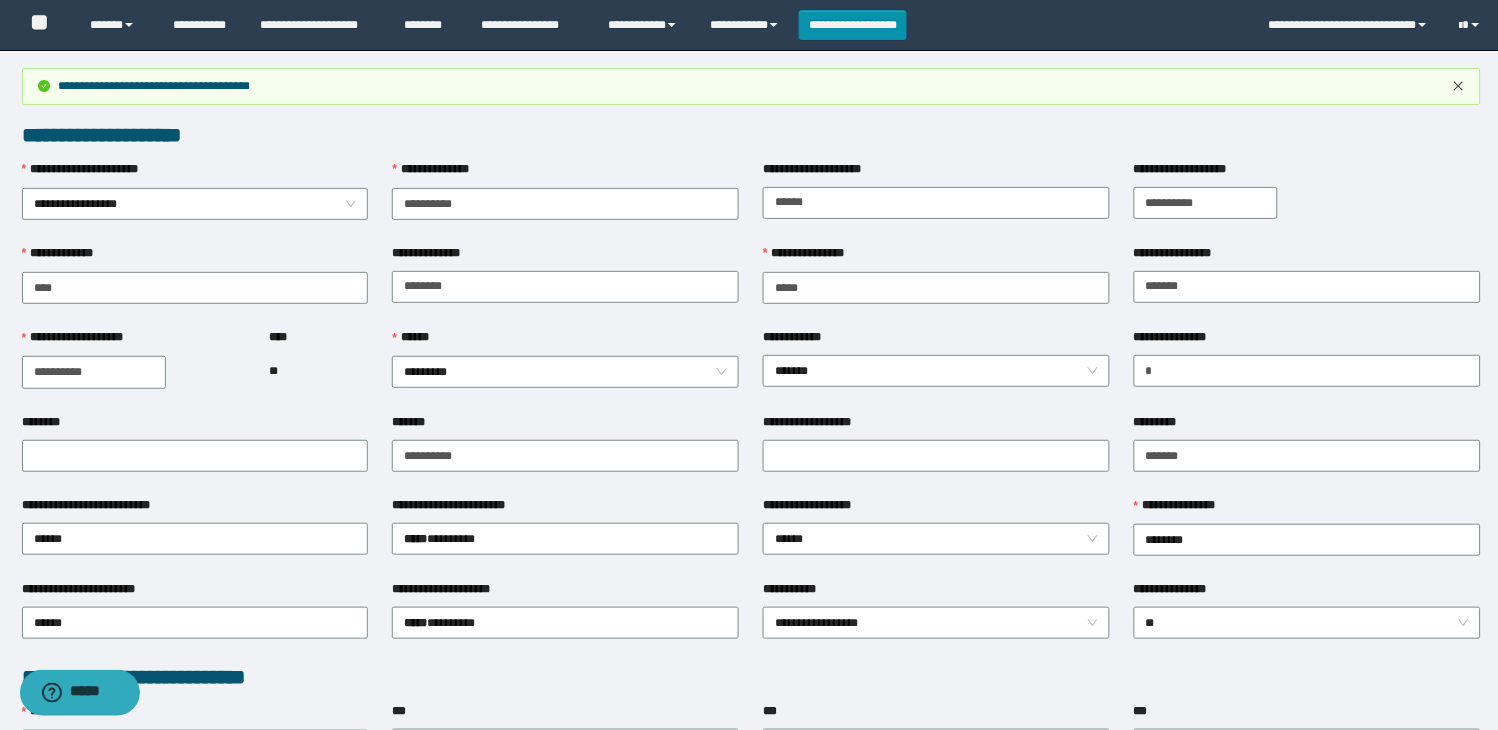 click 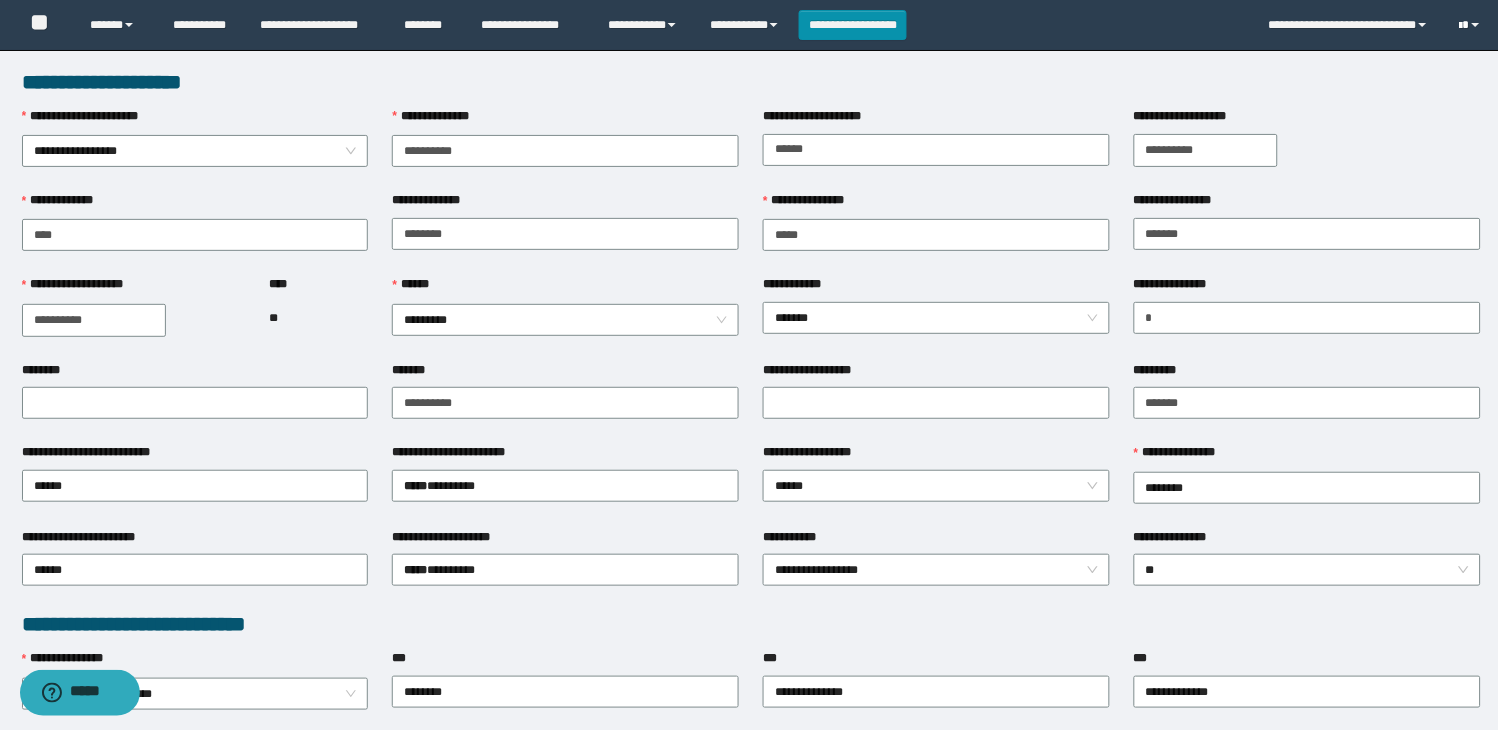 click at bounding box center (1472, 25) 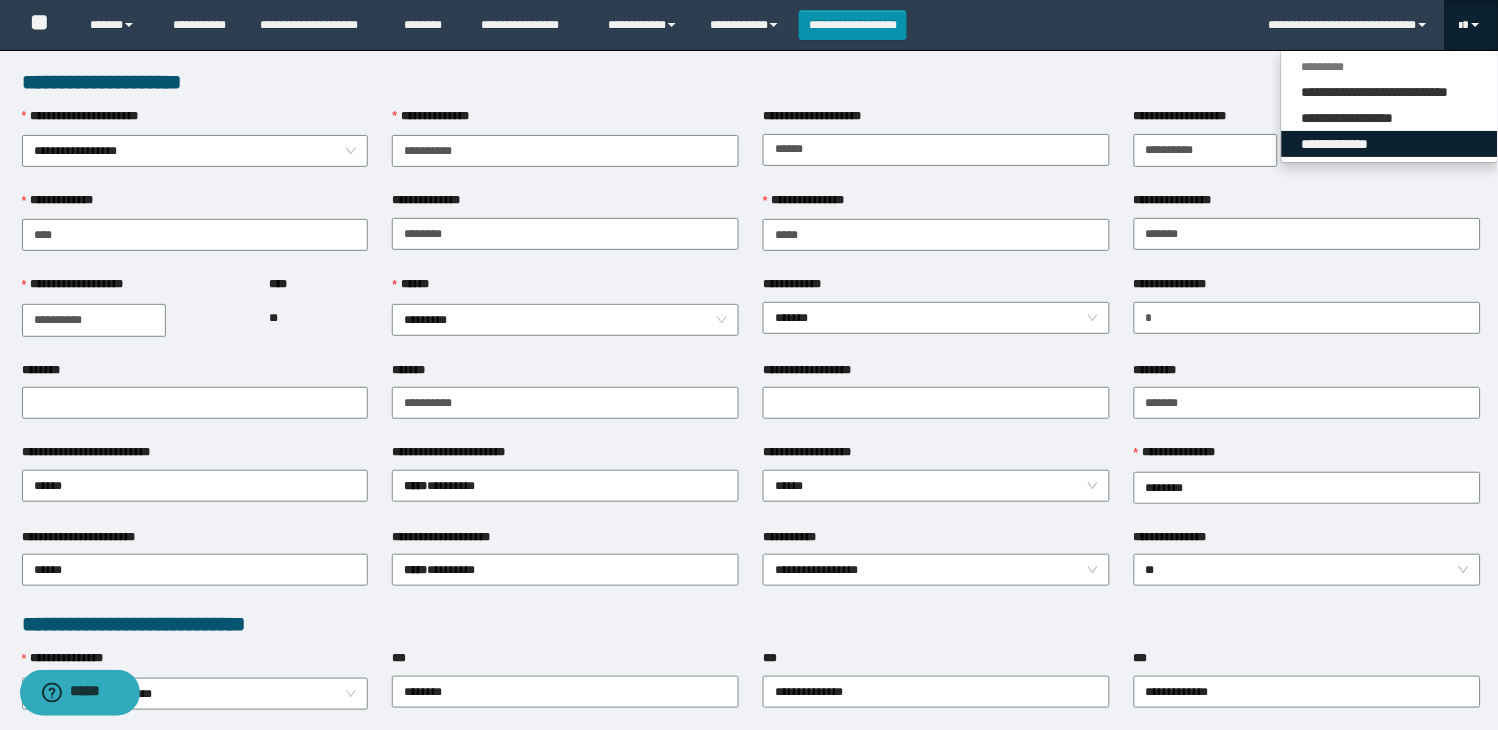 click on "**********" at bounding box center [1390, 144] 